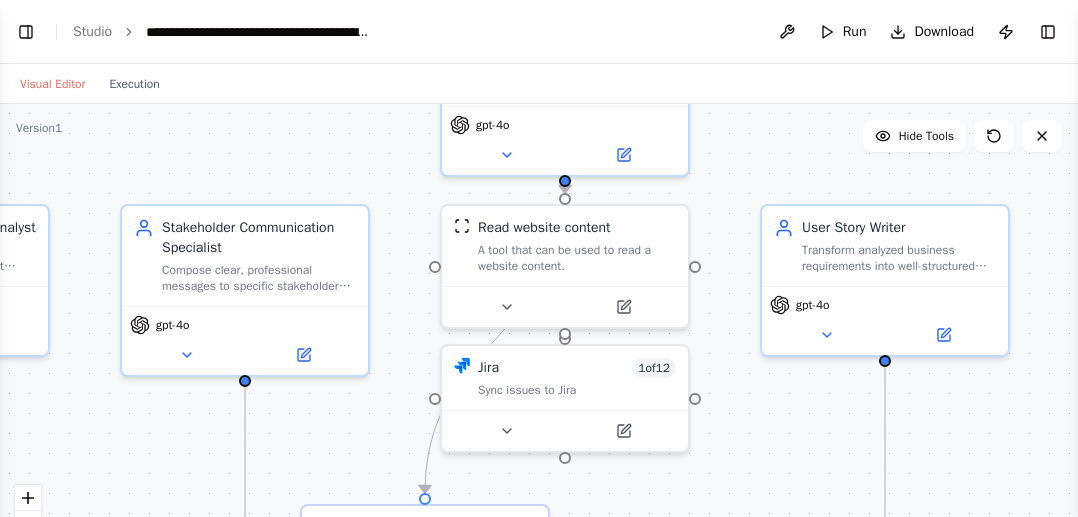 scroll, scrollTop: 0, scrollLeft: 0, axis: both 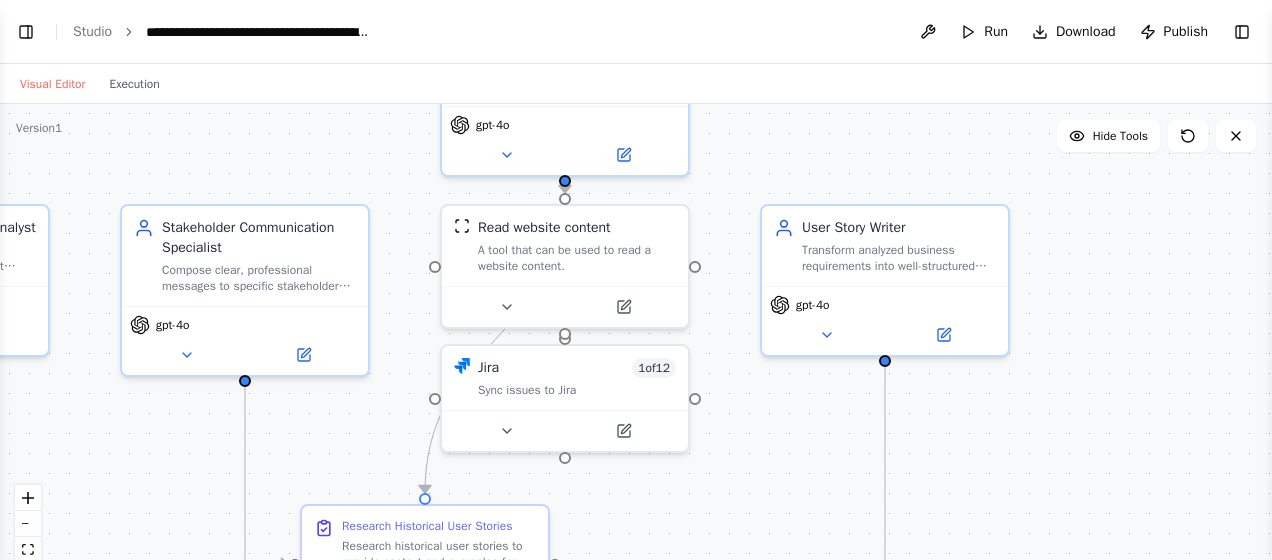 click on ".deletable-edge-delete-btn {
width: 20px;
height: 20px;
border: 0px solid #ffffff;
color: #6b7280;
background-color: #f8fafc;
cursor: pointer;
border-radius: 50%;
font-size: 12px;
padding: 3px;
display: flex;
align-items: center;
justify-content: center;
transition: all 0.2s cubic-bezier(0.4, 0, 0.2, 1);
box-shadow: 0 2px 4px rgba(0, 0, 0, 0.1);
}
.deletable-edge-delete-btn:hover {
background-color: #ef4444;
color: #ffffff;
border-color: #dc2626;
transform: scale(1.1);
box-shadow: 0 4px 12px rgba(239, 68, 68, 0.4);
}
.deletable-edge-delete-btn:active {
transform: scale(0.95);
box-shadow: 0 2px 4px rgba(239, 68, 68, 0.3);
}
Business Requirements Analyst gpt-4o Historical User Story Researcher" at bounding box center (636, 354) 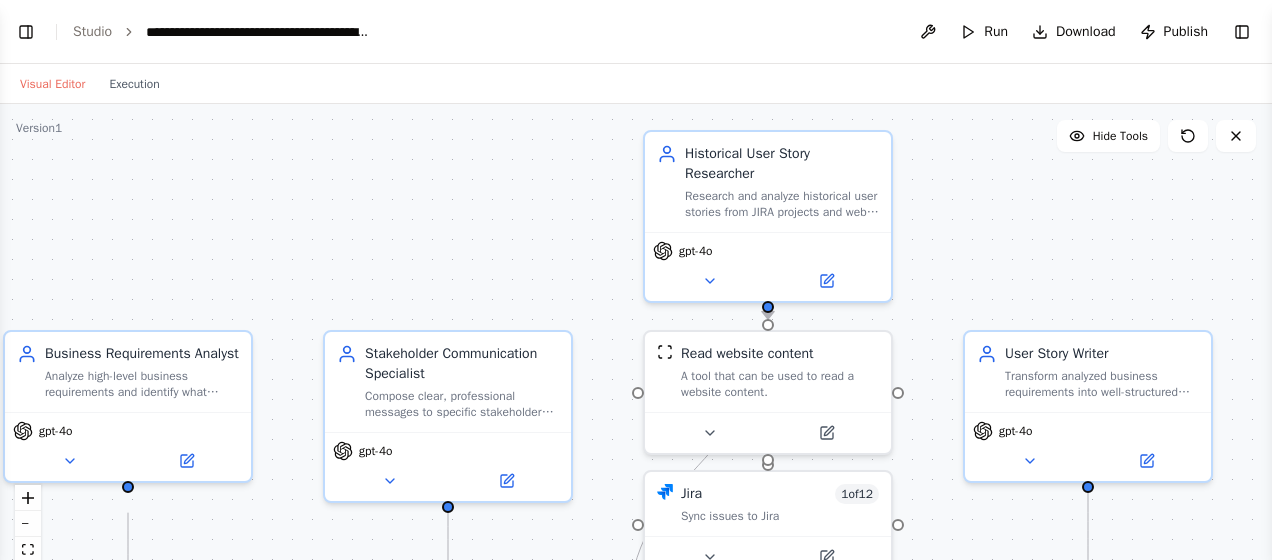 drag, startPoint x: 1146, startPoint y: 286, endPoint x: 1349, endPoint y: 412, distance: 238.92467 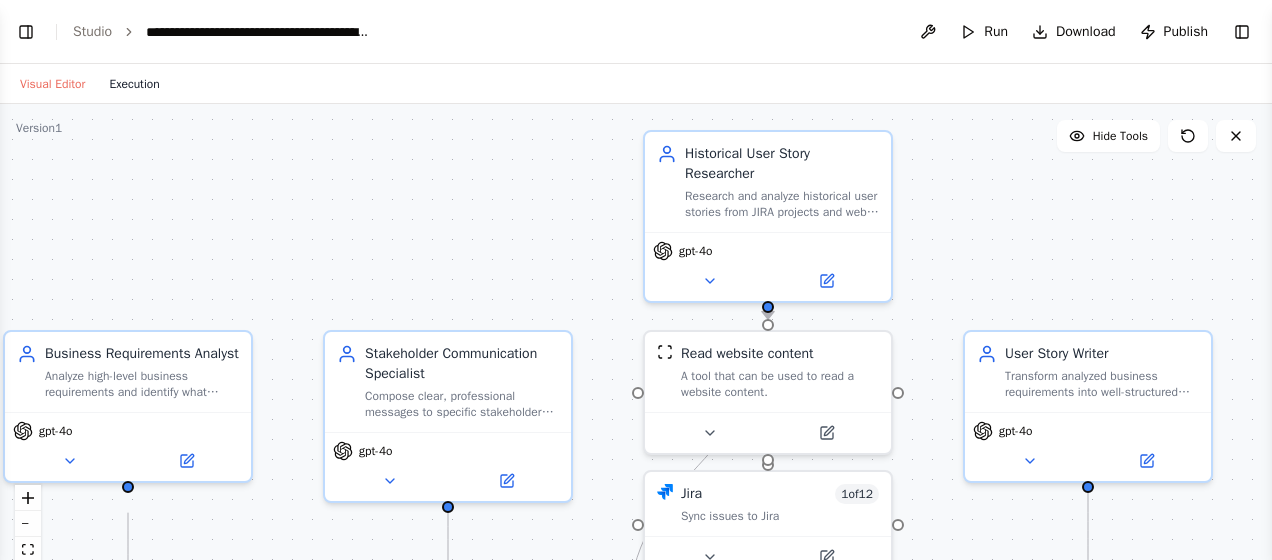 click on "Execution" at bounding box center [134, 84] 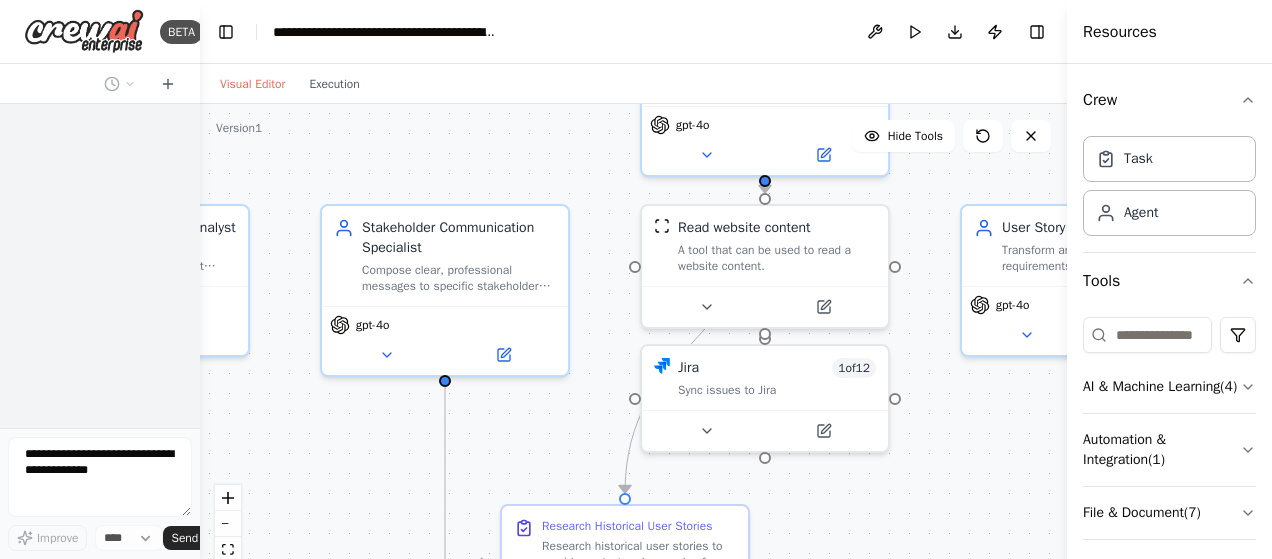 scroll, scrollTop: 0, scrollLeft: 0, axis: both 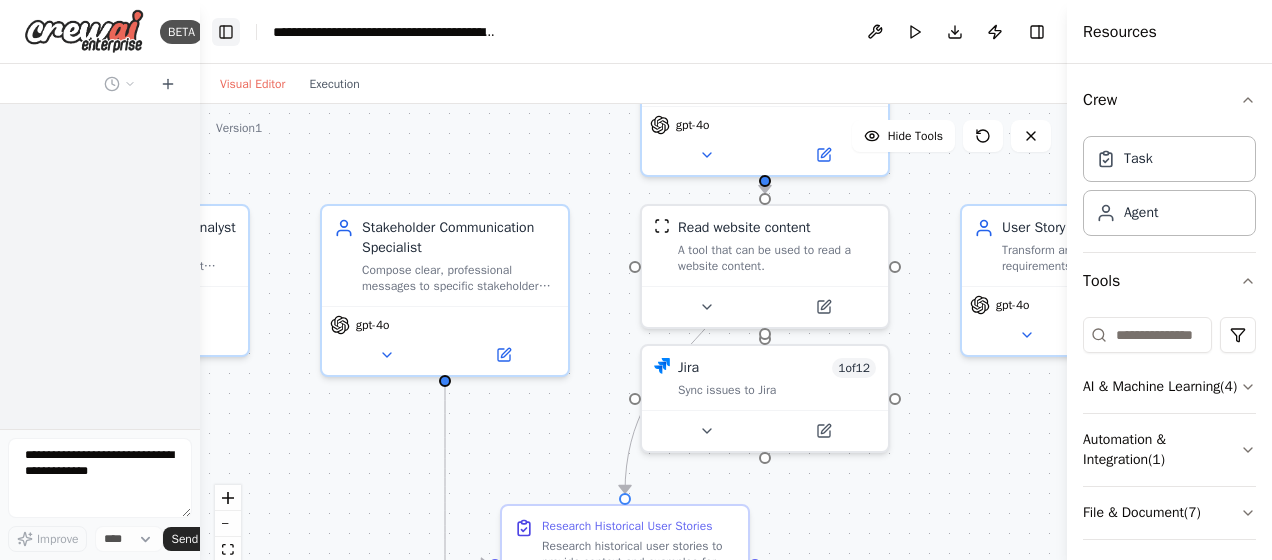 click on "Toggle Left Sidebar" at bounding box center (226, 32) 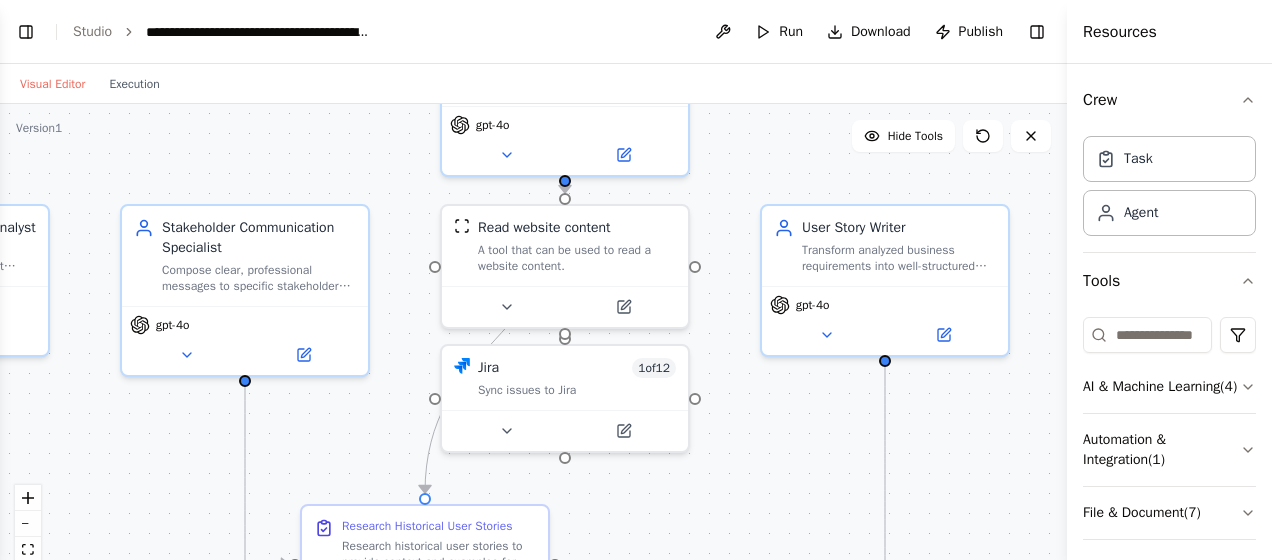 click on "**********" at bounding box center (533, 32) 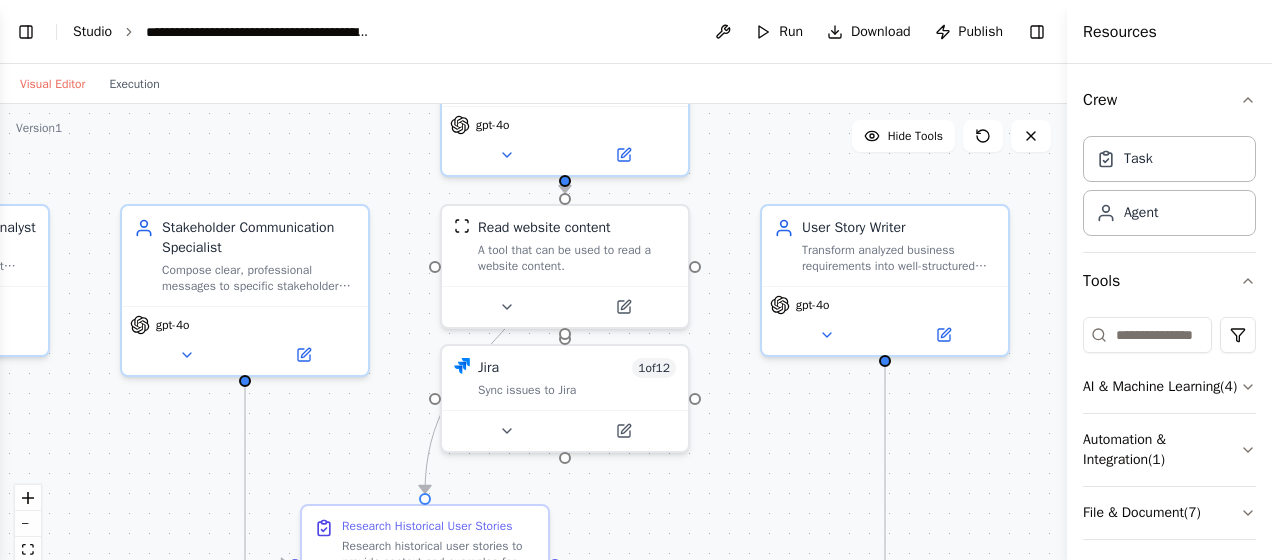 click on "Studio" at bounding box center (92, 31) 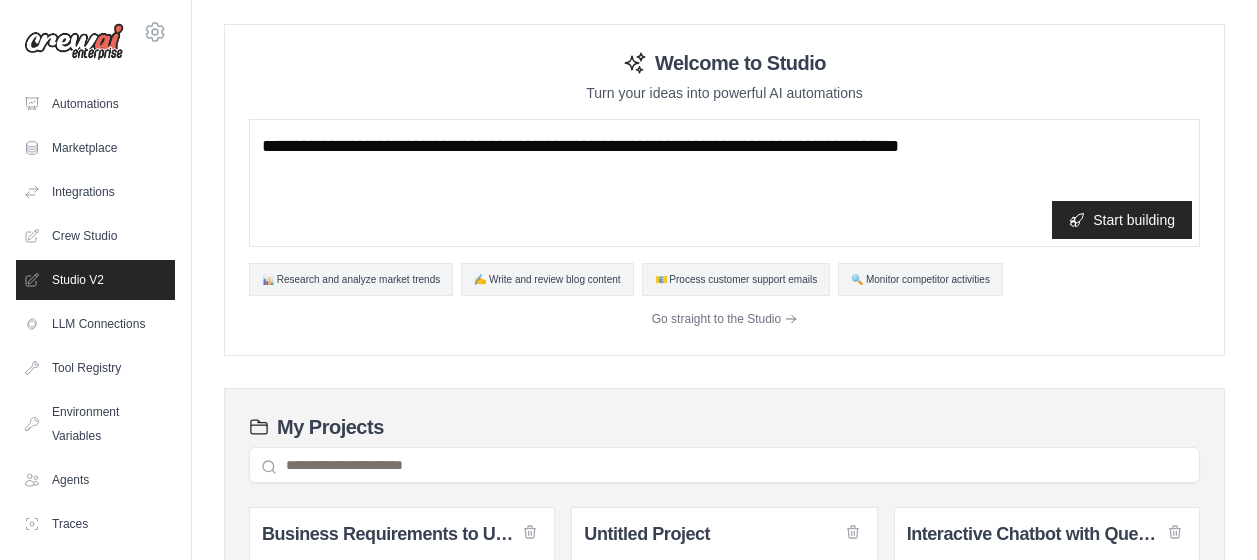 scroll, scrollTop: 0, scrollLeft: 0, axis: both 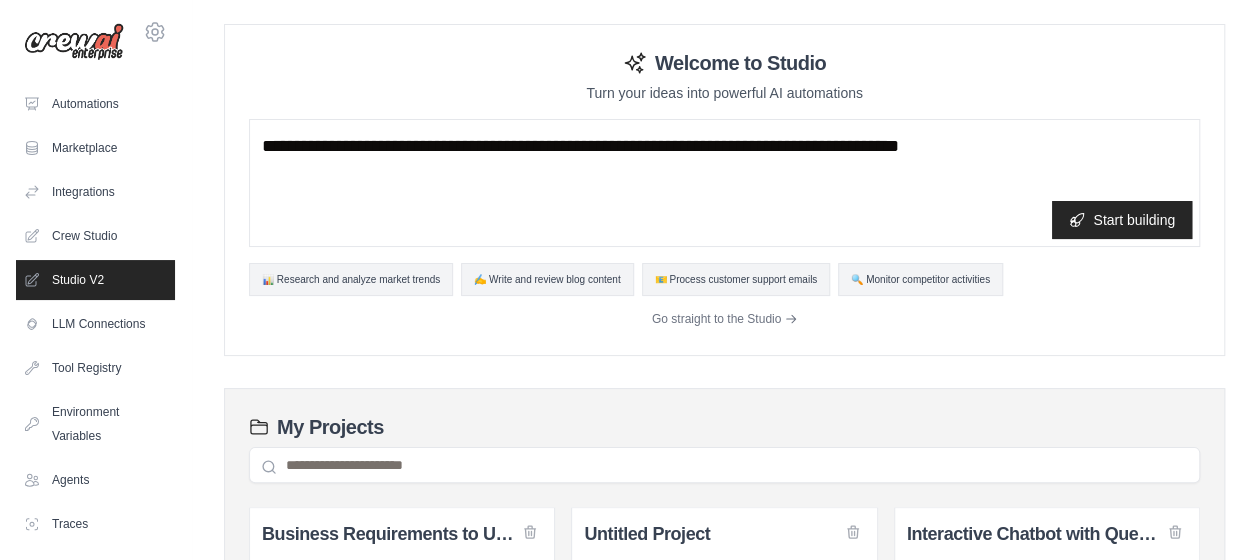 click on "Turn your ideas into powerful AI automations" at bounding box center [724, 93] 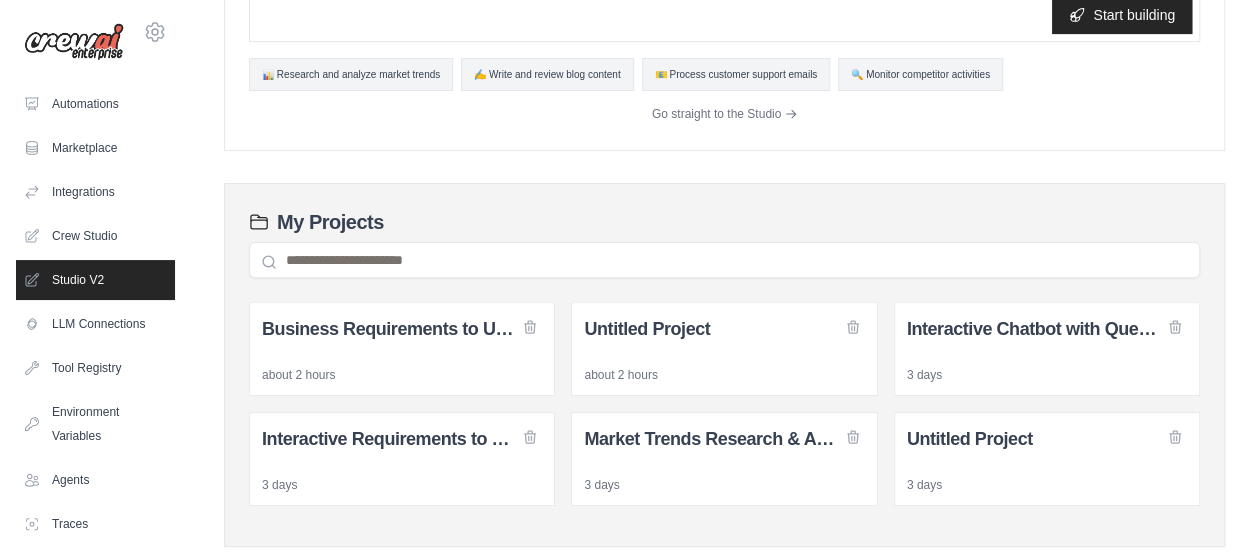 scroll, scrollTop: 204, scrollLeft: 0, axis: vertical 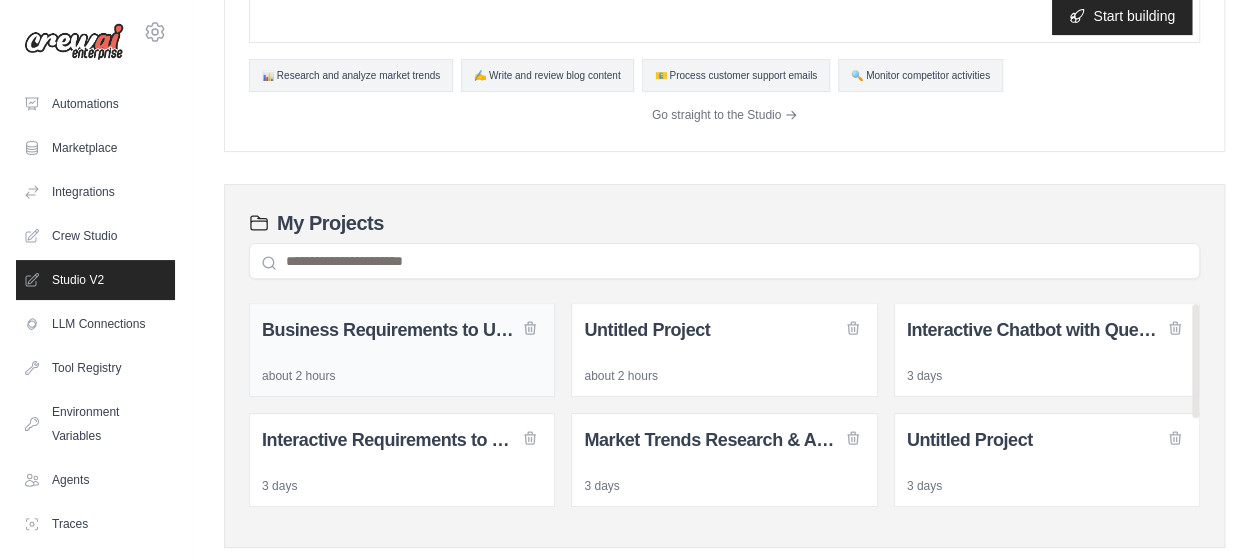 click on "Business Requirements to User Stories Transformer" at bounding box center (390, 330) 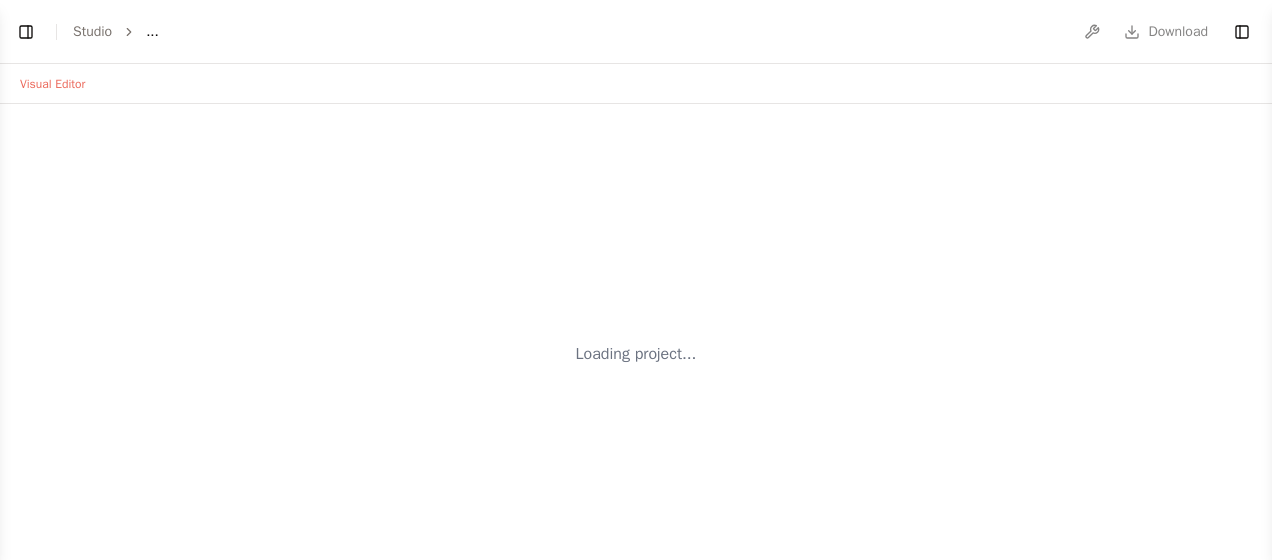 scroll, scrollTop: 0, scrollLeft: 0, axis: both 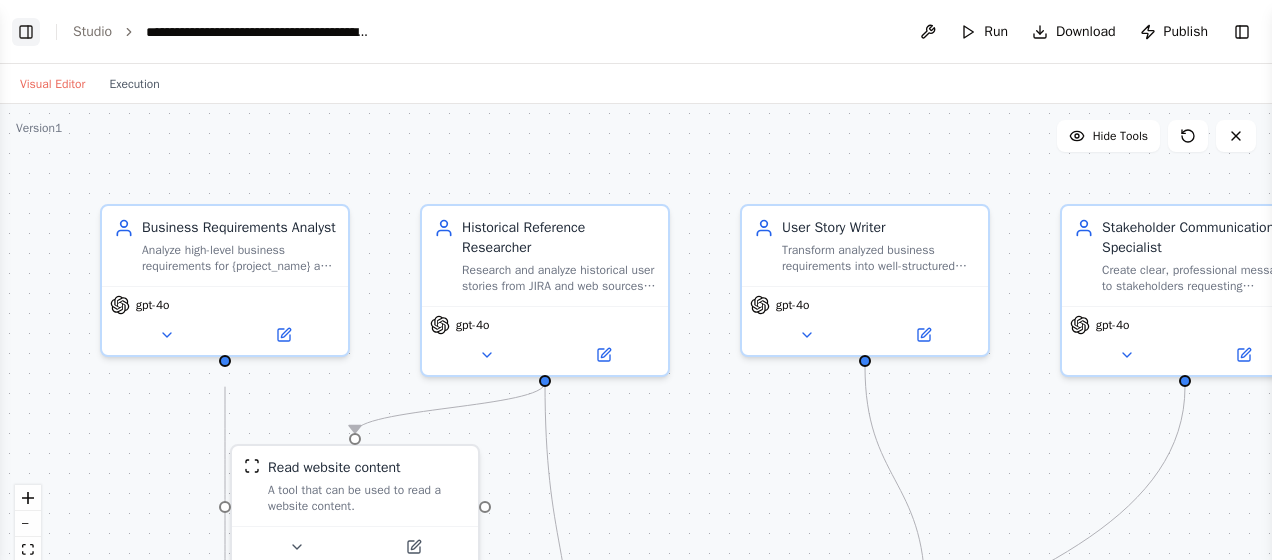 click on "Toggle Left Sidebar" at bounding box center (26, 32) 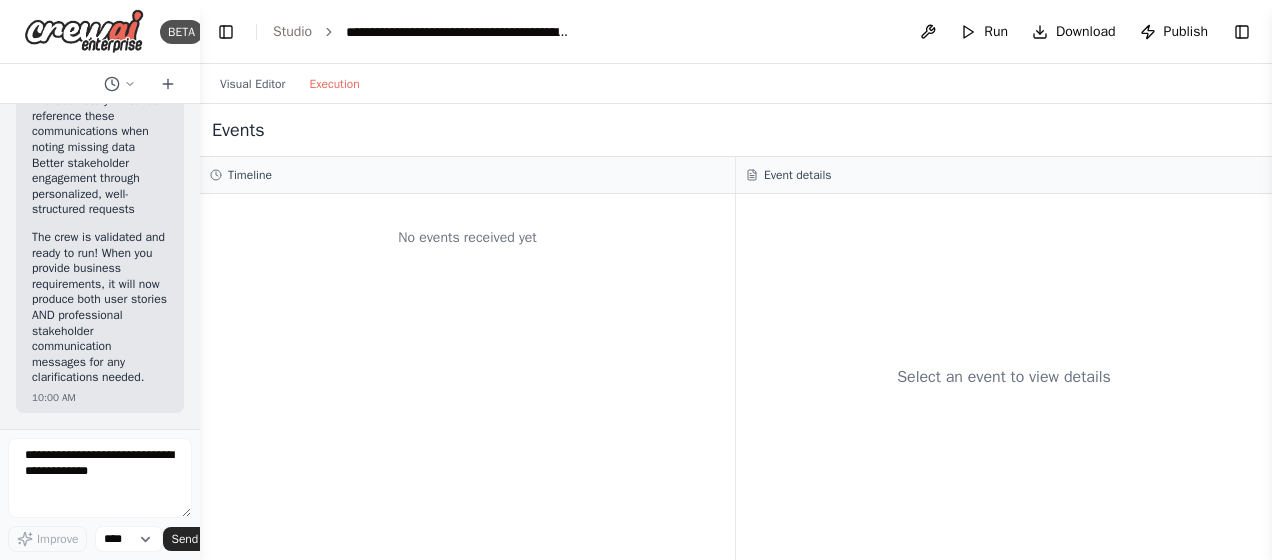 click on "Execution" at bounding box center [334, 84] 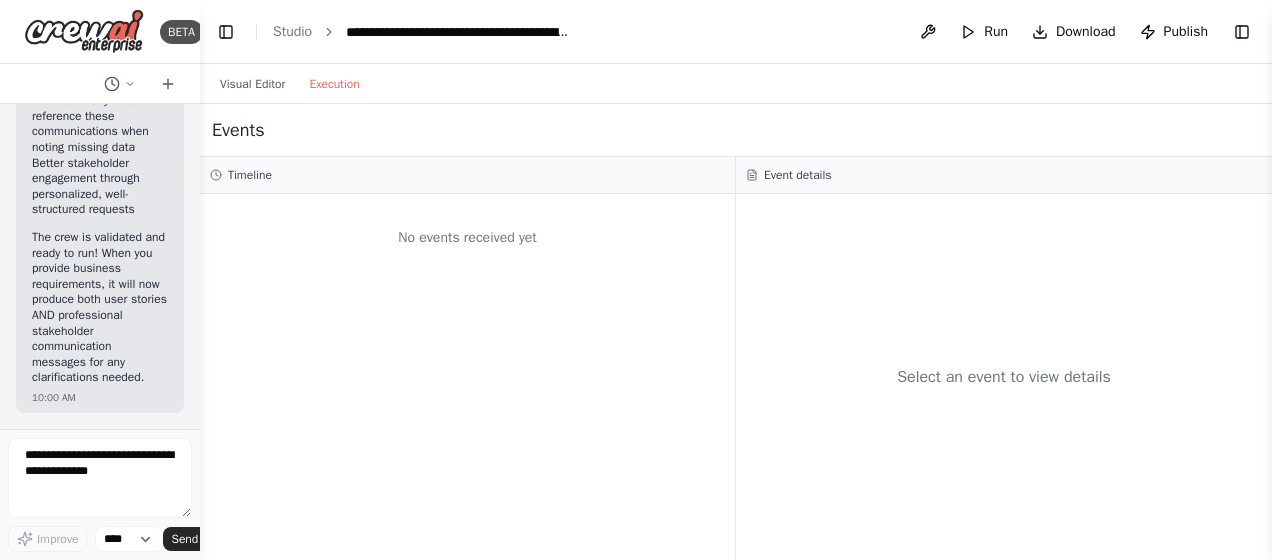 click on "Events" at bounding box center [736, 130] 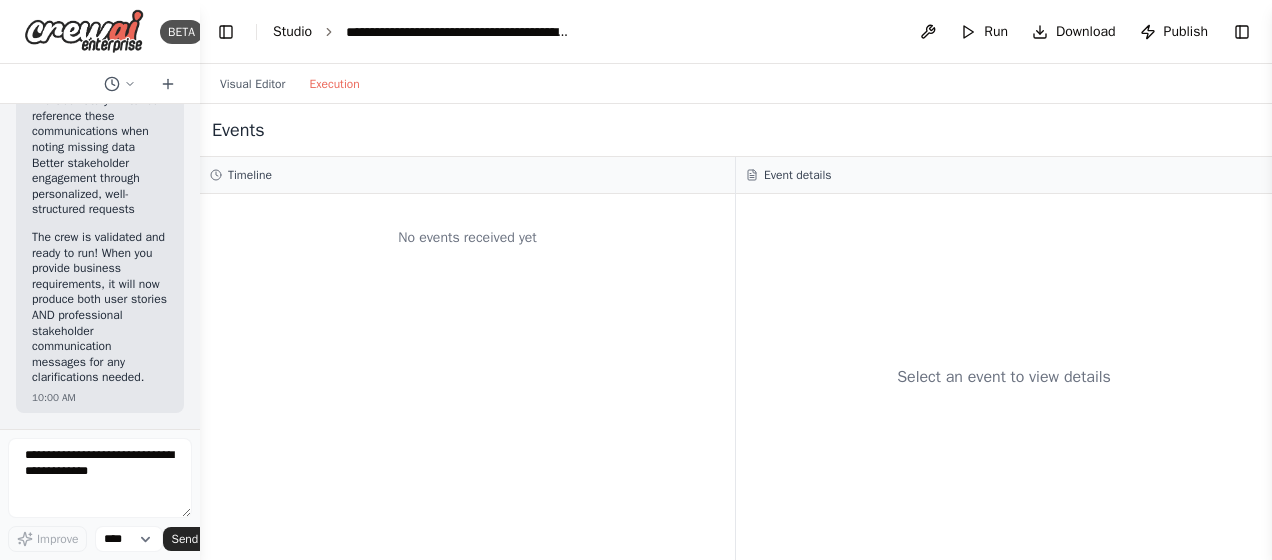 click on "Studio" at bounding box center (292, 31) 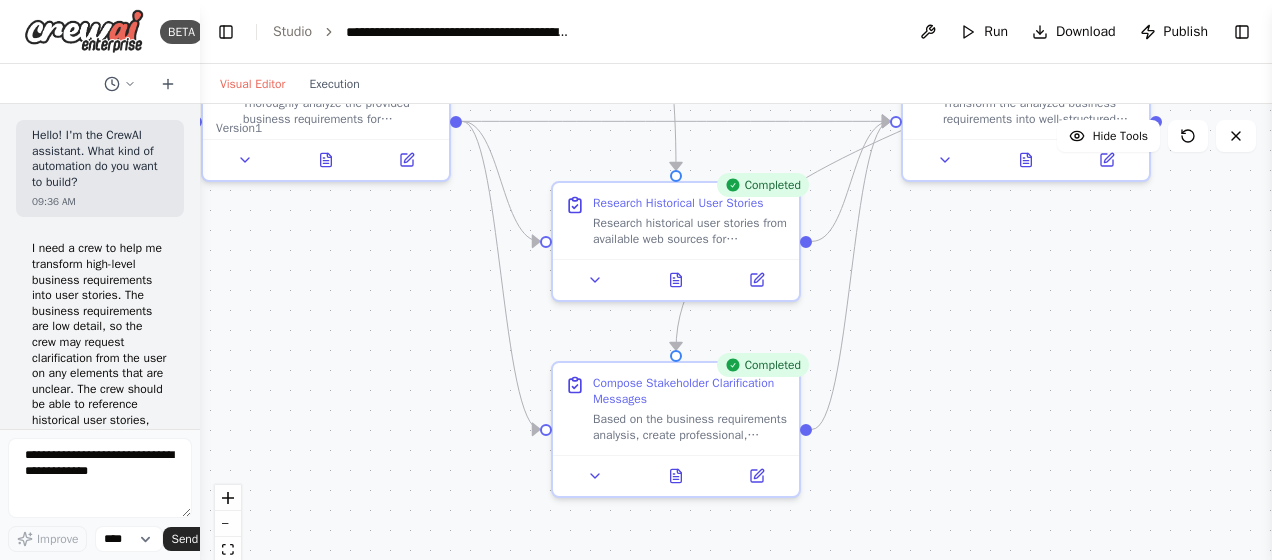 scroll, scrollTop: 0, scrollLeft: 0, axis: both 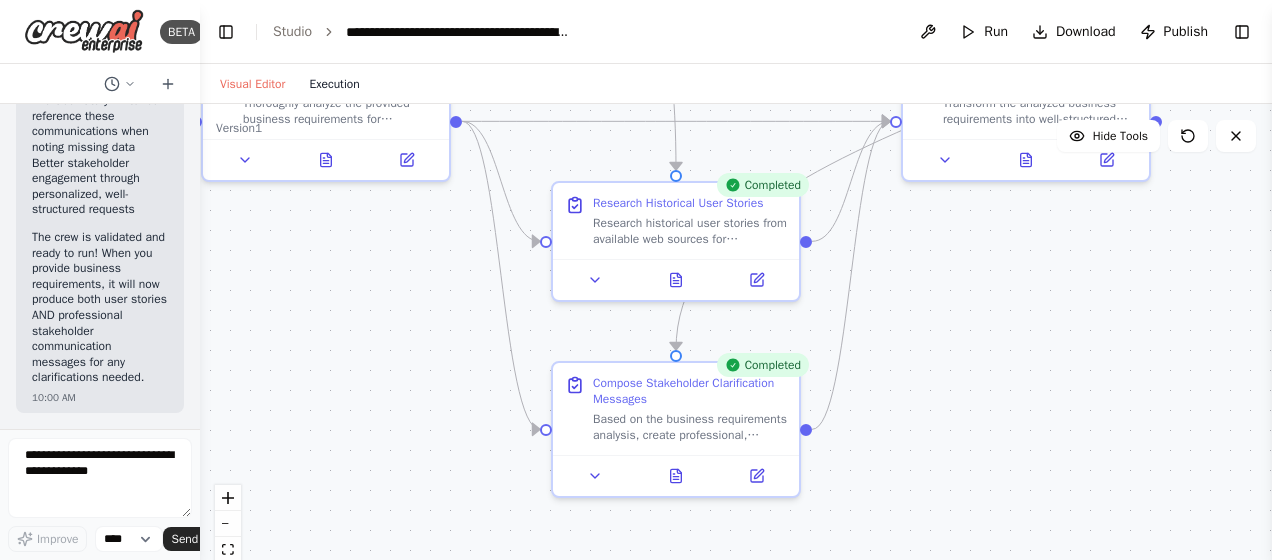 click on "Execution" at bounding box center (334, 84) 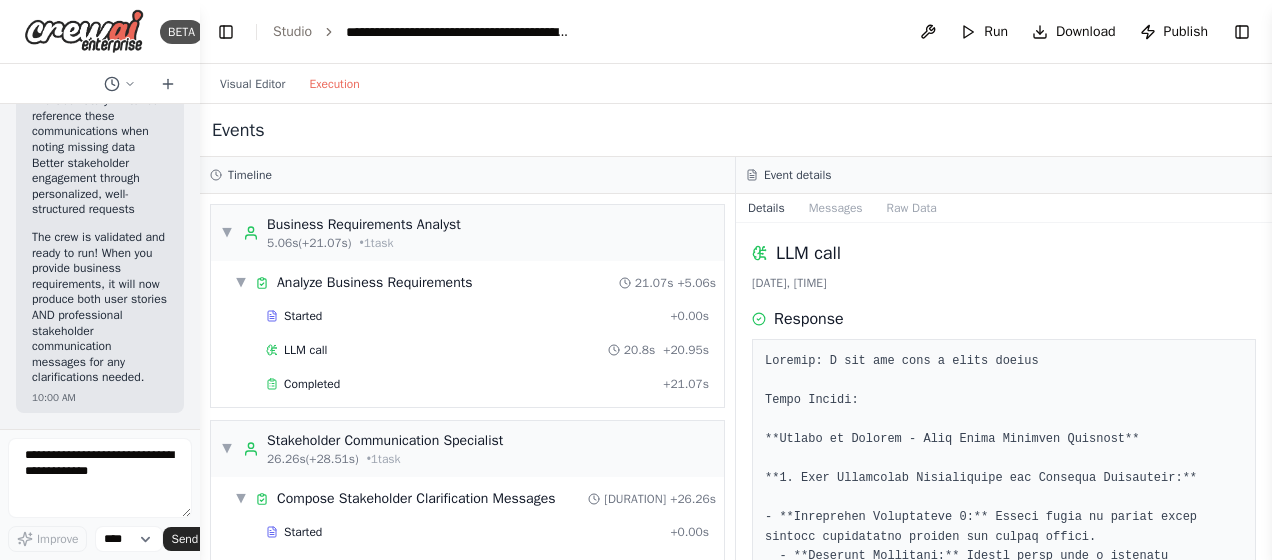 click on "Events" at bounding box center (736, 130) 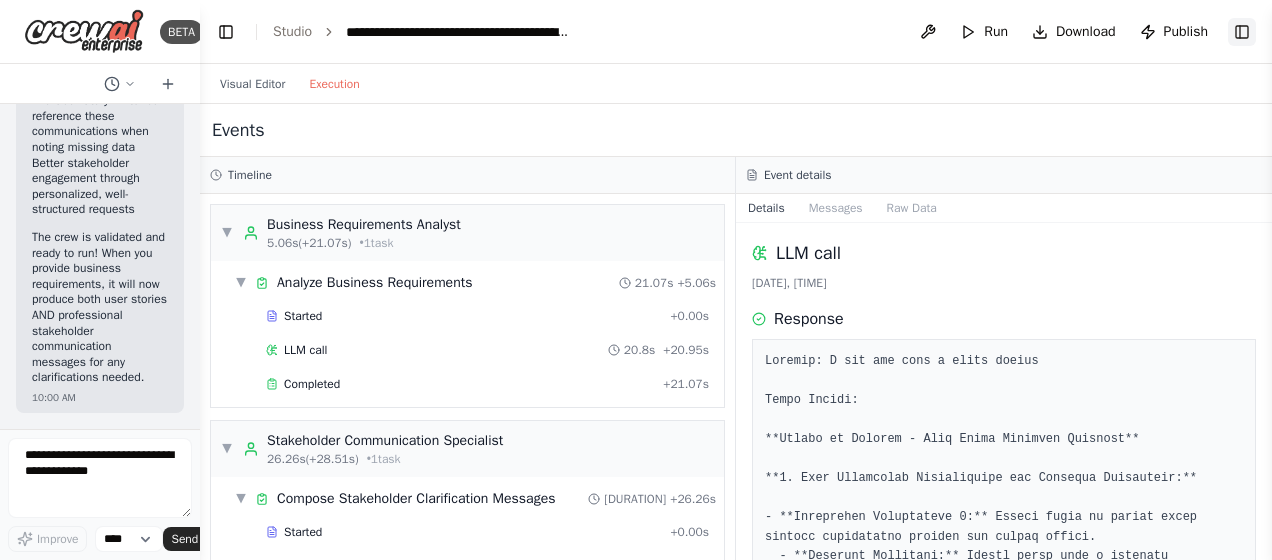 click on "Toggle Right Sidebar" at bounding box center [1242, 32] 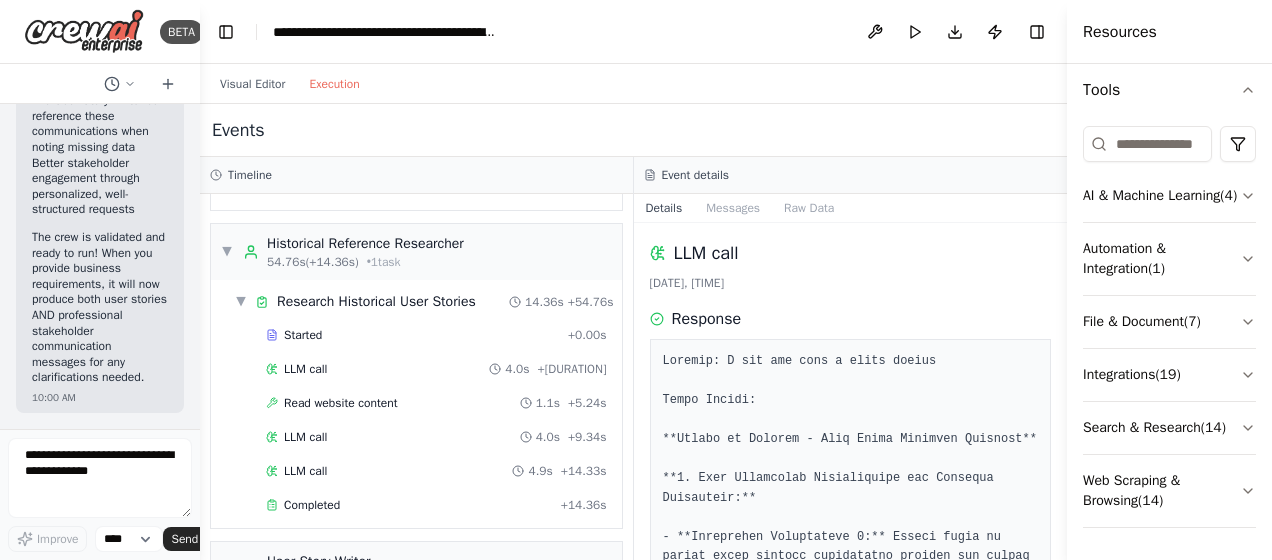 scroll, scrollTop: 227, scrollLeft: 0, axis: vertical 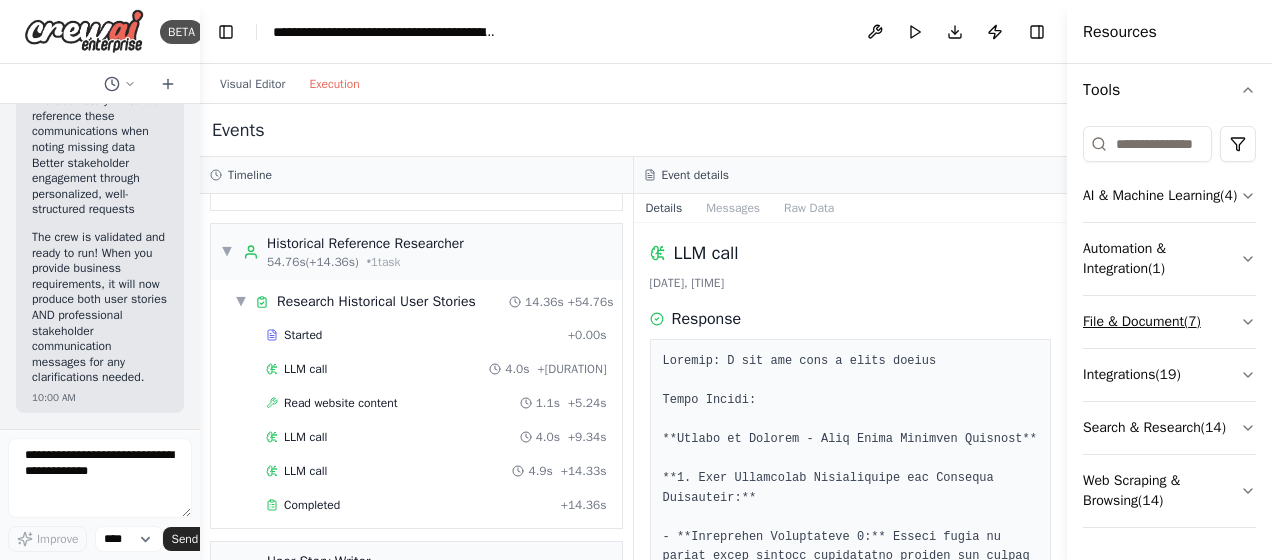 click on "File & Document  ( 7 )" at bounding box center (1169, 322) 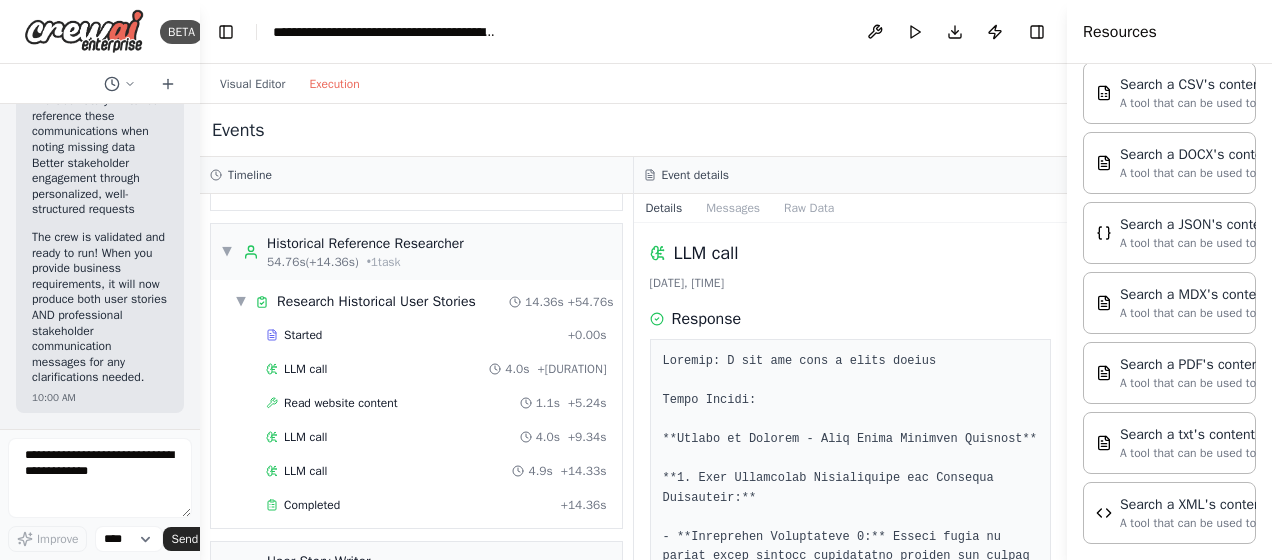 scroll, scrollTop: 476, scrollLeft: 0, axis: vertical 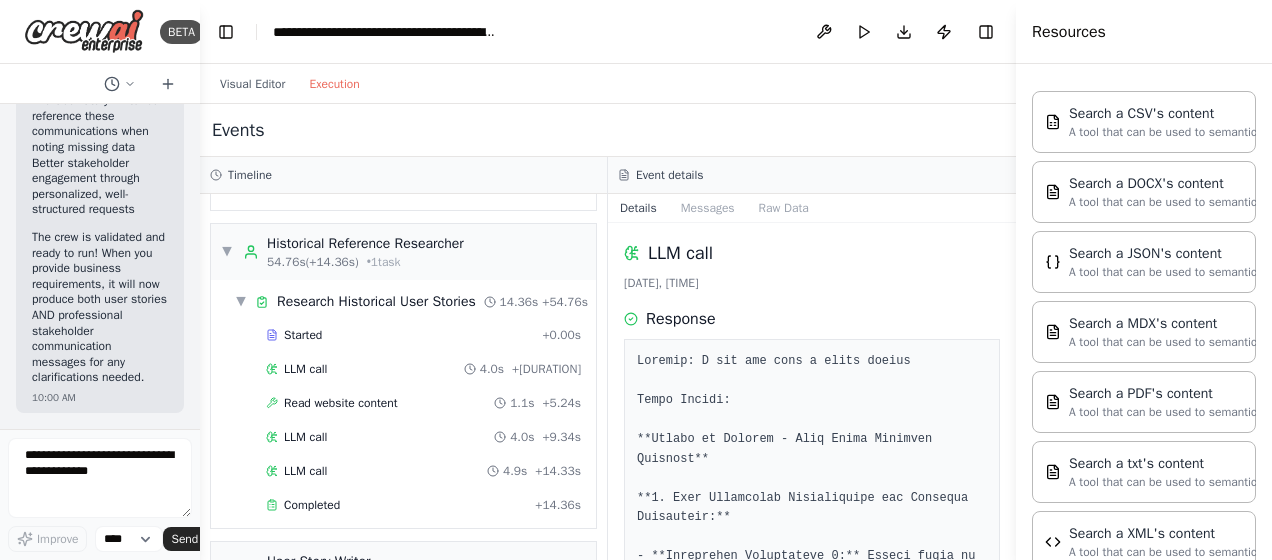 drag, startPoint x: 1068, startPoint y: 174, endPoint x: 1016, endPoint y: 185, distance: 53.15073 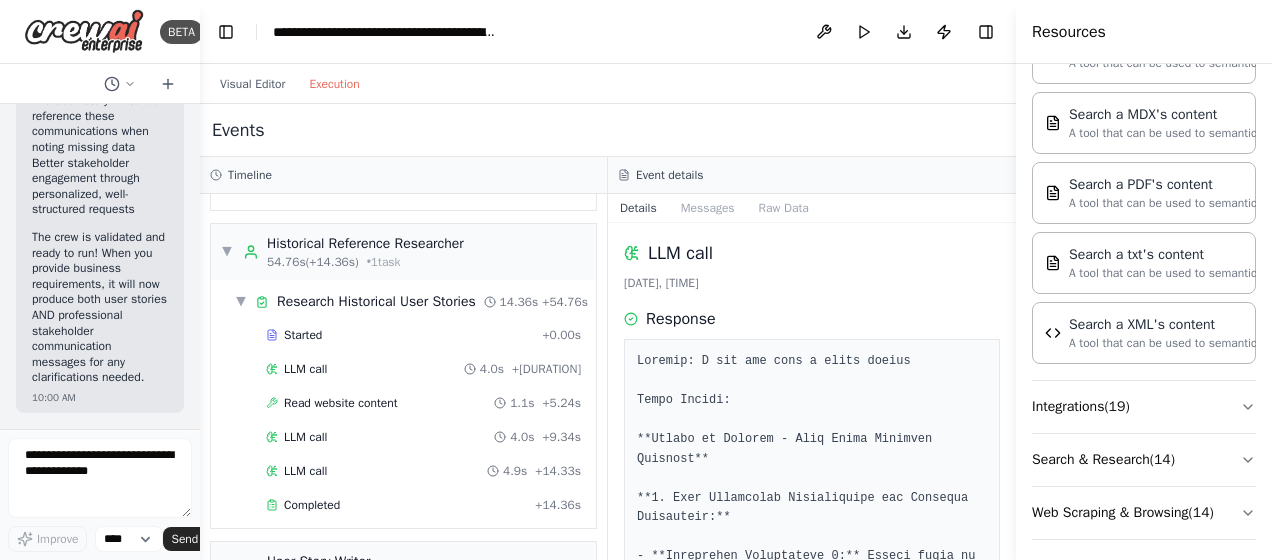 scroll, scrollTop: 648, scrollLeft: 0, axis: vertical 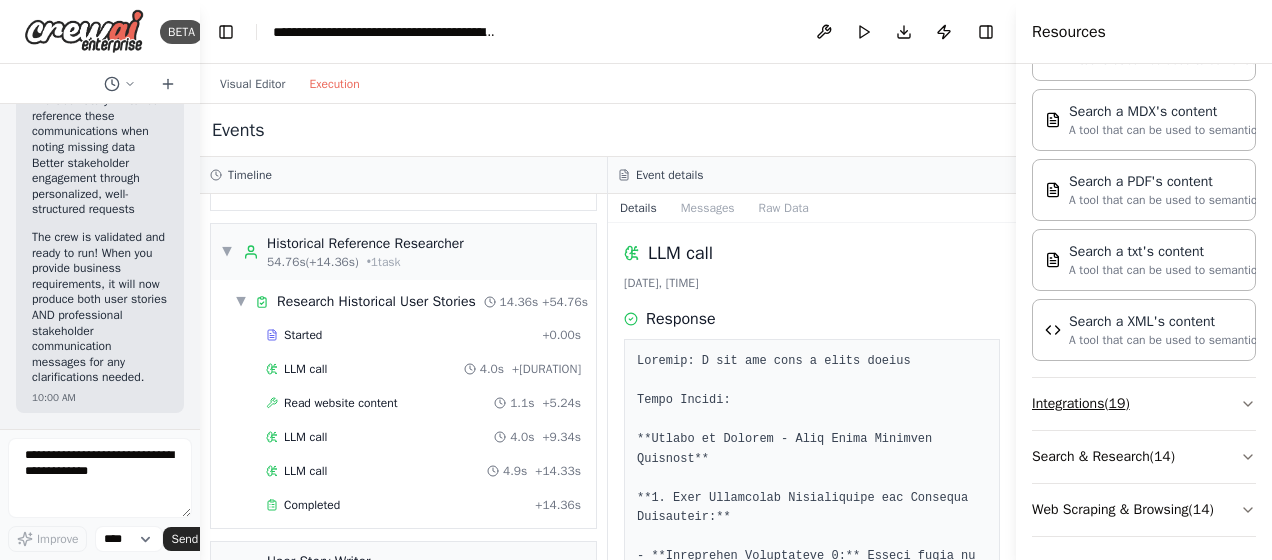 click on "Integrations  ( 19 )" at bounding box center (1144, 404) 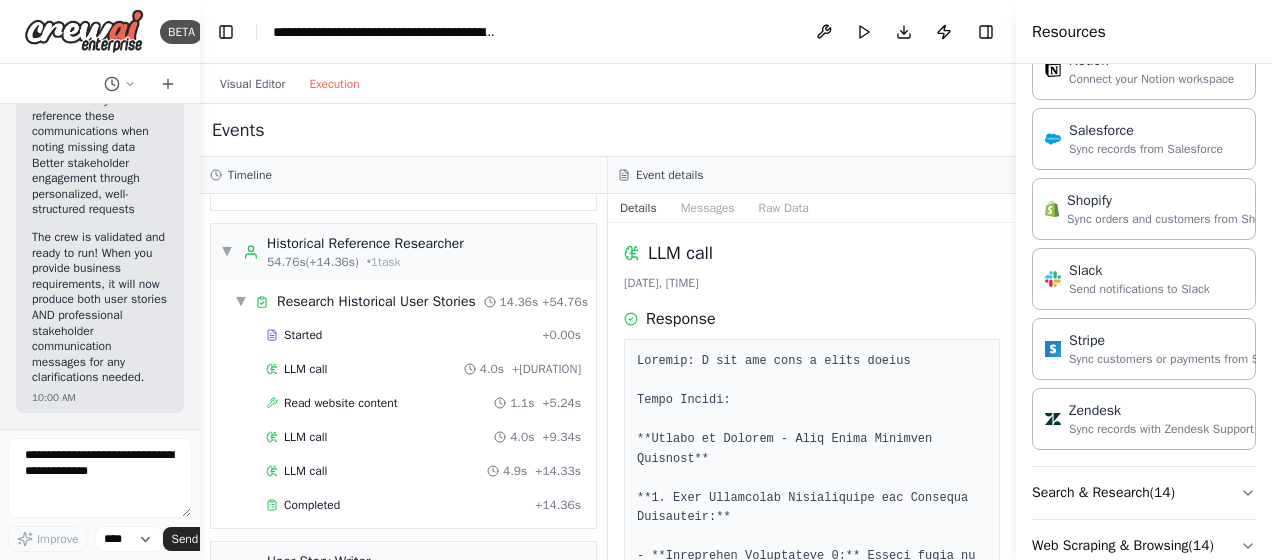 scroll, scrollTop: 1982, scrollLeft: 0, axis: vertical 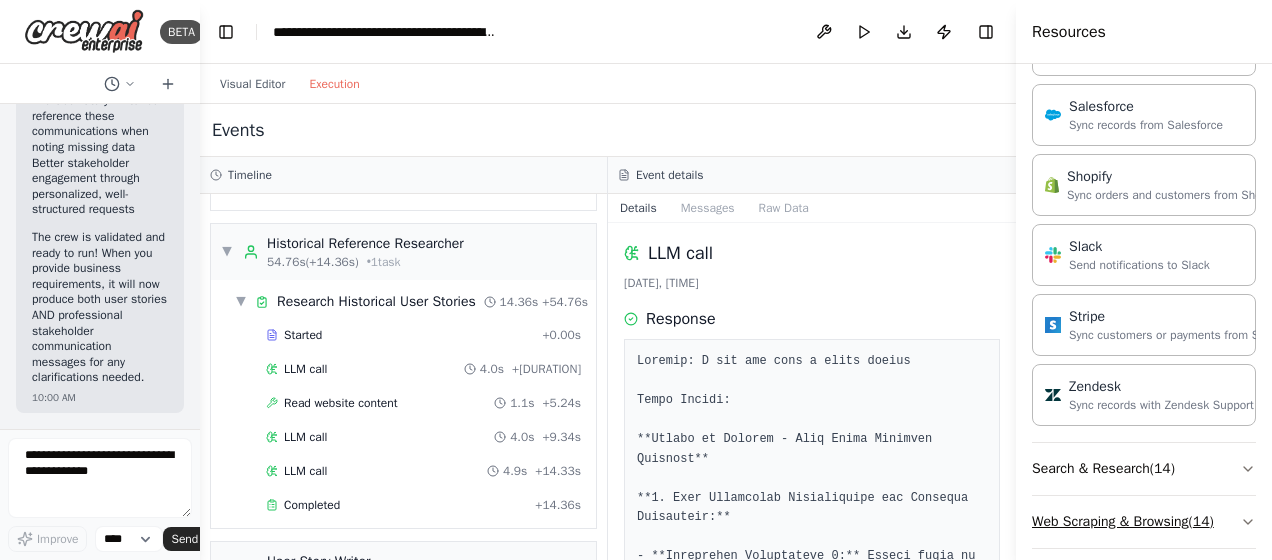 click on "Web Scraping & Browsing  ( 14 )" at bounding box center (1144, 522) 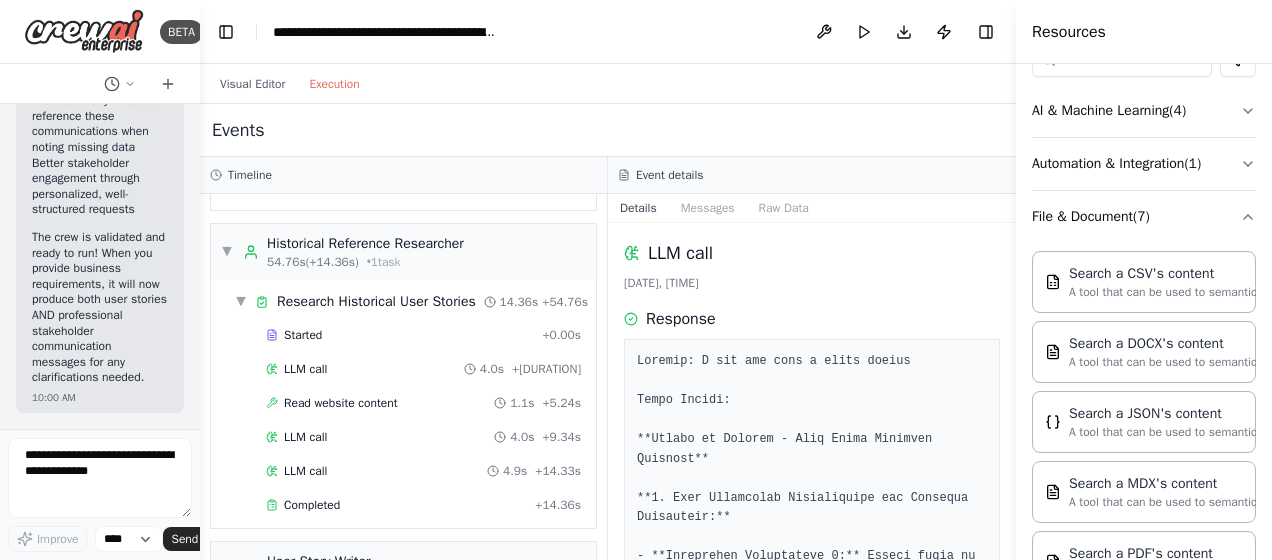 scroll, scrollTop: 0, scrollLeft: 0, axis: both 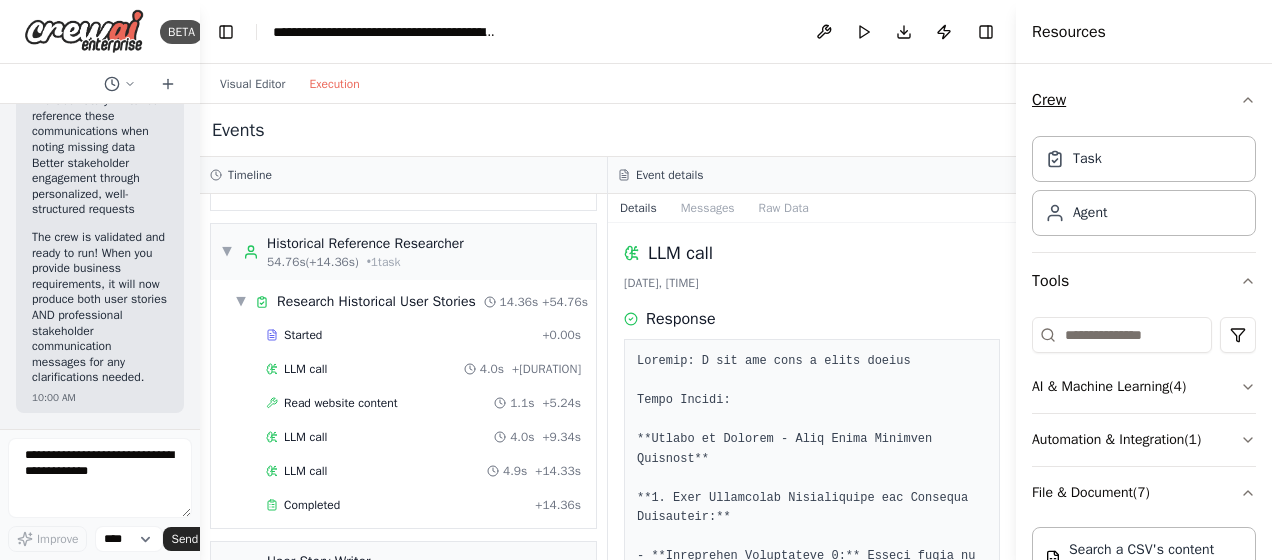 click on "Crew" at bounding box center (1144, 100) 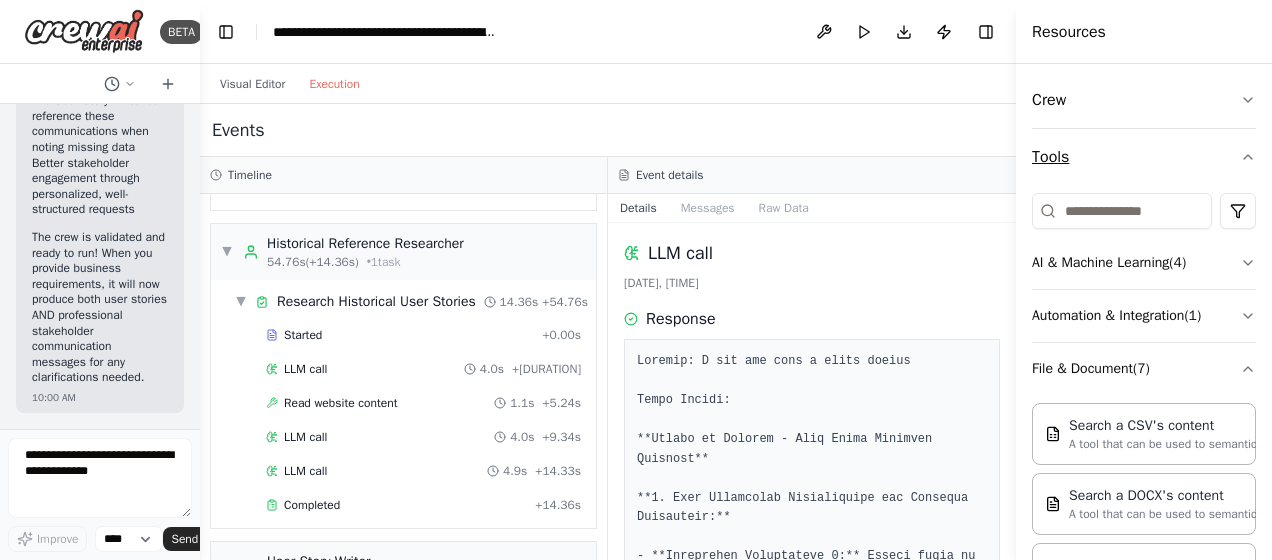 click on "Tools" at bounding box center [1144, 157] 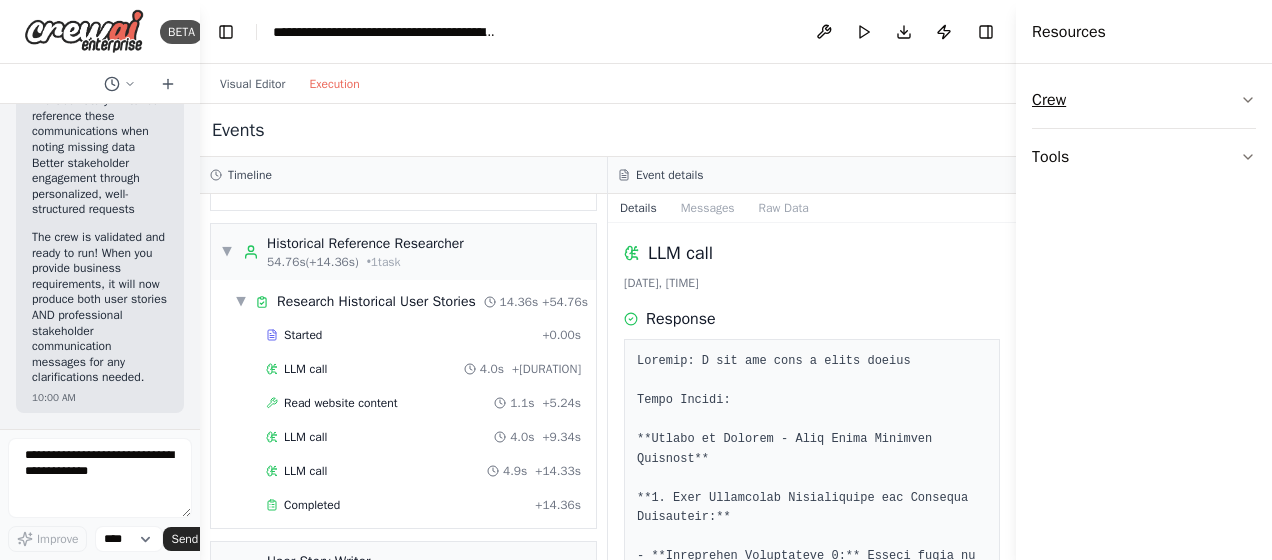 click on "Crew" at bounding box center [1144, 100] 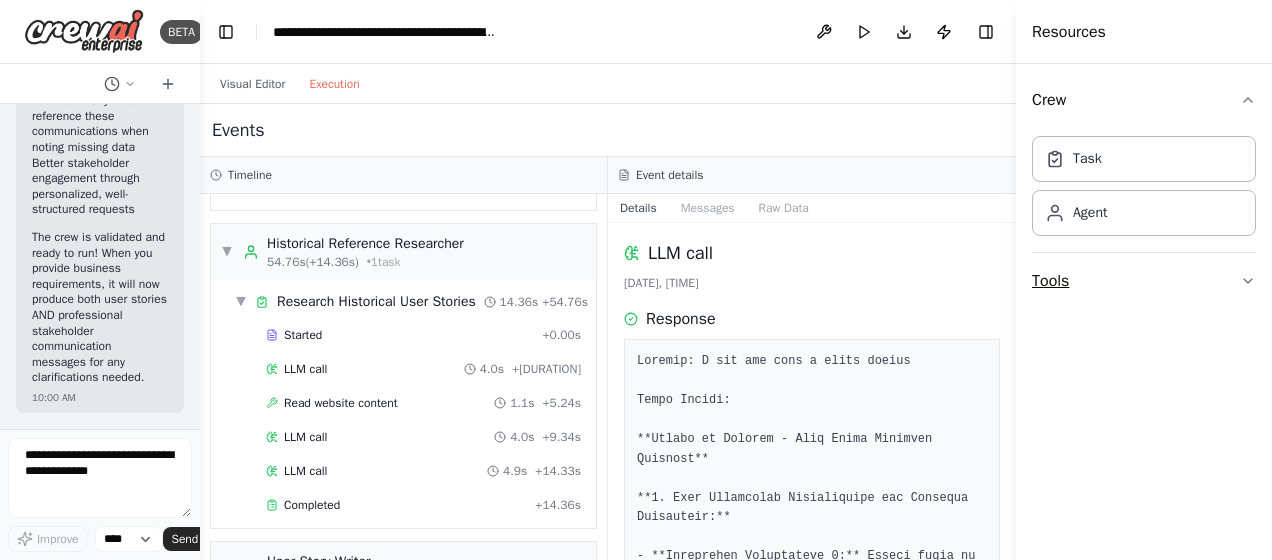 click on "Tools" at bounding box center [1144, 281] 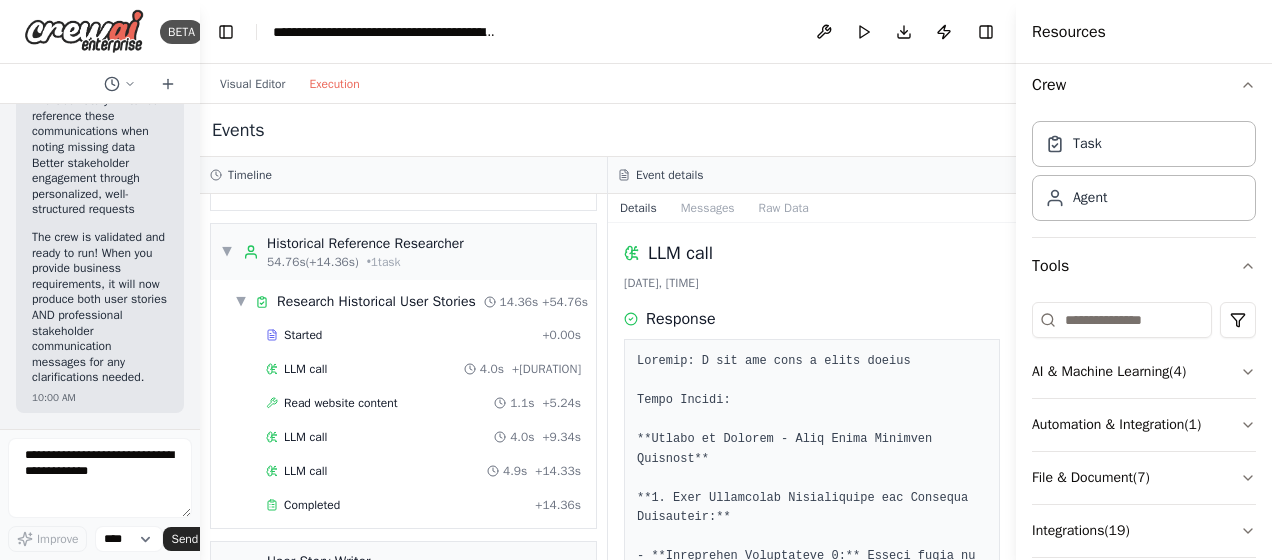 scroll, scrollTop: 14, scrollLeft: 0, axis: vertical 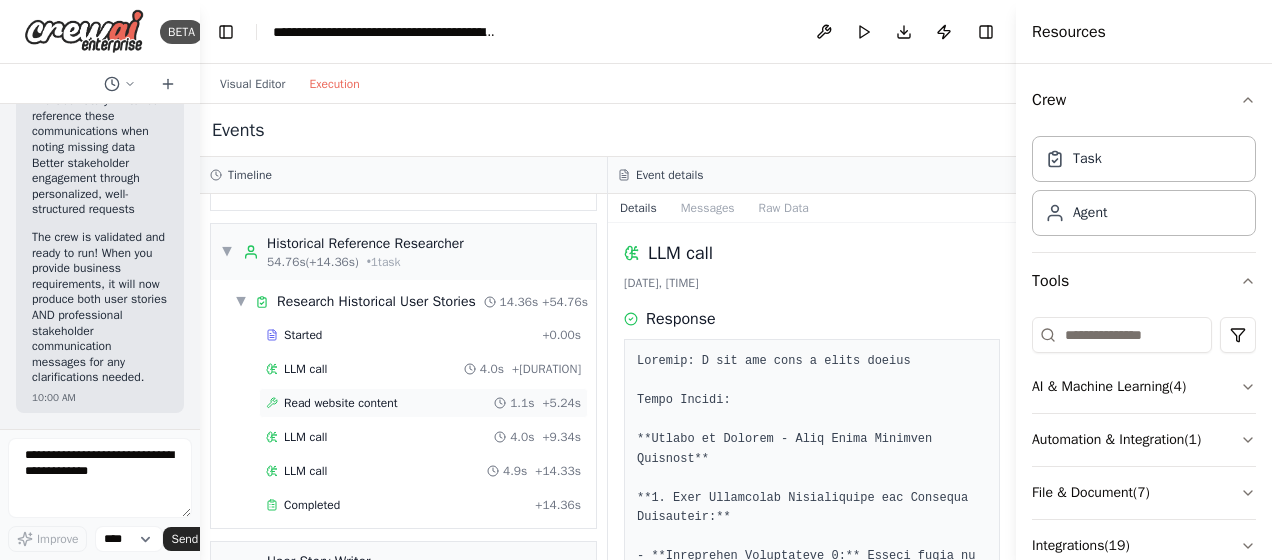 click on "Read website content 1.1s + 5.24s" at bounding box center [423, 403] 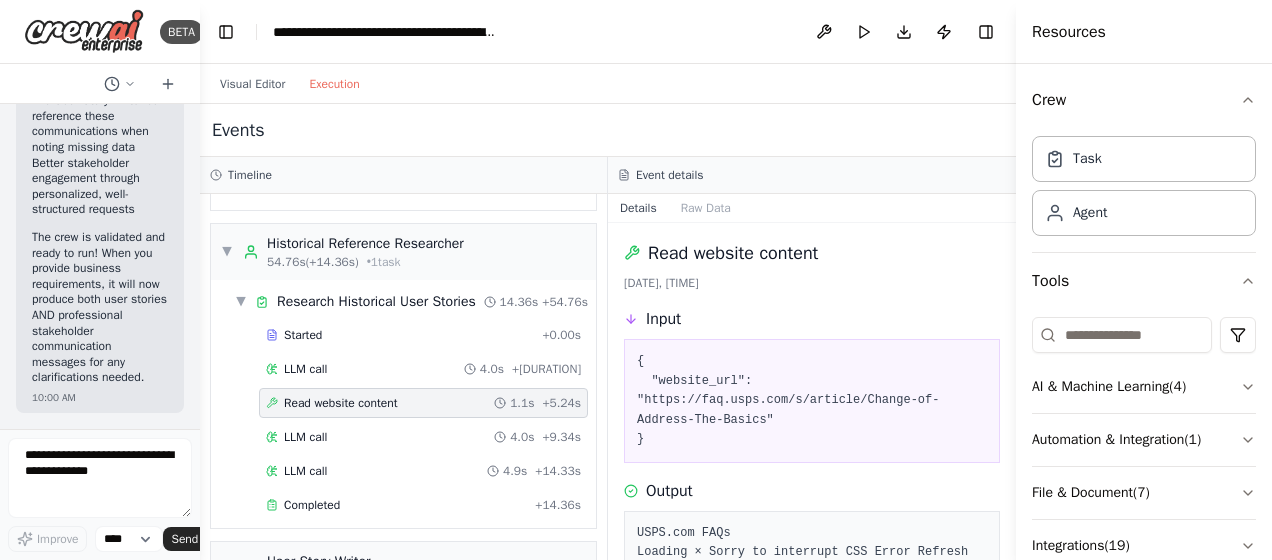 drag, startPoint x: 1008, startPoint y: 351, endPoint x: 1002, endPoint y: 389, distance: 38.470768 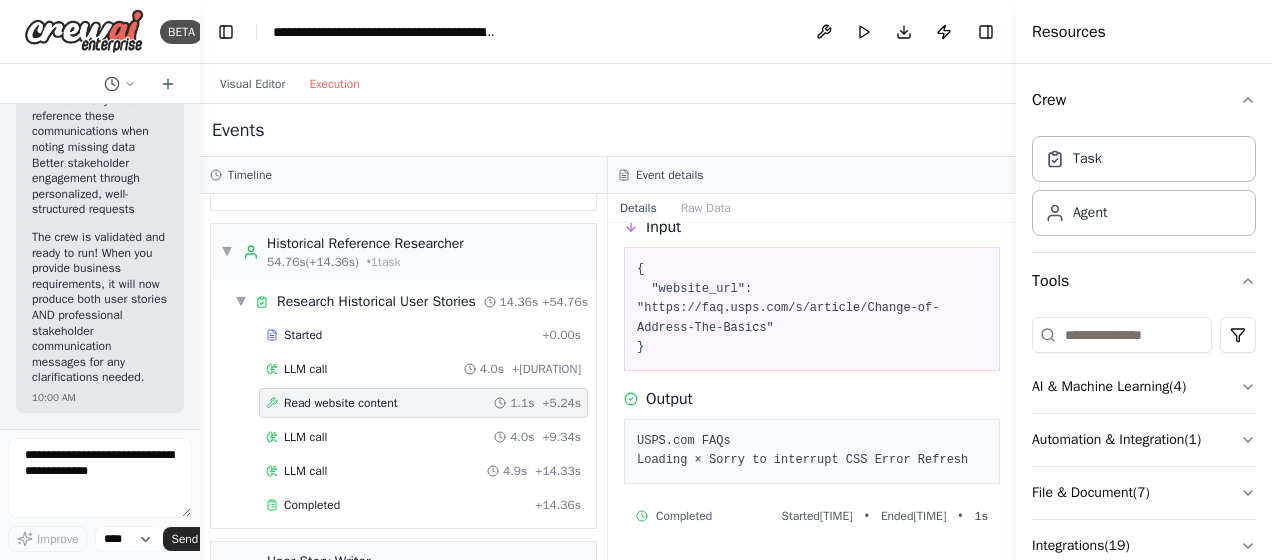 scroll, scrollTop: 124, scrollLeft: 0, axis: vertical 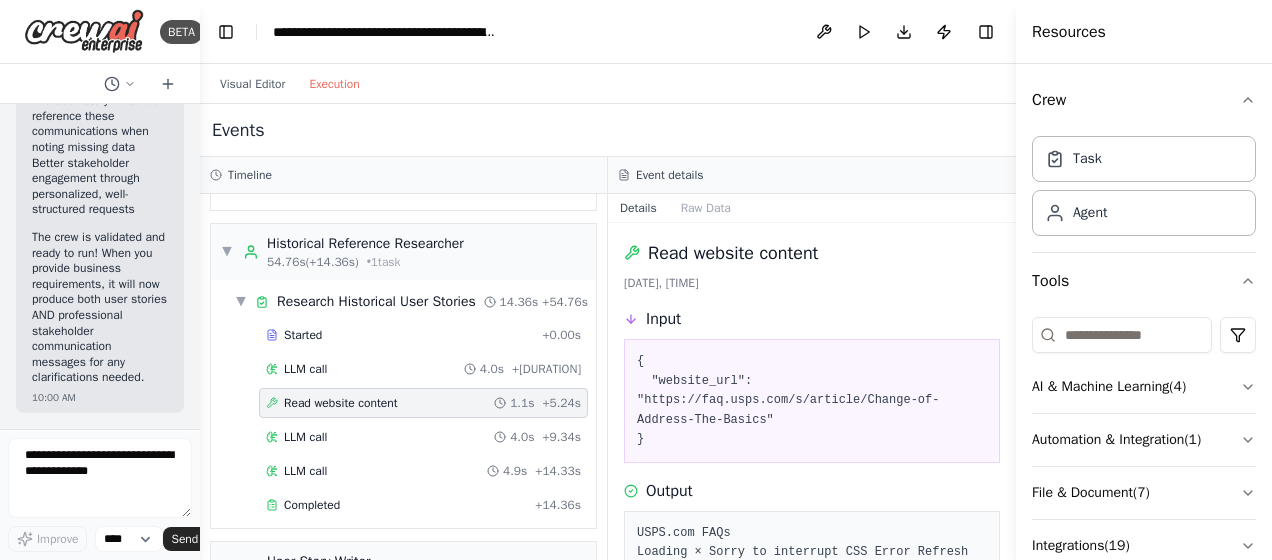 click on "Visual Editor Execution" at bounding box center (608, 84) 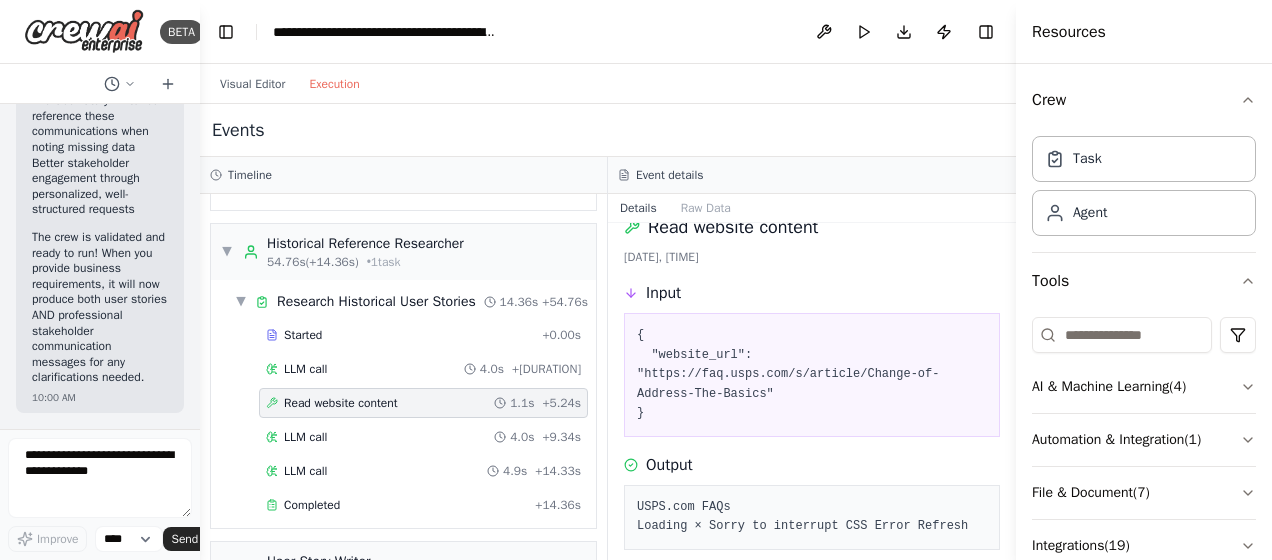 scroll, scrollTop: 0, scrollLeft: 0, axis: both 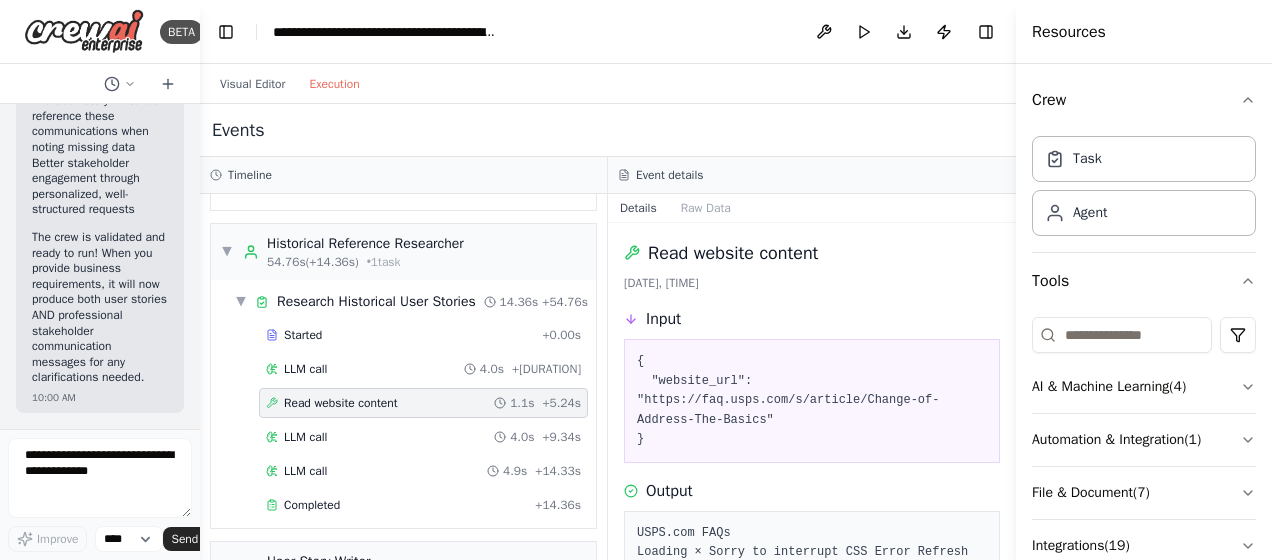 click on "Events" at bounding box center (608, 130) 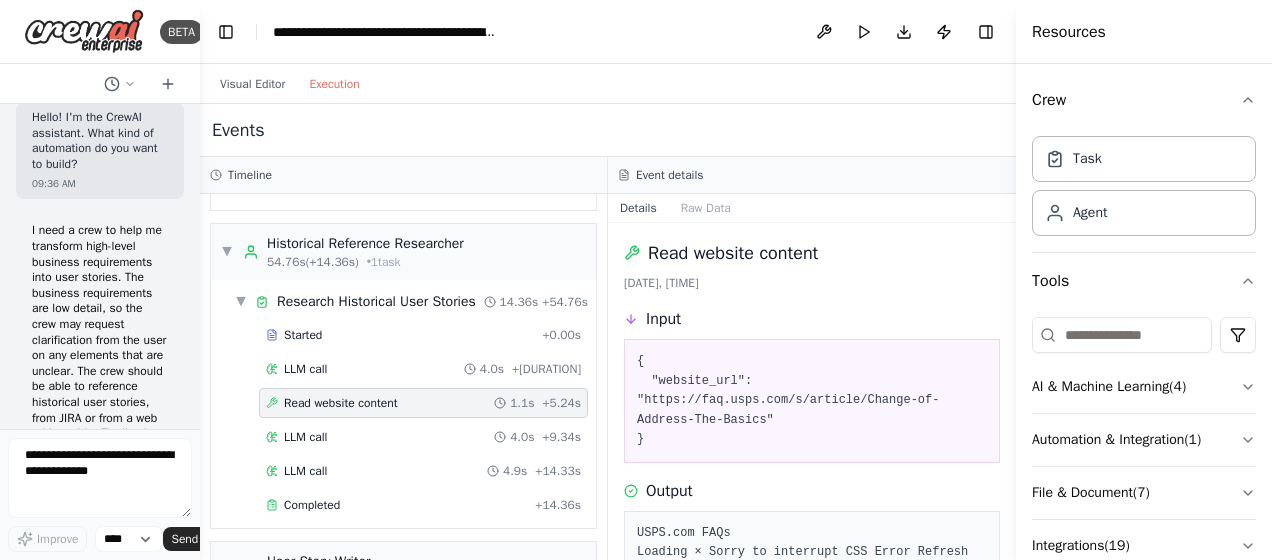 scroll, scrollTop: 37, scrollLeft: 0, axis: vertical 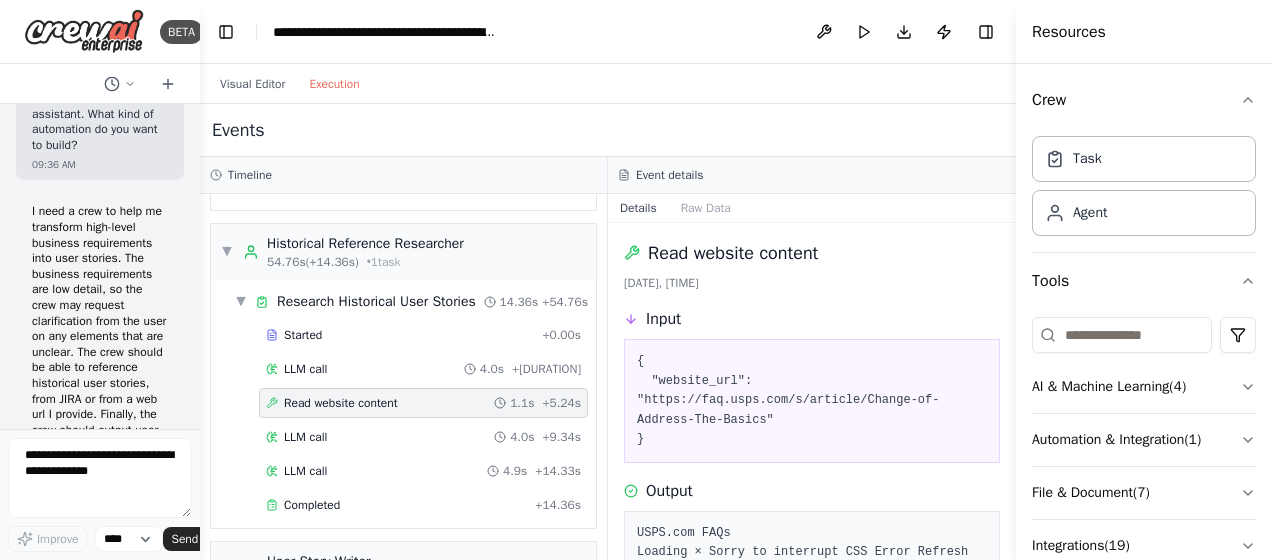 click on "Events" at bounding box center [608, 130] 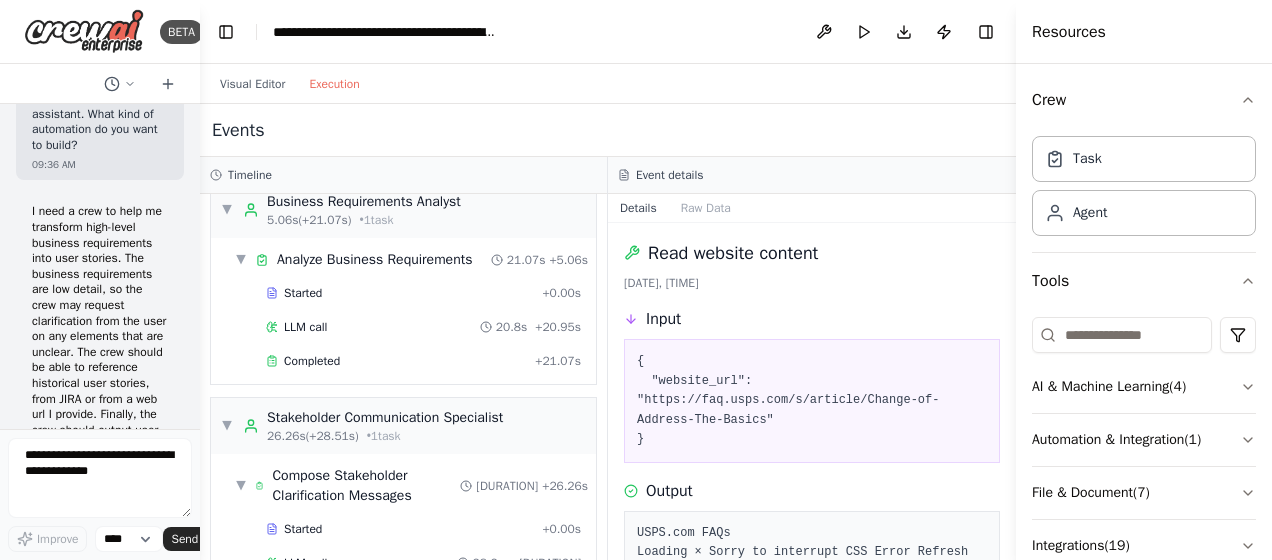scroll, scrollTop: 0, scrollLeft: 0, axis: both 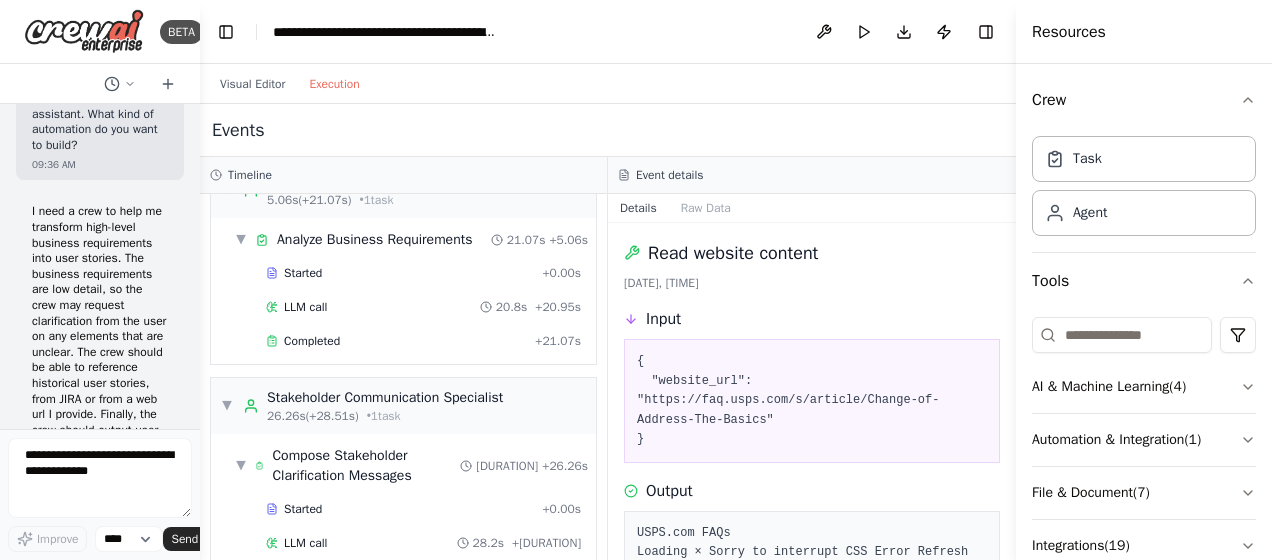 drag, startPoint x: 1014, startPoint y: 375, endPoint x: 1011, endPoint y: 388, distance: 13.341664 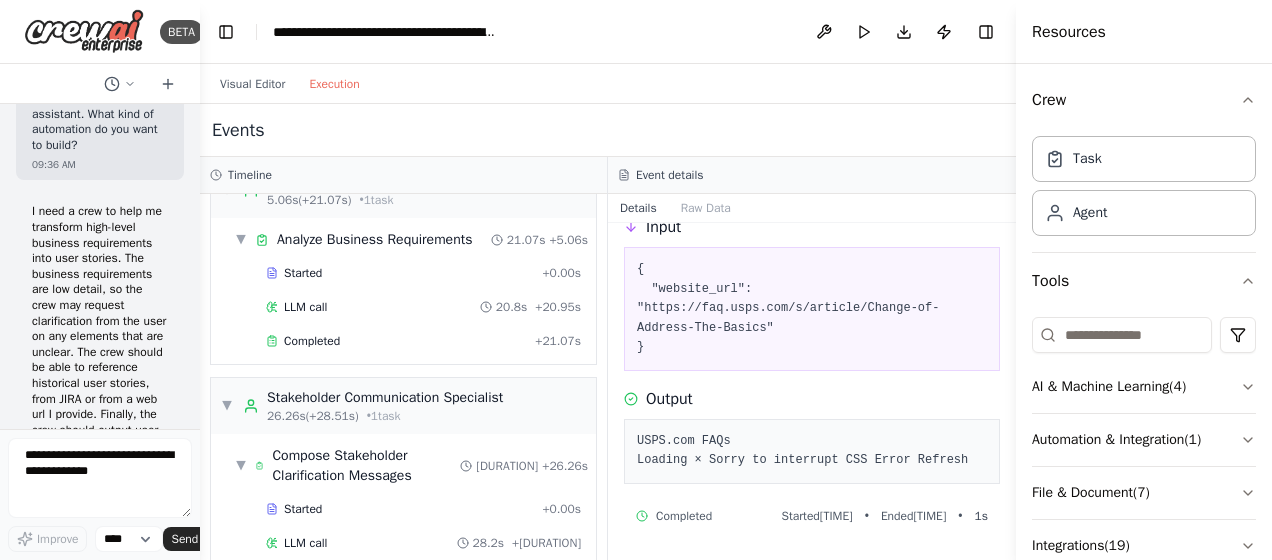 scroll, scrollTop: 124, scrollLeft: 0, axis: vertical 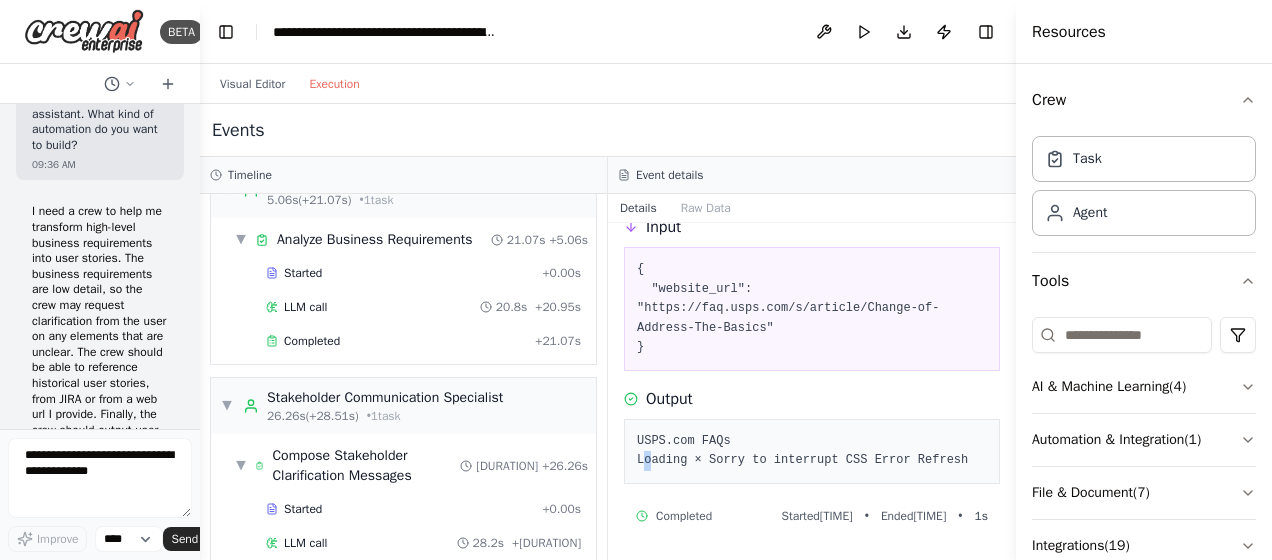 drag, startPoint x: 744, startPoint y: 423, endPoint x: 630, endPoint y: 443, distance: 115.74109 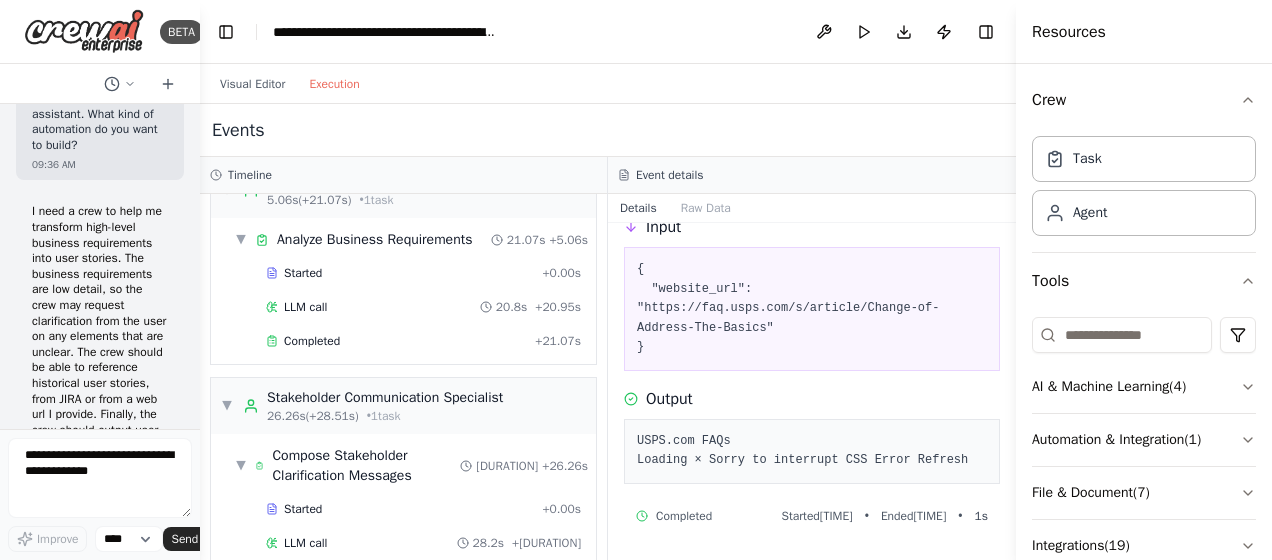 click on "USPS.com FAQs
Loading × Sorry to interrupt CSS Error Refresh" at bounding box center [812, 451] 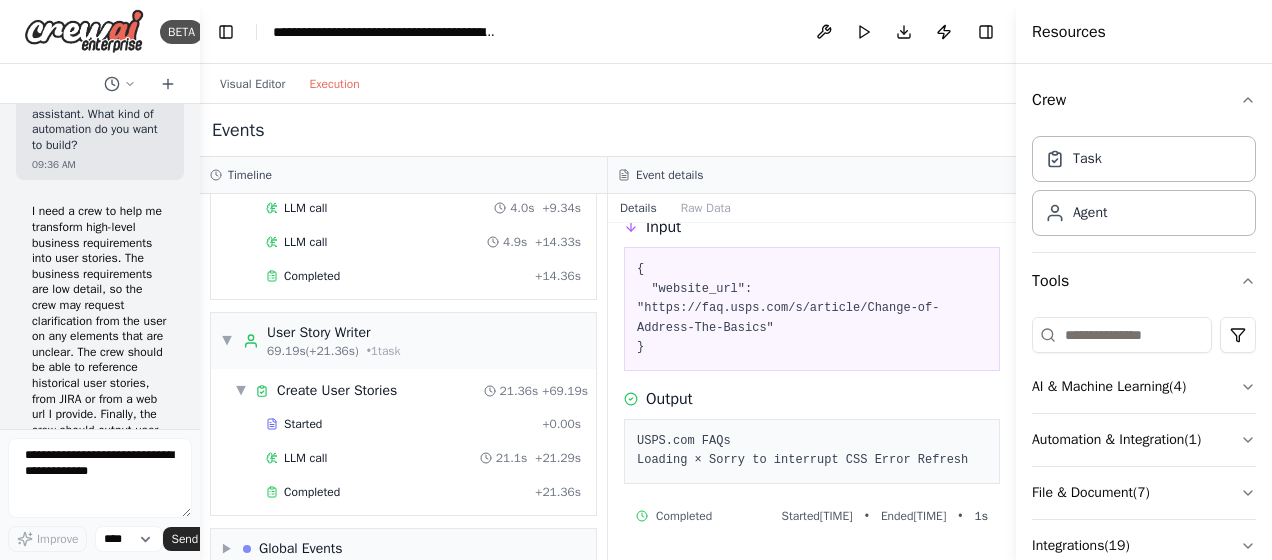 scroll, scrollTop: 680, scrollLeft: 0, axis: vertical 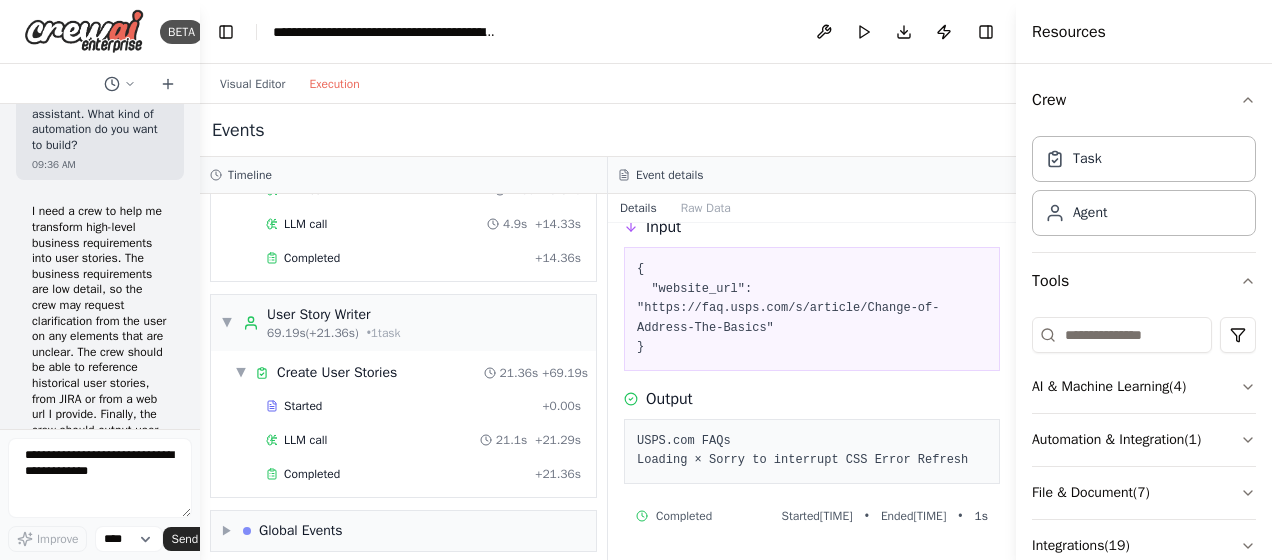 click on "Started + 0.00s LLM call 21.1s + 21.29s Completed + 21.36s" at bounding box center [411, 442] 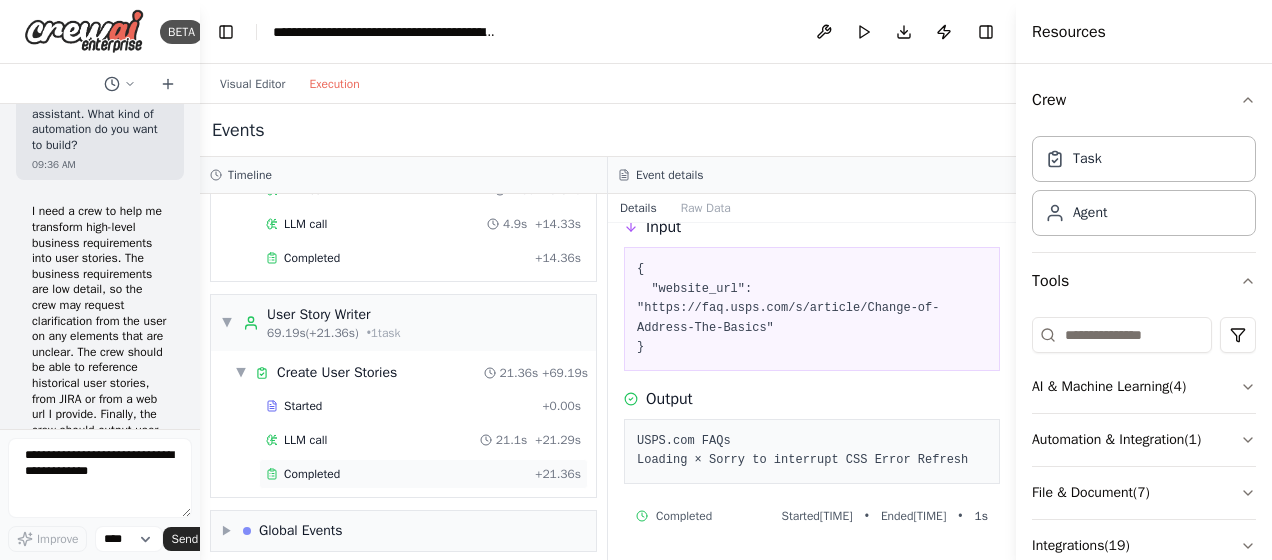 click on "Completed" at bounding box center [312, 474] 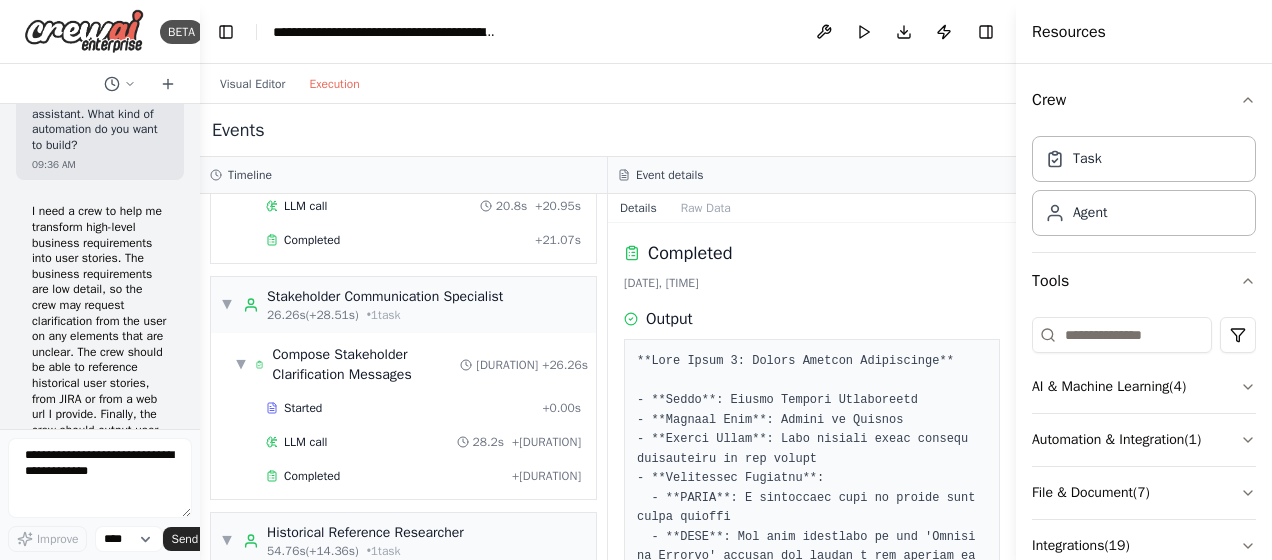 scroll, scrollTop: 0, scrollLeft: 0, axis: both 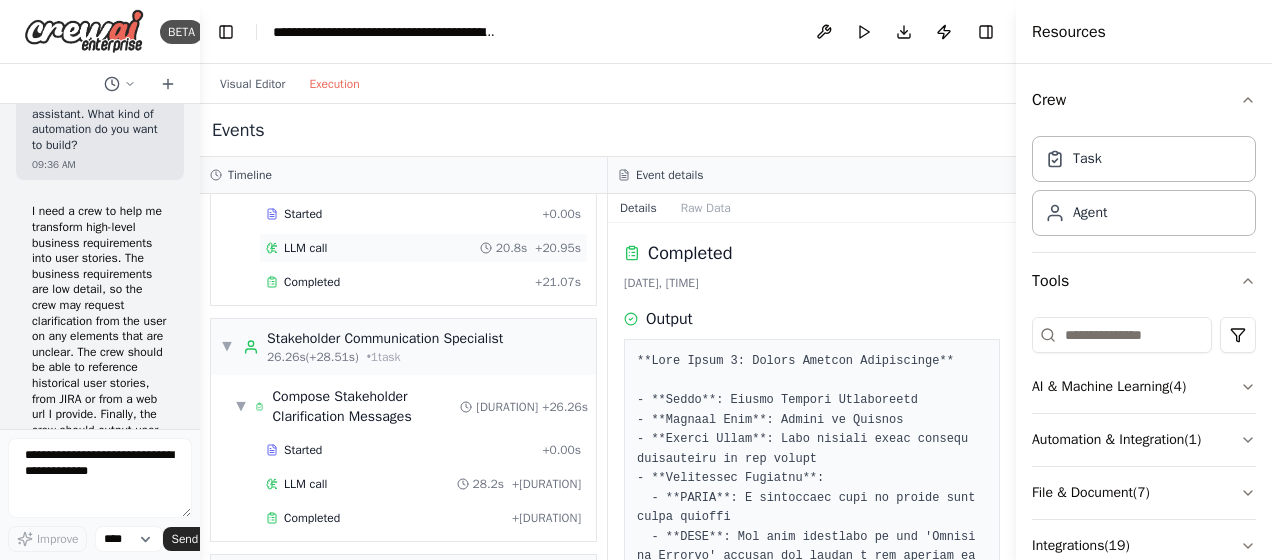 click on "LLM call" at bounding box center (305, 248) 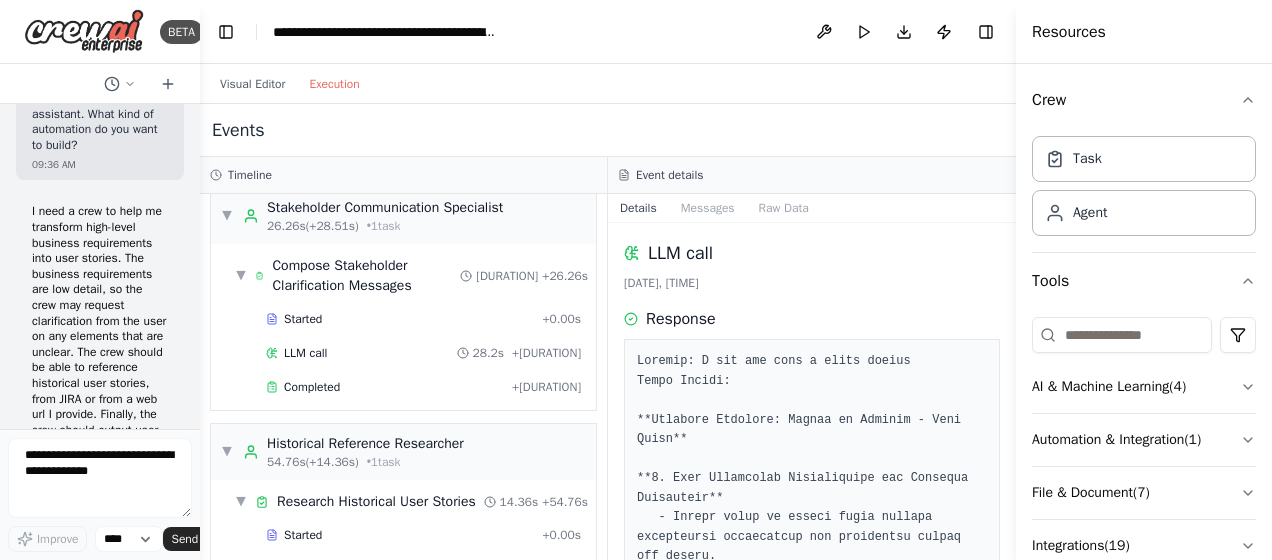 scroll, scrollTop: 272, scrollLeft: 0, axis: vertical 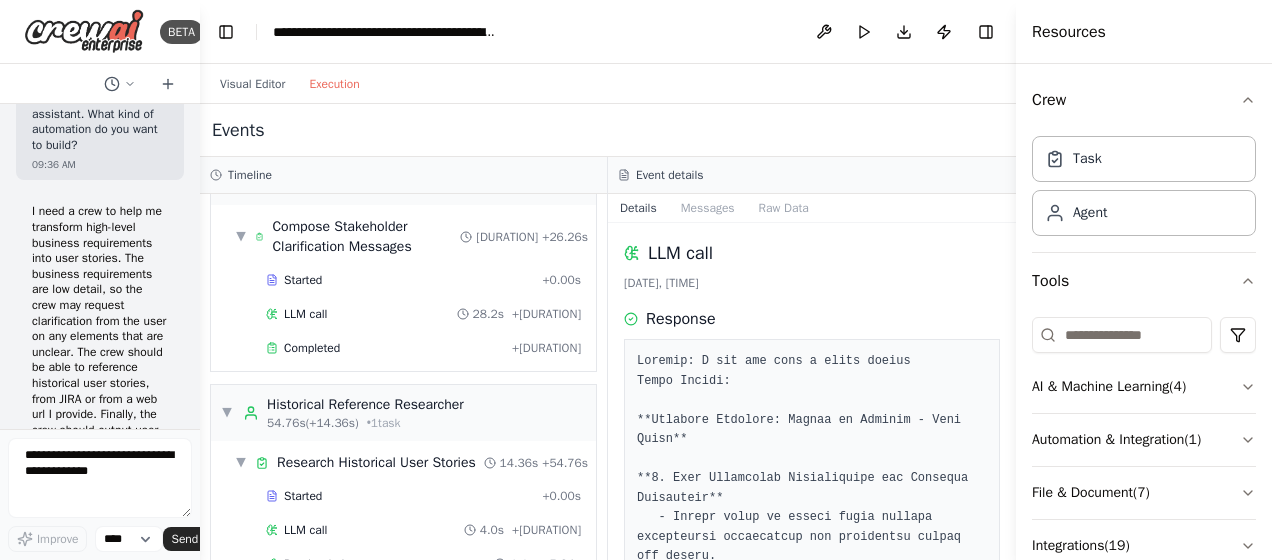 click on "Started + 0.00s LLM call 28.2s + 28.31s Completed + 28.51s" at bounding box center [411, 316] 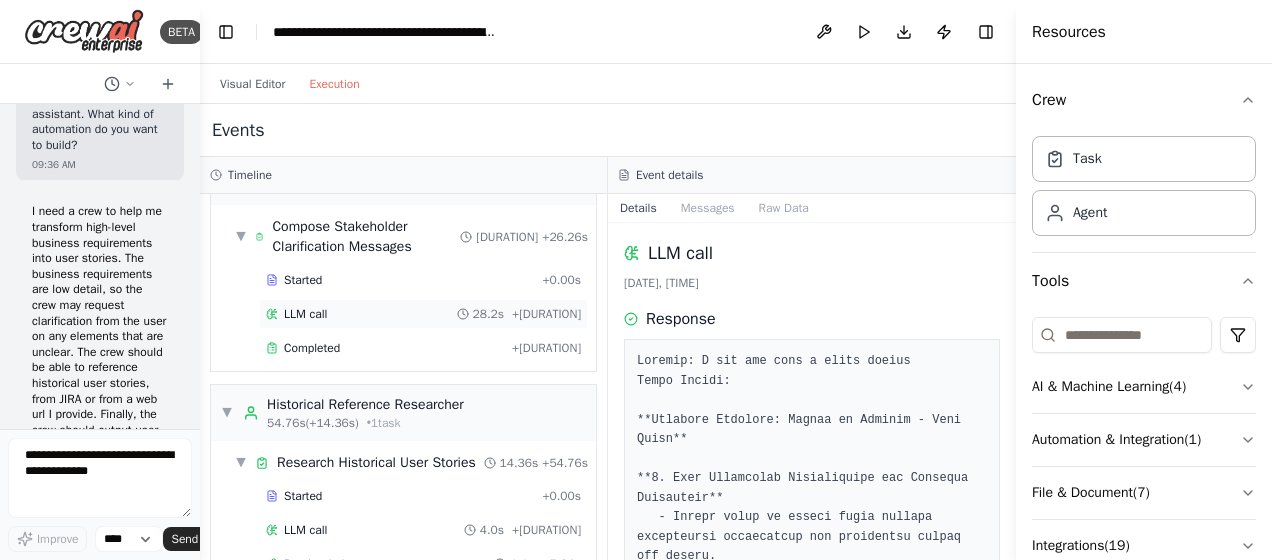 click on "LLM call 28.2s + 28.31s" at bounding box center (423, 314) 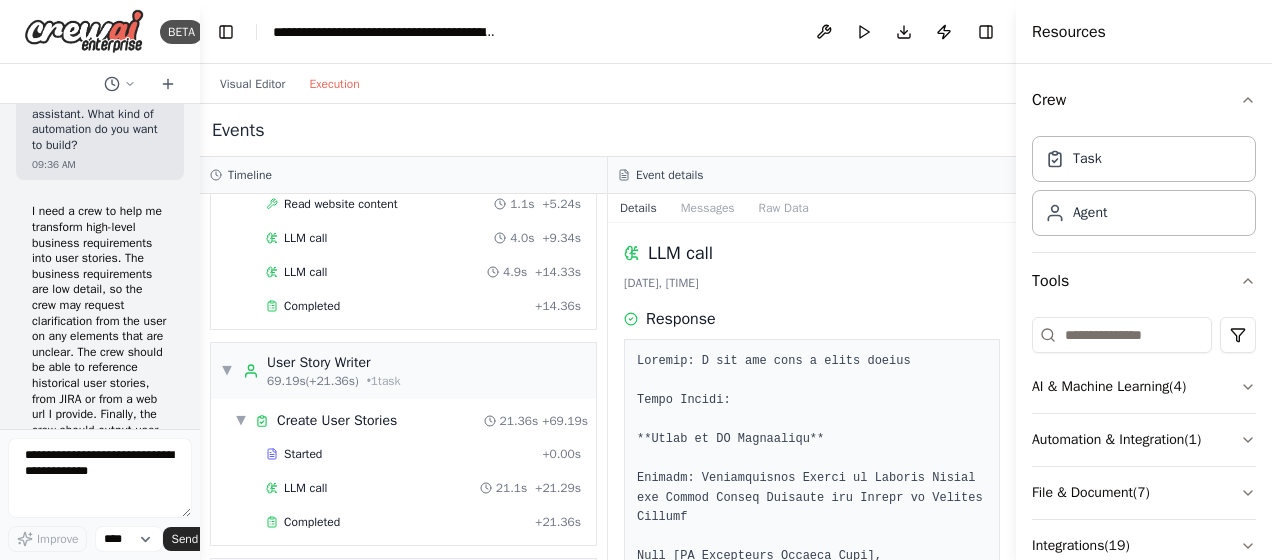 scroll, scrollTop: 647, scrollLeft: 0, axis: vertical 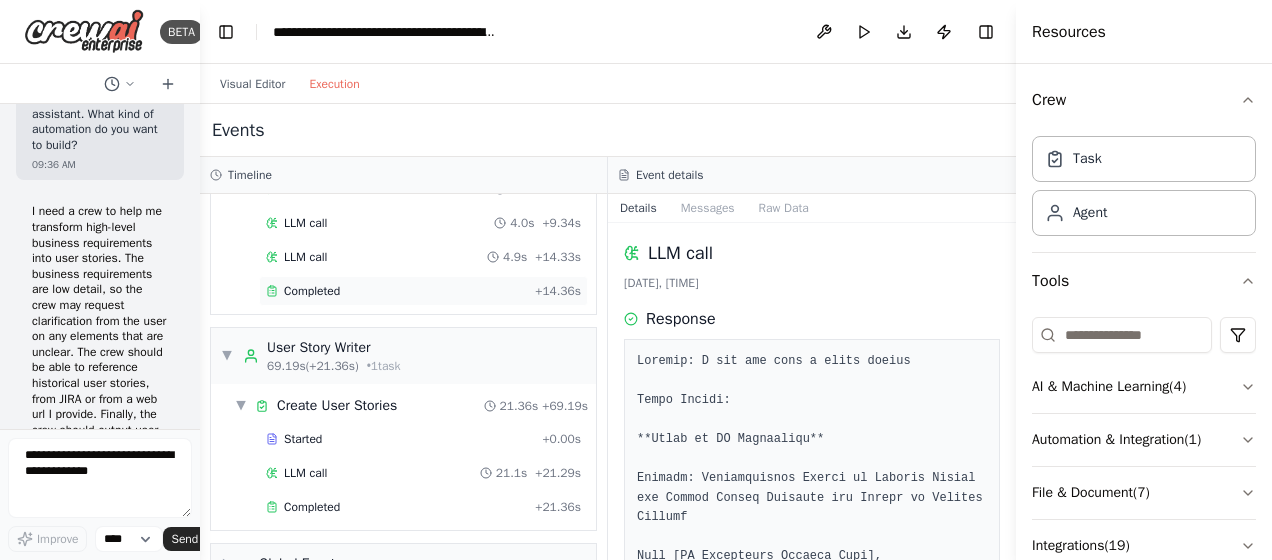 click on "Completed + 14.36s" at bounding box center [423, 291] 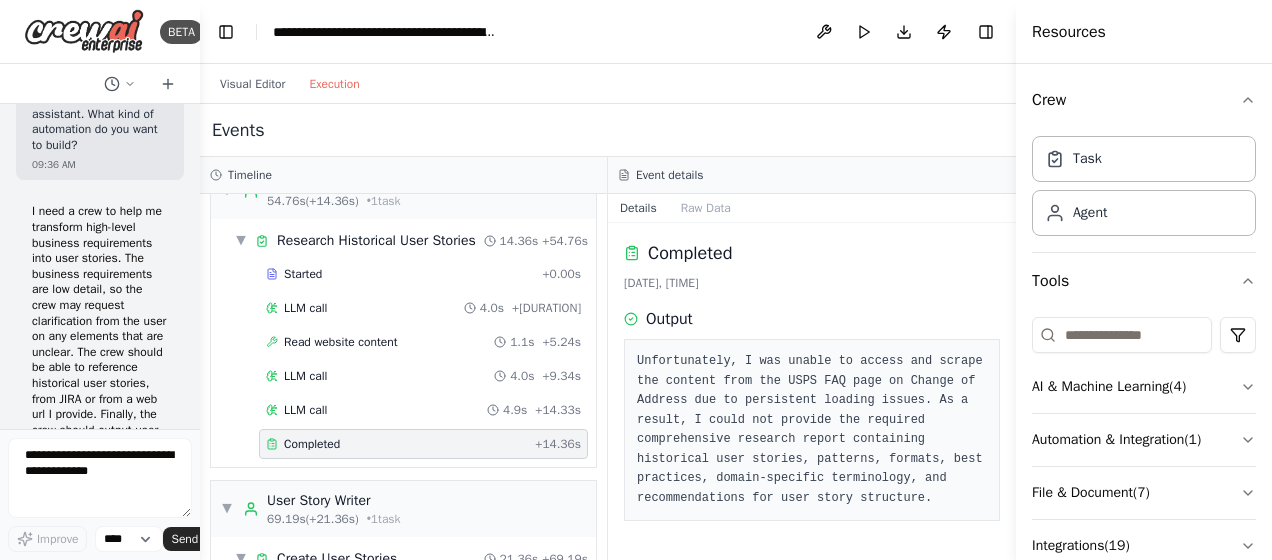scroll, scrollTop: 488, scrollLeft: 0, axis: vertical 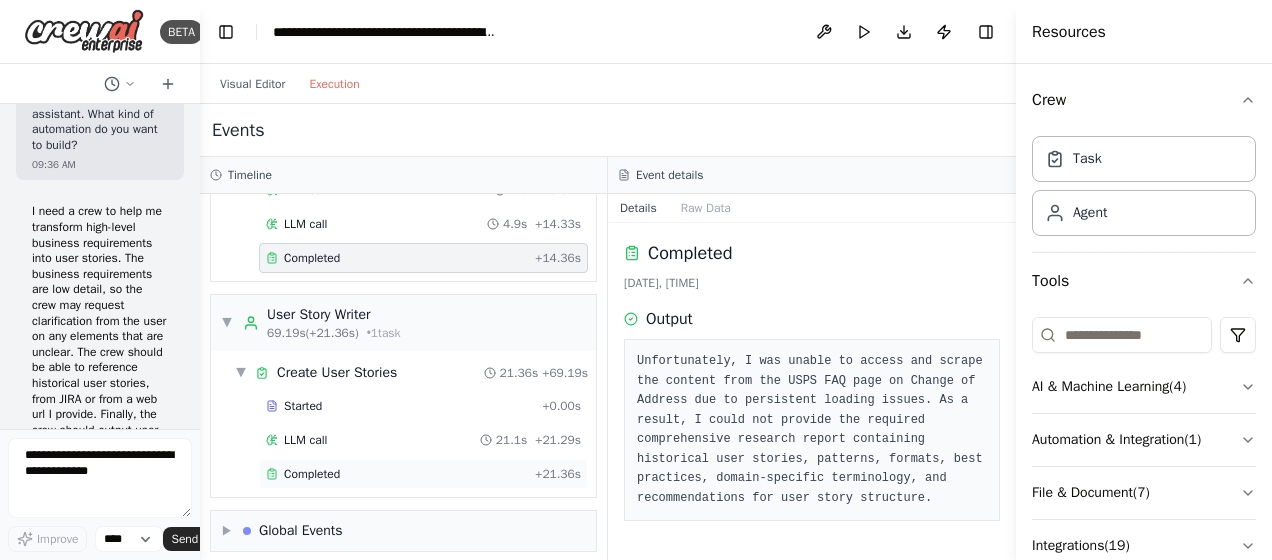click on "Completed" at bounding box center [396, 474] 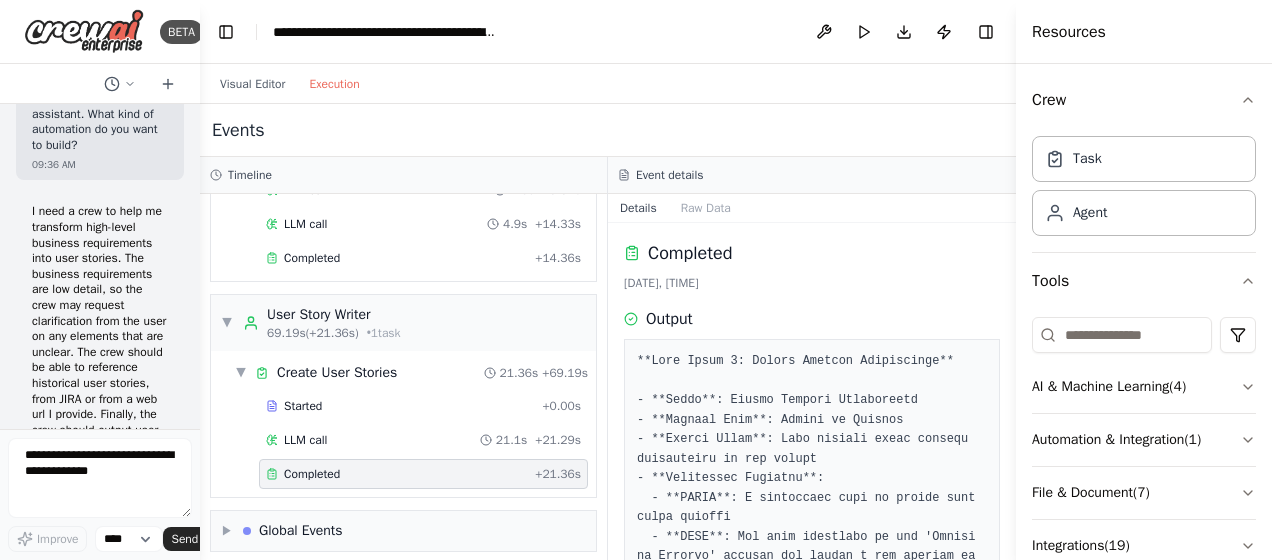 drag, startPoint x: 1009, startPoint y: 279, endPoint x: 1008, endPoint y: 289, distance: 10.049875 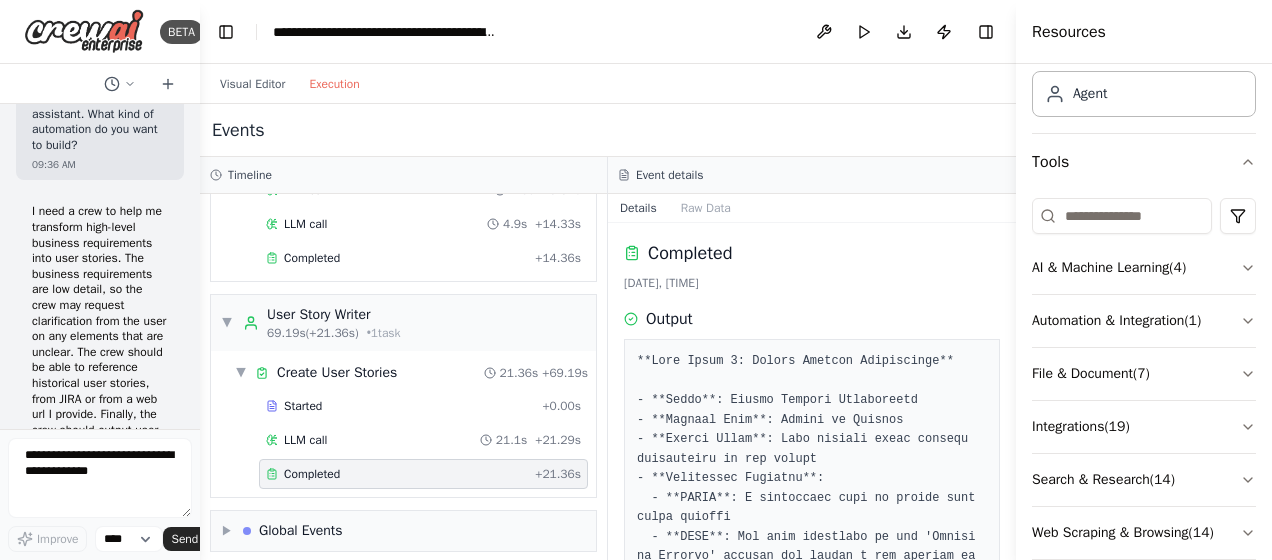scroll, scrollTop: 147, scrollLeft: 0, axis: vertical 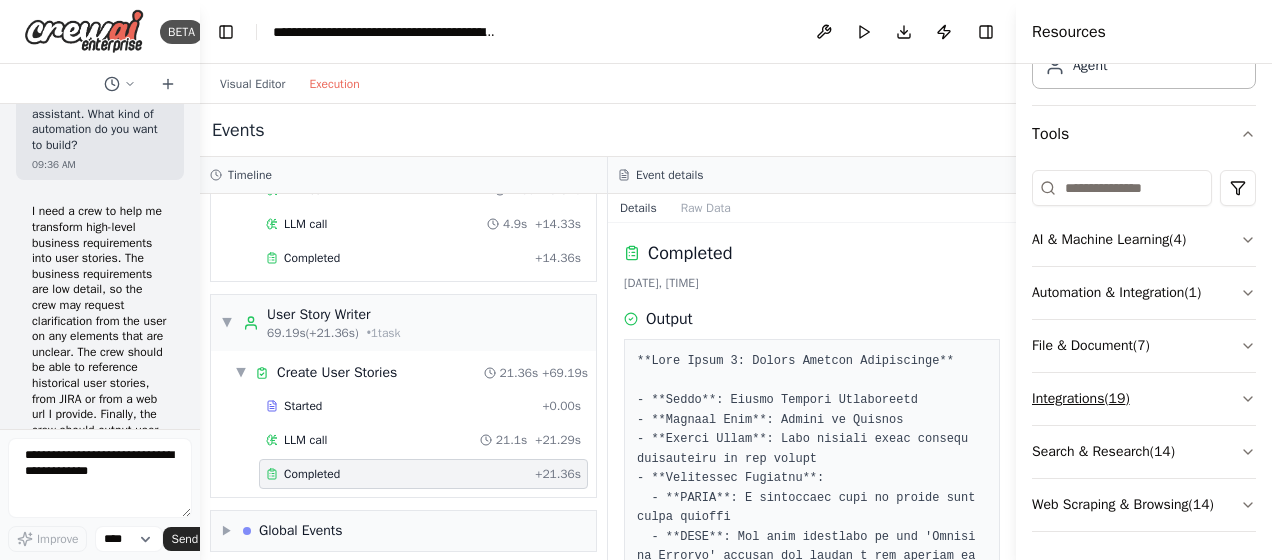 click on "Integrations  ( 19 )" at bounding box center (1144, 399) 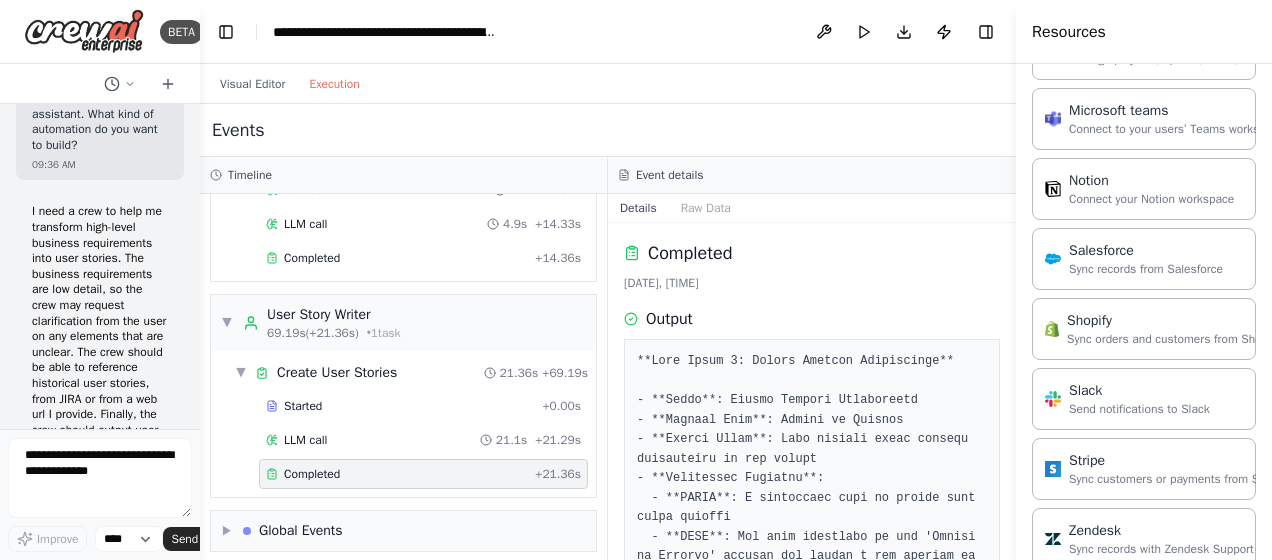scroll, scrollTop: 1340, scrollLeft: 0, axis: vertical 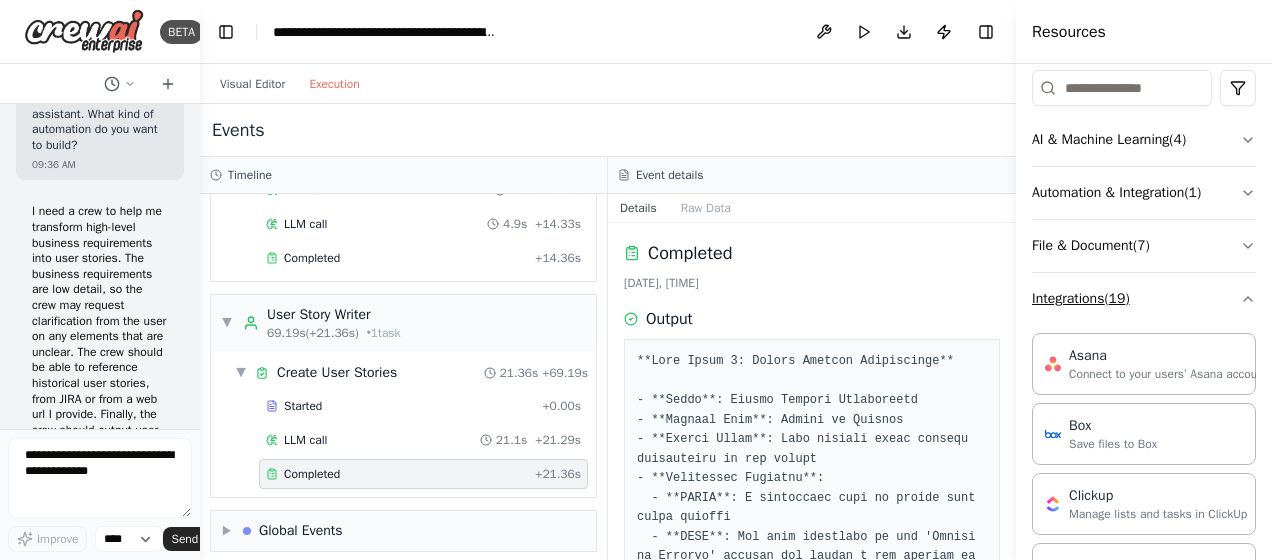 click on "Integrations  ( 19 )" at bounding box center [1144, 299] 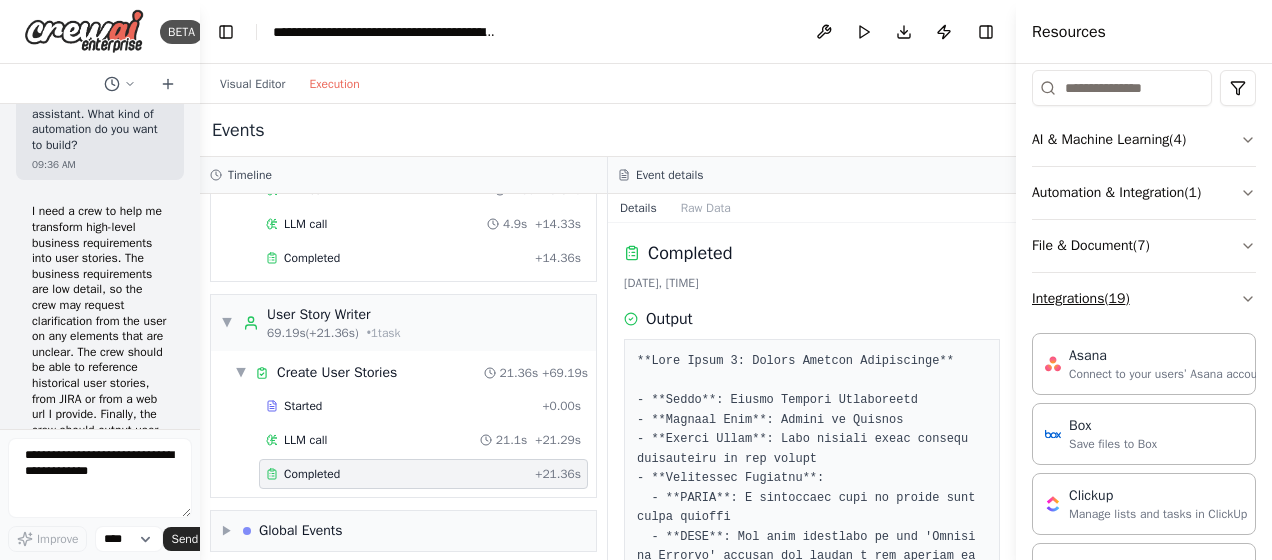 scroll, scrollTop: 147, scrollLeft: 0, axis: vertical 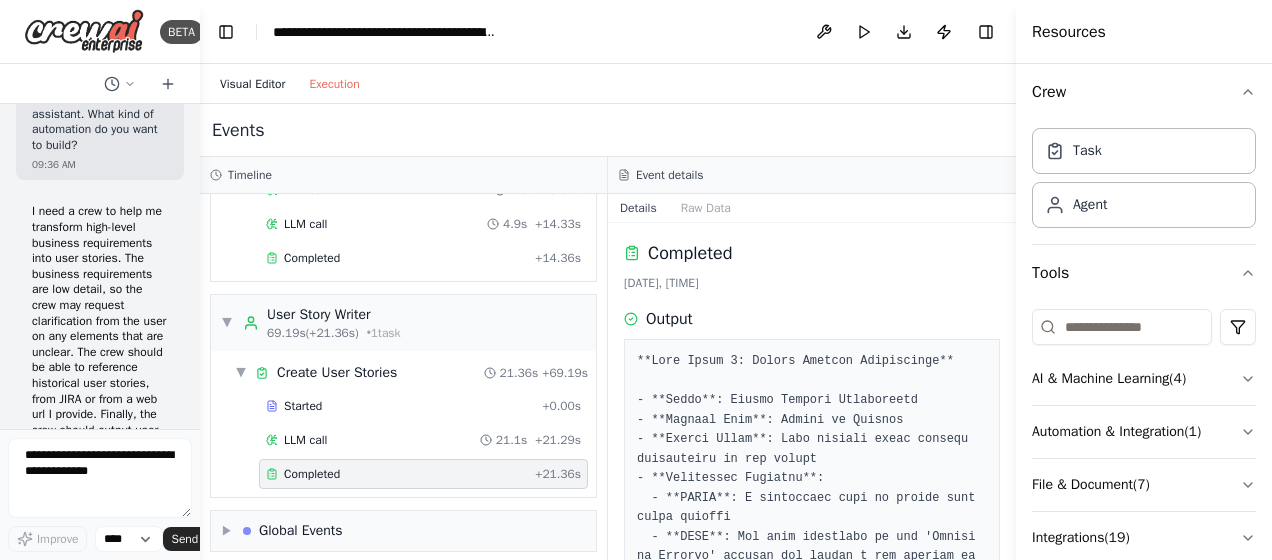 click on "Visual Editor" at bounding box center (252, 84) 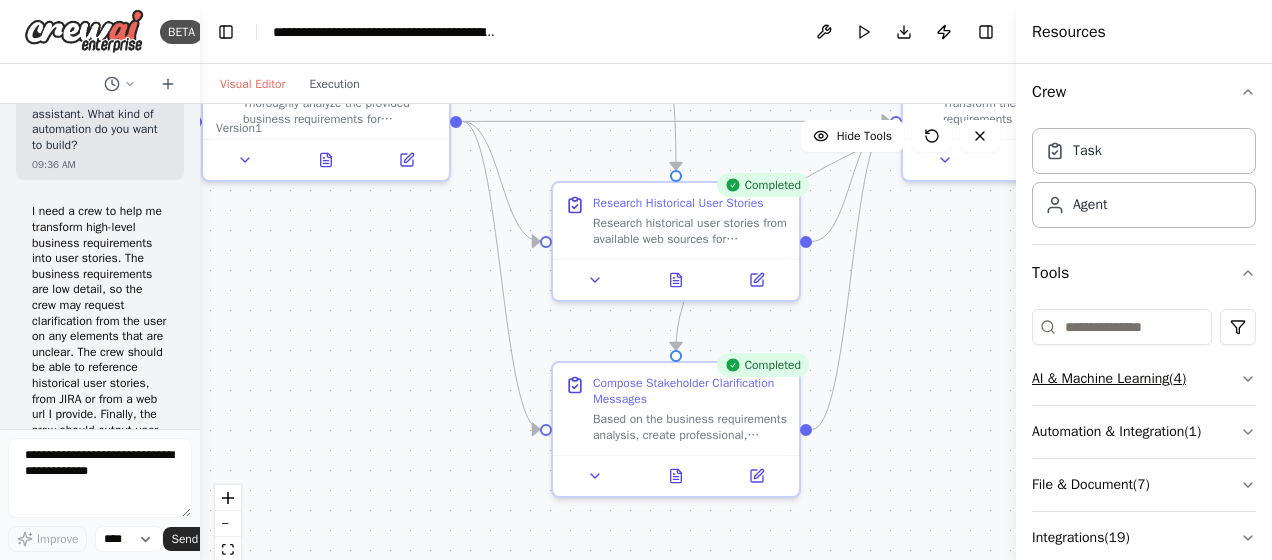 click on "AI & Machine Learning  ( 4 )" at bounding box center (1144, 379) 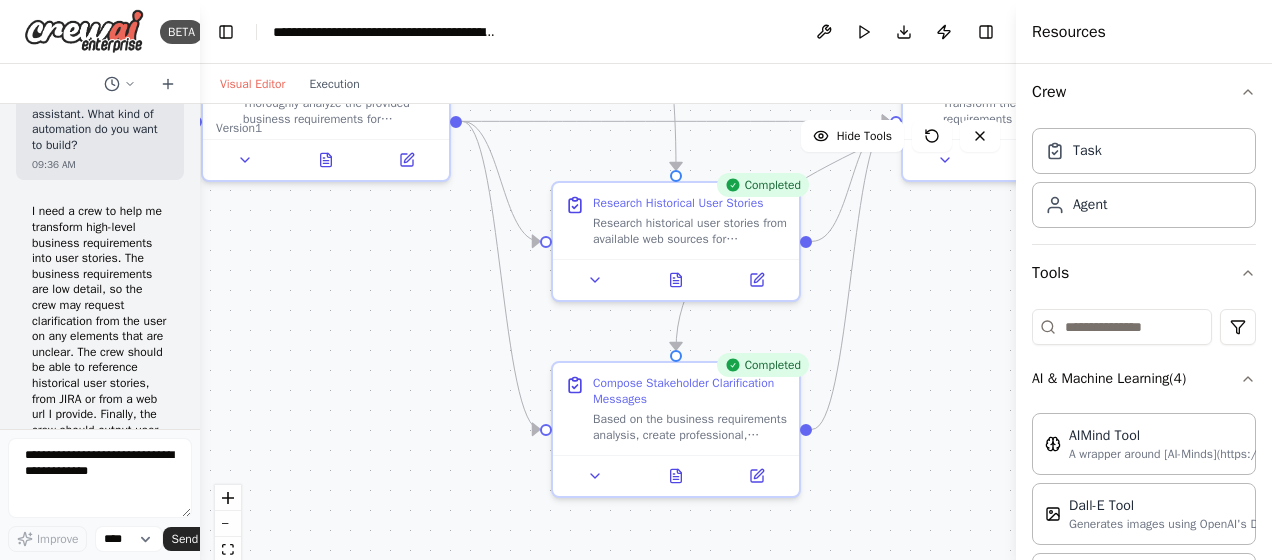 scroll, scrollTop: 140, scrollLeft: 0, axis: vertical 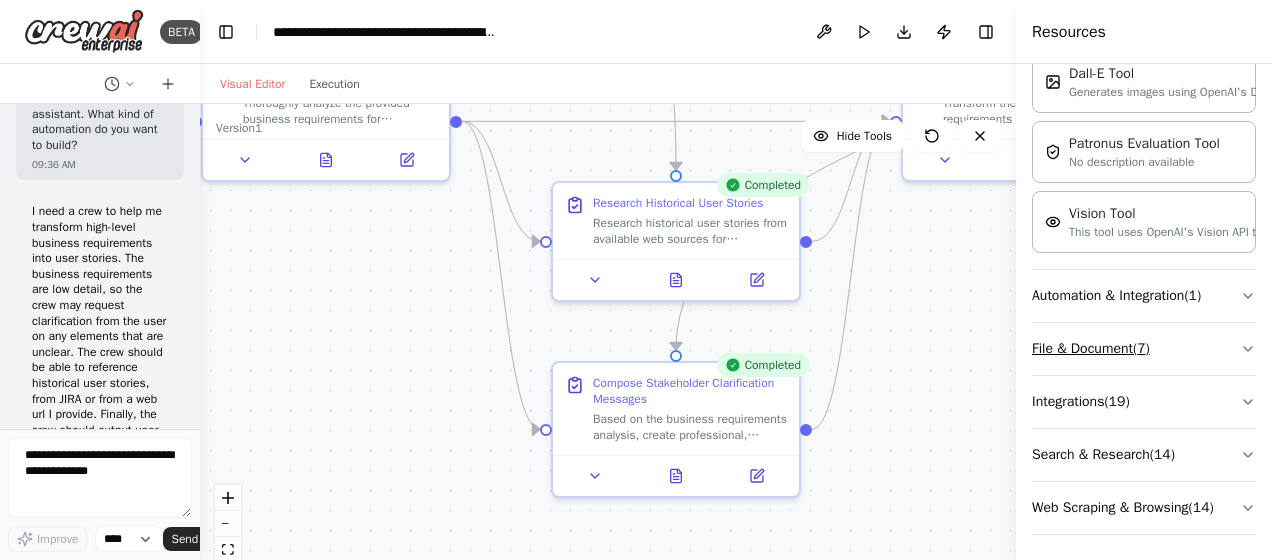 click on "File & Document  ( 7 )" at bounding box center (1144, 349) 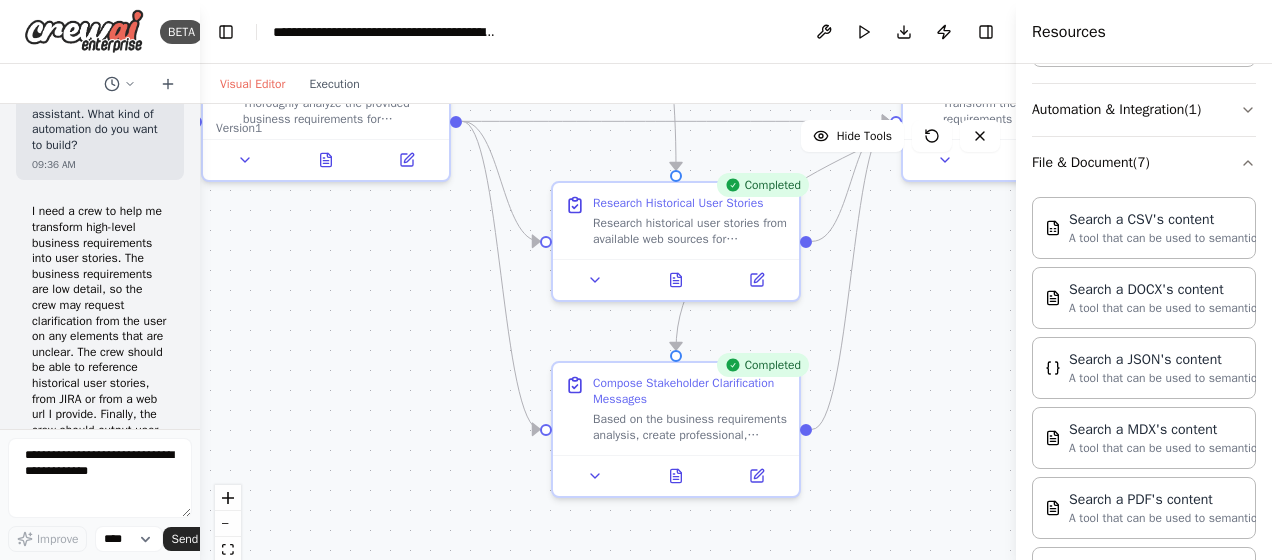 scroll, scrollTop: 602, scrollLeft: 0, axis: vertical 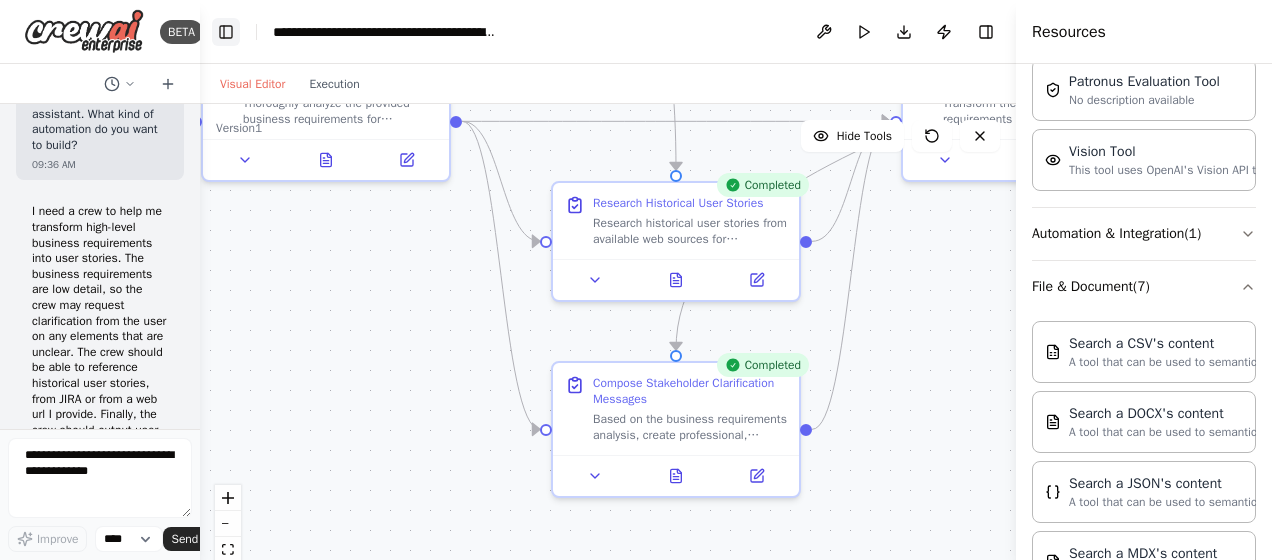 click on "Toggle Left Sidebar" at bounding box center [226, 32] 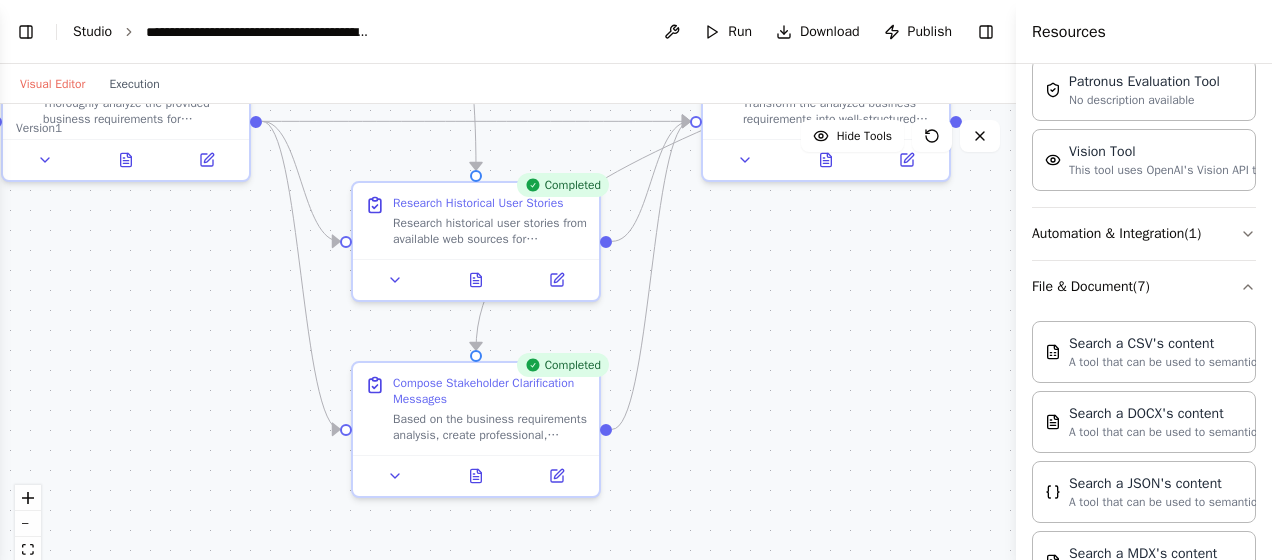 click on "Studio" at bounding box center [92, 31] 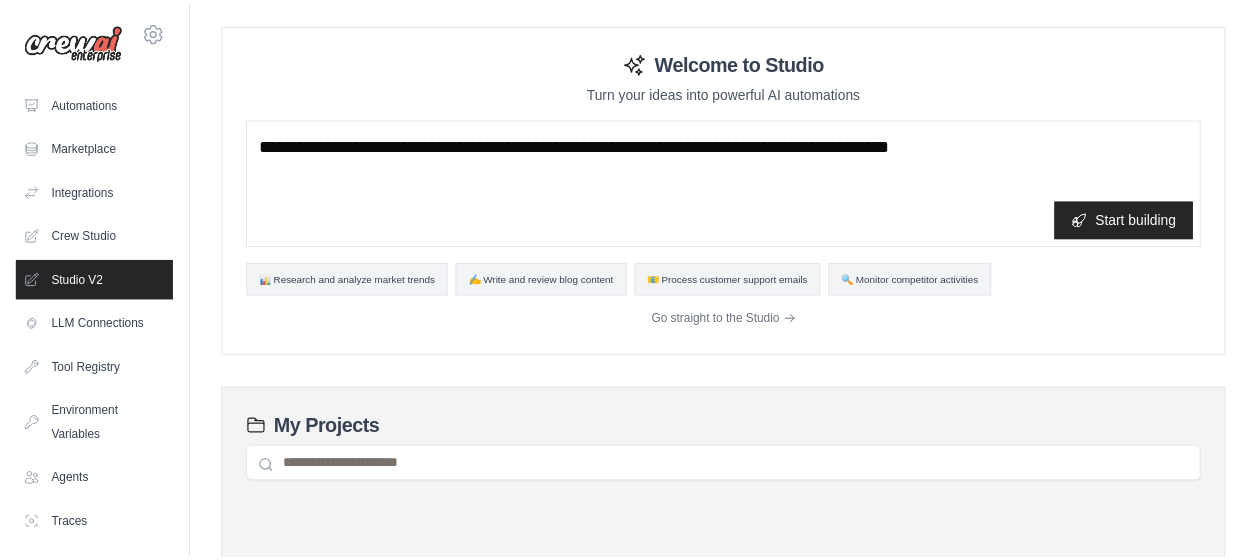 scroll, scrollTop: 0, scrollLeft: 0, axis: both 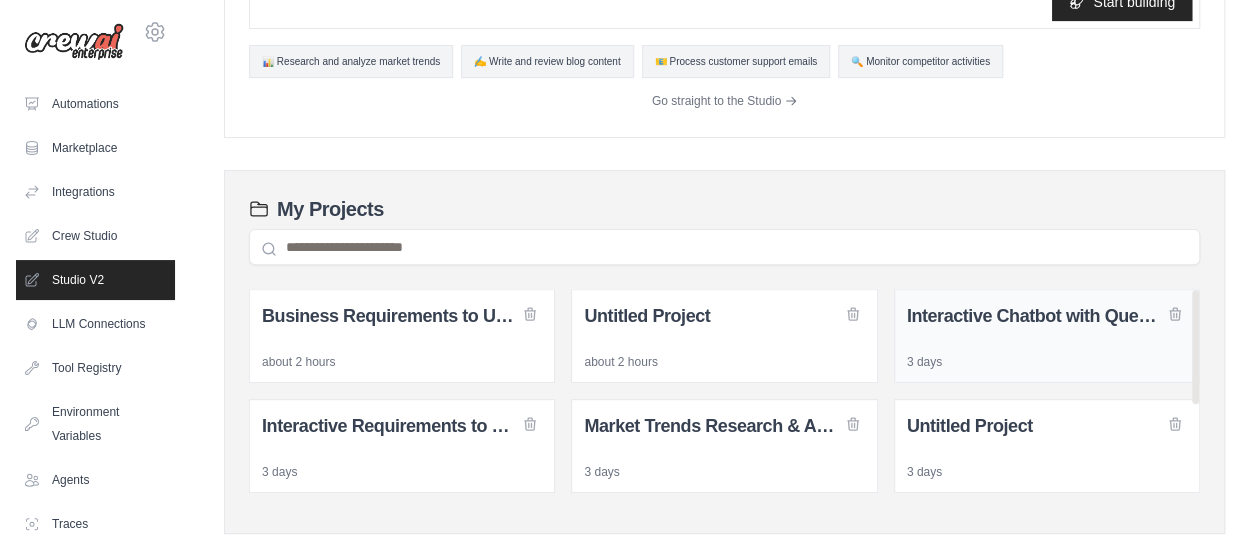 click on "3 days" at bounding box center (1047, 362) 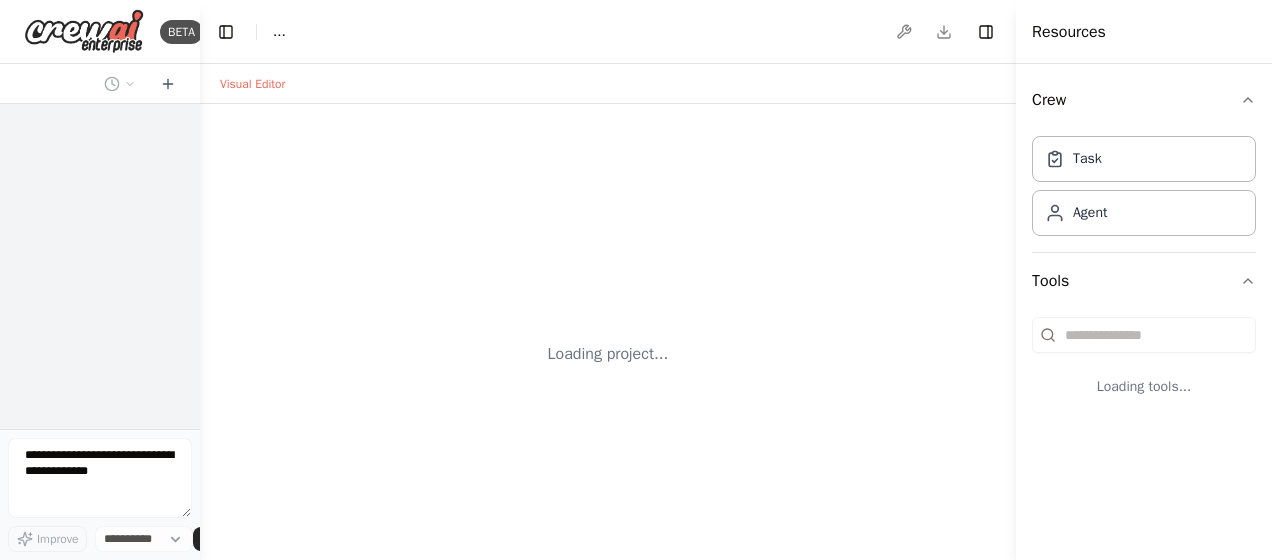 scroll, scrollTop: 0, scrollLeft: 0, axis: both 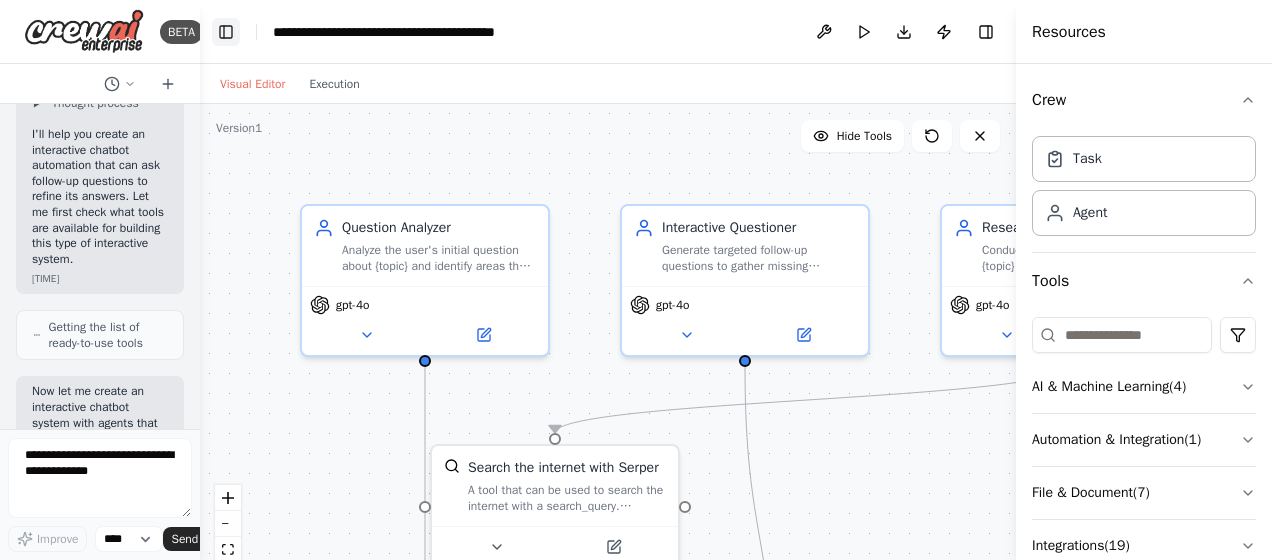 click on "Toggle Left Sidebar" at bounding box center (226, 32) 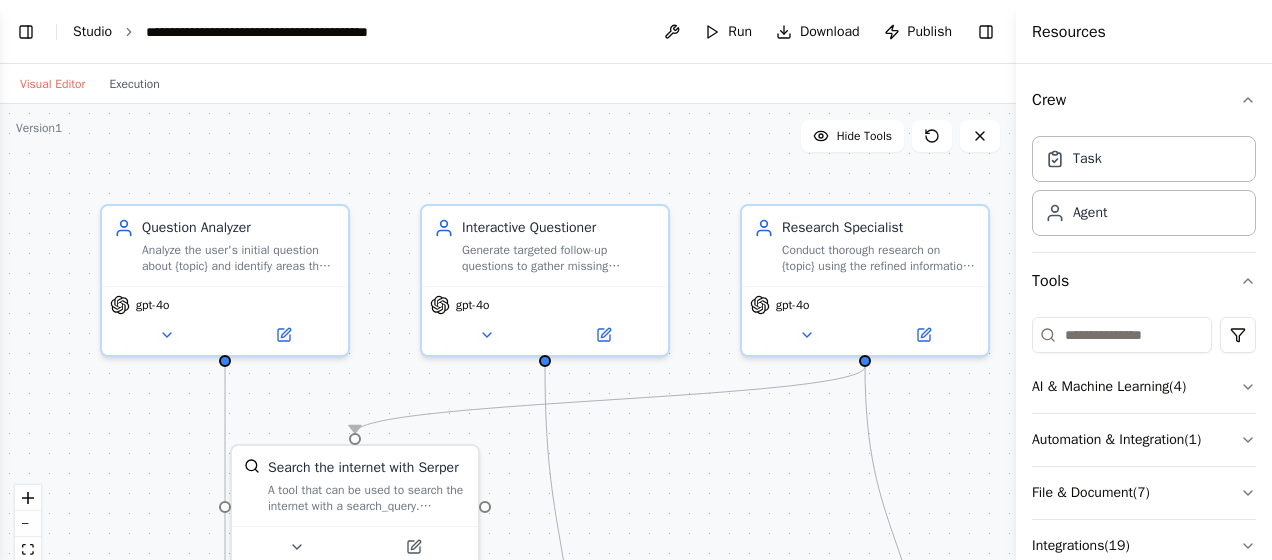 click on "Studio" at bounding box center (92, 31) 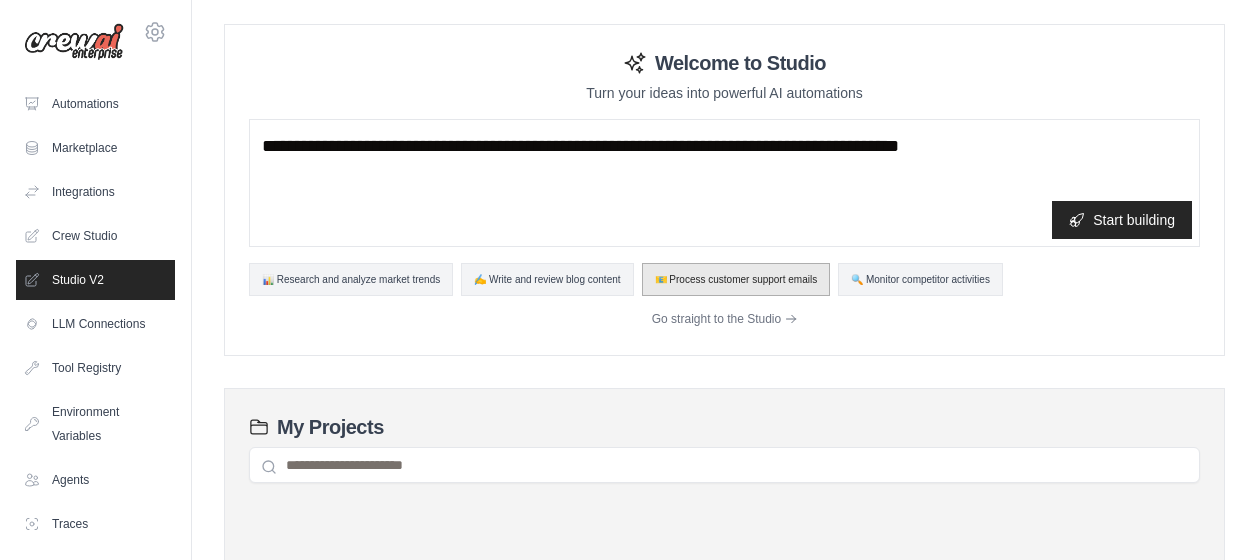 scroll, scrollTop: 0, scrollLeft: 0, axis: both 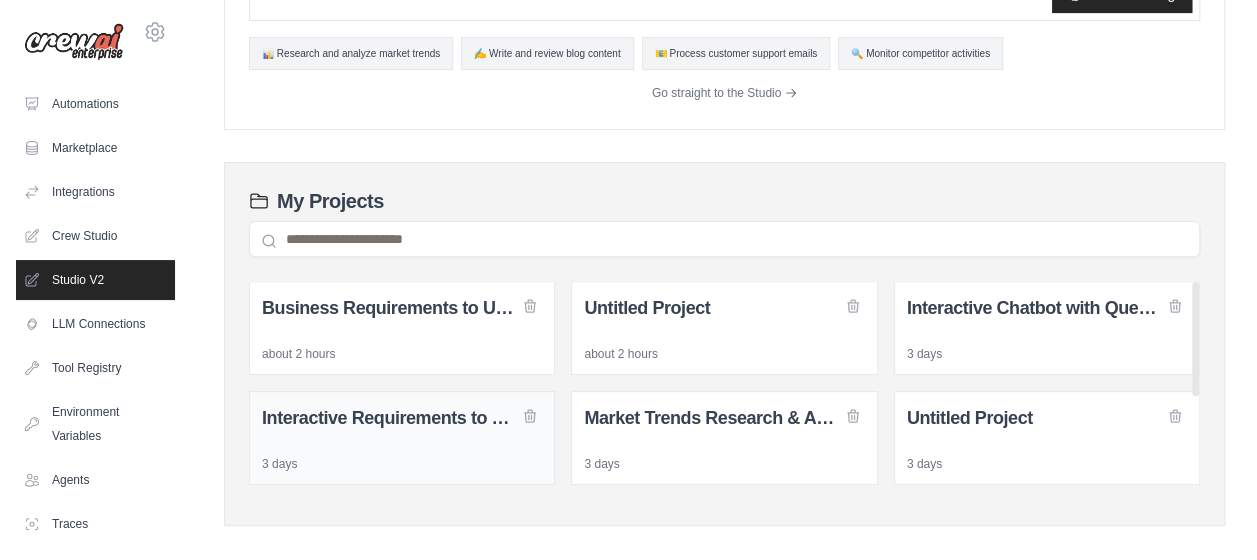click on "Interactive Requirements to User Stories Conversation" at bounding box center [390, 418] 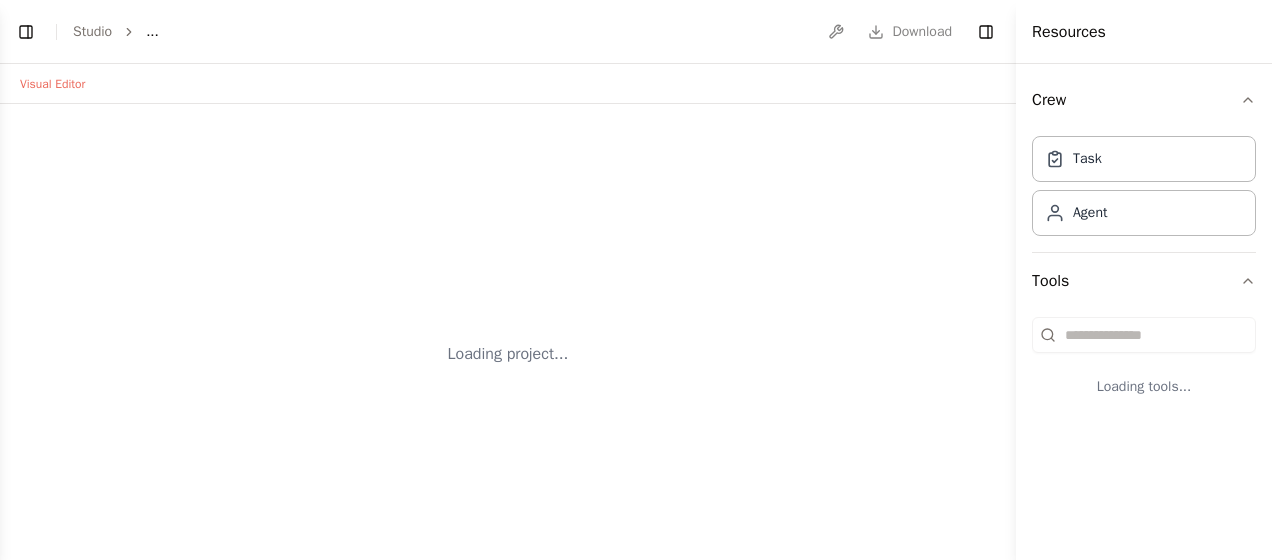 scroll, scrollTop: 0, scrollLeft: 0, axis: both 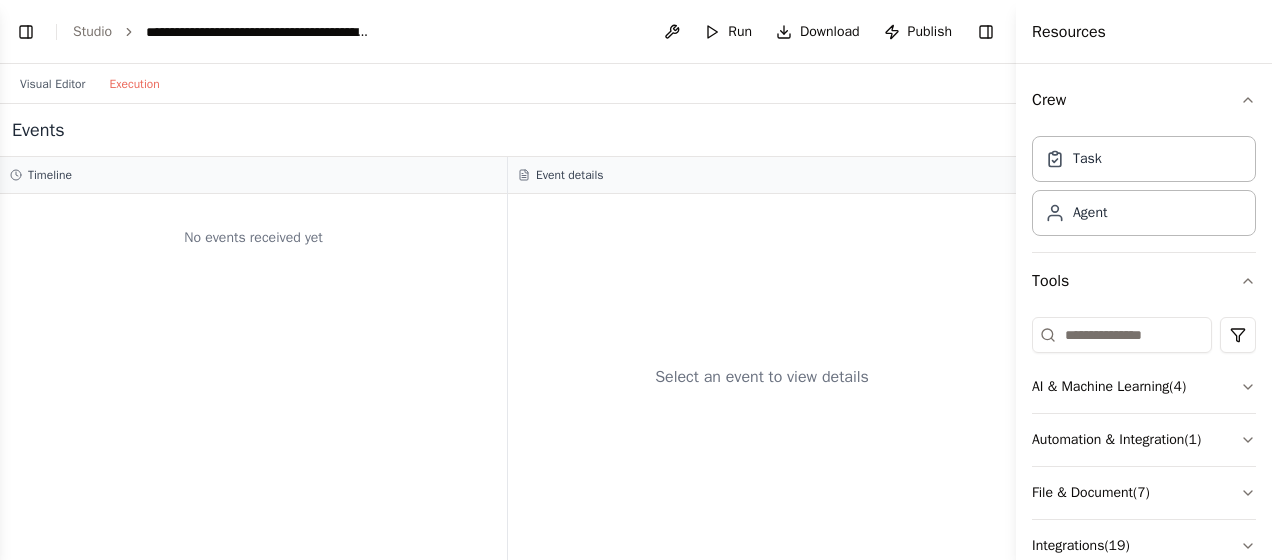 click on "Execution" at bounding box center [134, 84] 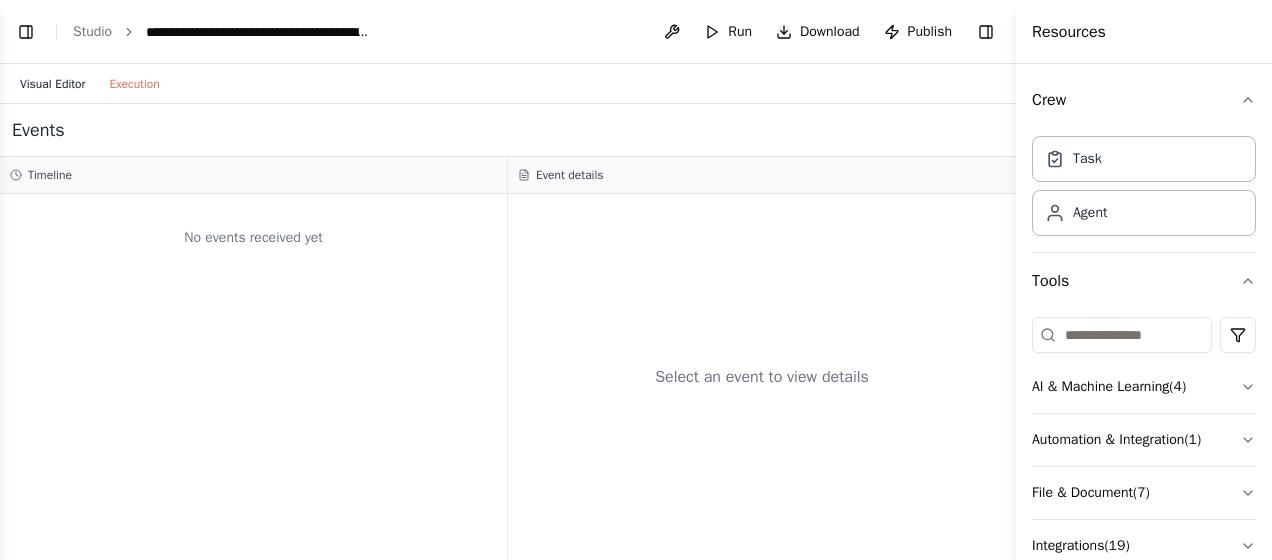 click on "Visual Editor" at bounding box center [52, 84] 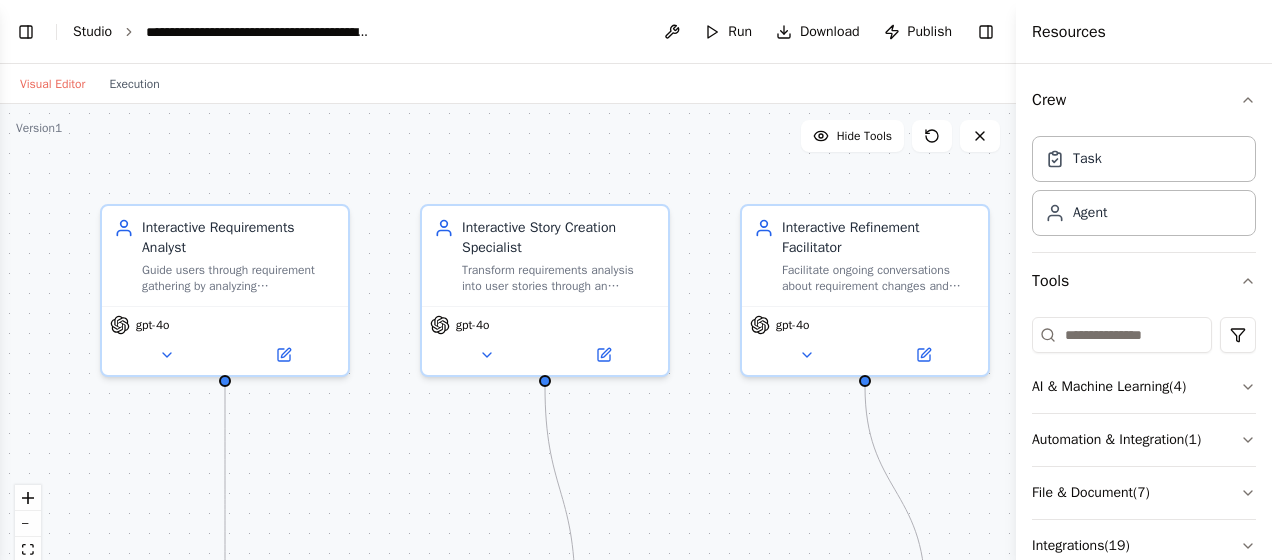 click on "Studio" at bounding box center [92, 31] 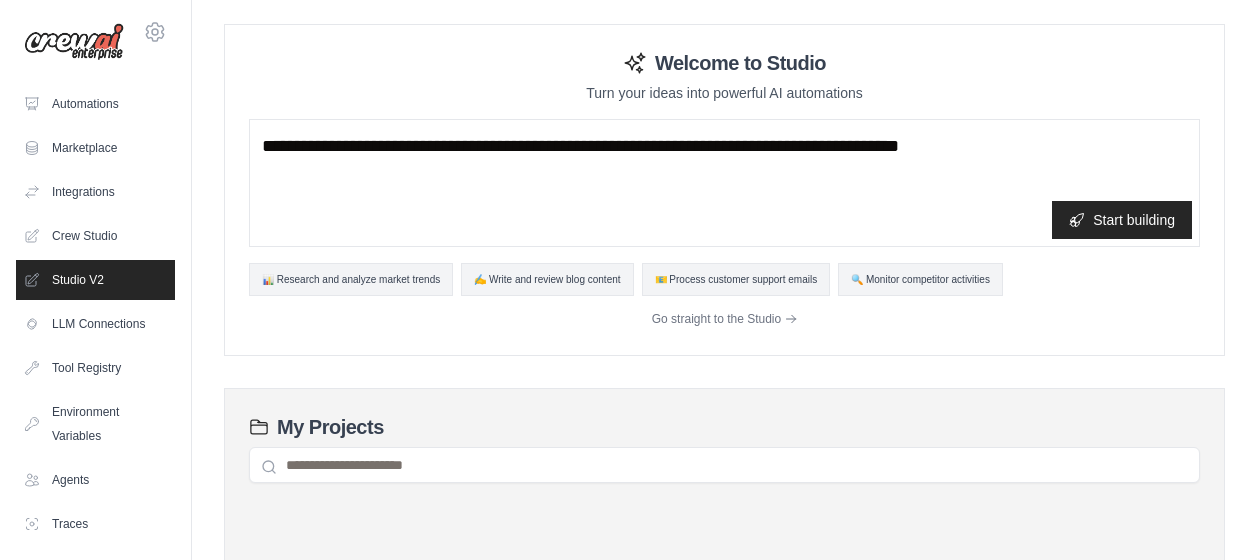 scroll, scrollTop: 0, scrollLeft: 0, axis: both 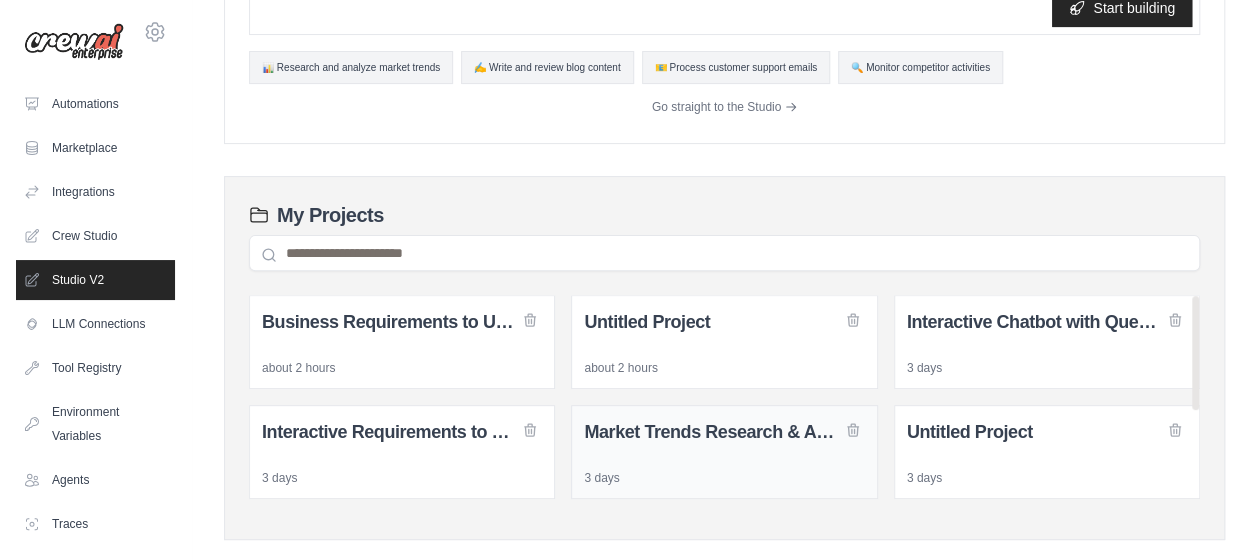 click on "Market Trends Research & Analysis" at bounding box center (712, 432) 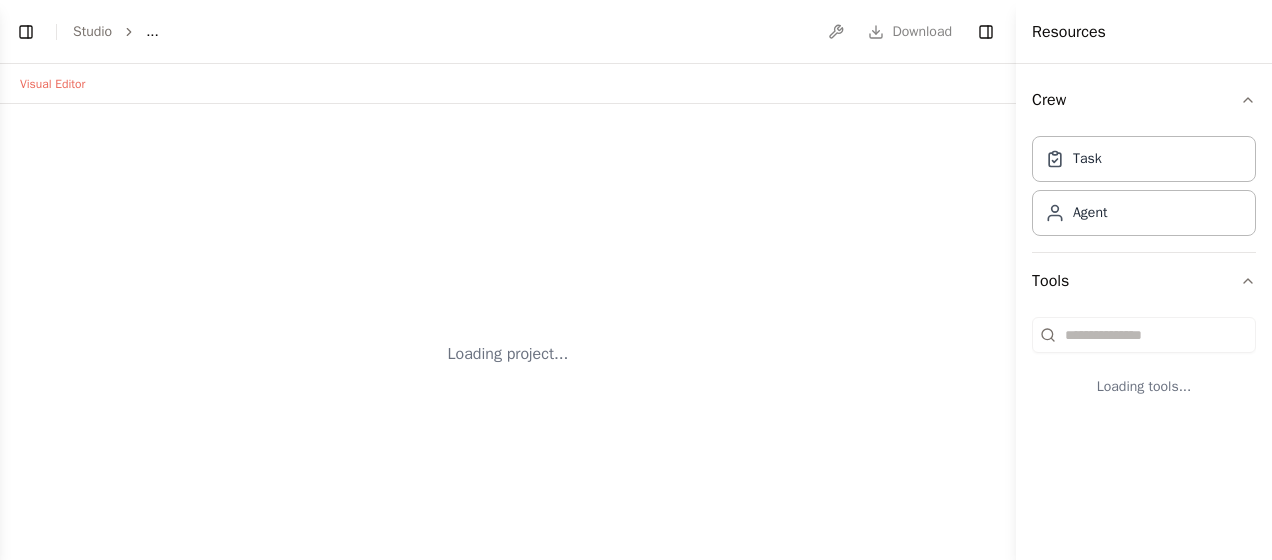scroll, scrollTop: 0, scrollLeft: 0, axis: both 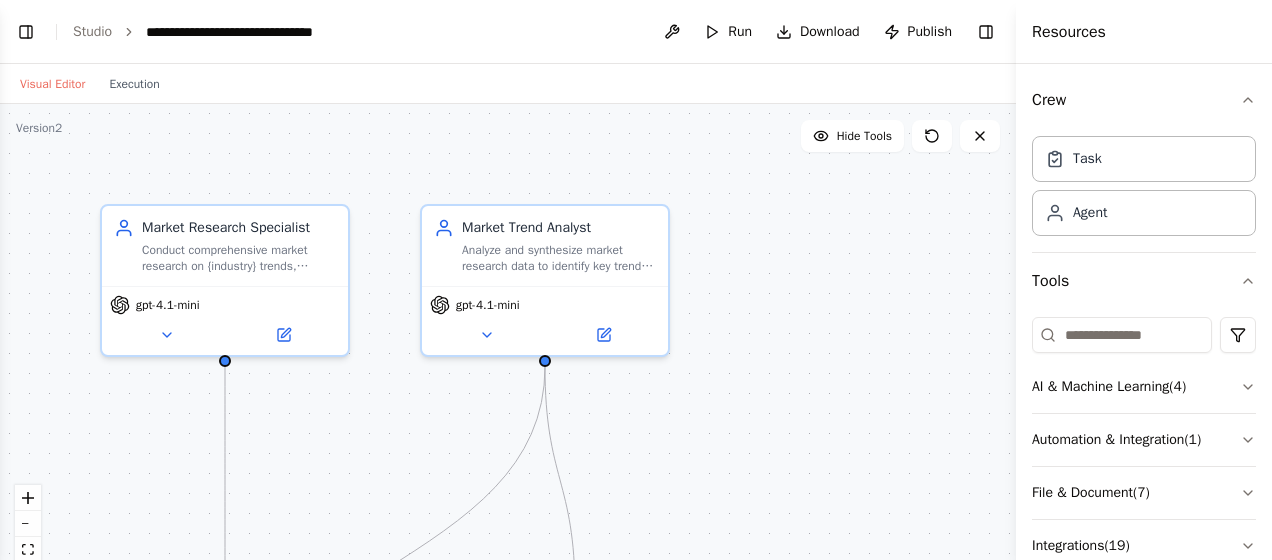 click on ".deletable-edge-delete-btn {
width: 20px;
height: 20px;
border: 0px solid #ffffff;
color: #6b7280;
background-color: #f8fafc;
cursor: pointer;
border-radius: 50%;
font-size: 12px;
padding: 3px;
display: flex;
align-items: center;
justify-content: center;
transition: all 0.2s cubic-bezier(0.4, 0, 0.2, 1);
box-shadow: 0 2px 4px rgba(0, 0, 0, 0.1);
}
.deletable-edge-delete-btn:hover {
background-color: #ef4444;
color: #ffffff;
border-color: #dc2626;
transform: scale(1.1);
box-shadow: 0 4px 12px rgba(239, 68, 68, 0.4);
}
.deletable-edge-delete-btn:active {
transform: scale(0.95);
box-shadow: 0 2px 4px rgba(239, 68, 68, 0.3);
}
Market Research Specialist gpt-4.1-mini Market Trend Analyst" at bounding box center (508, 354) 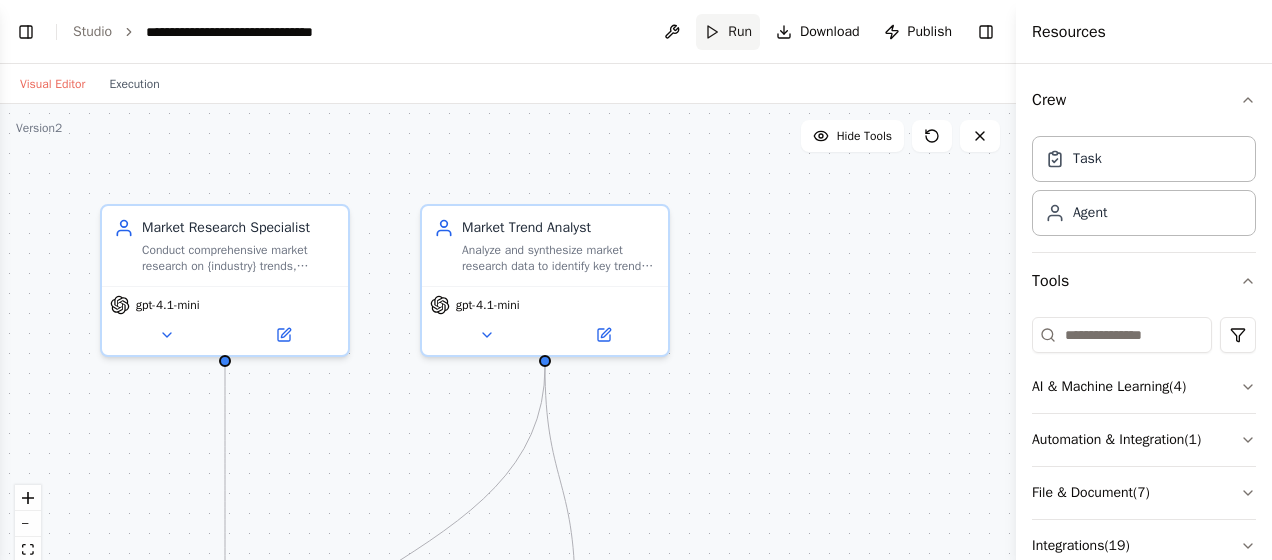 click on "Run" at bounding box center (740, 32) 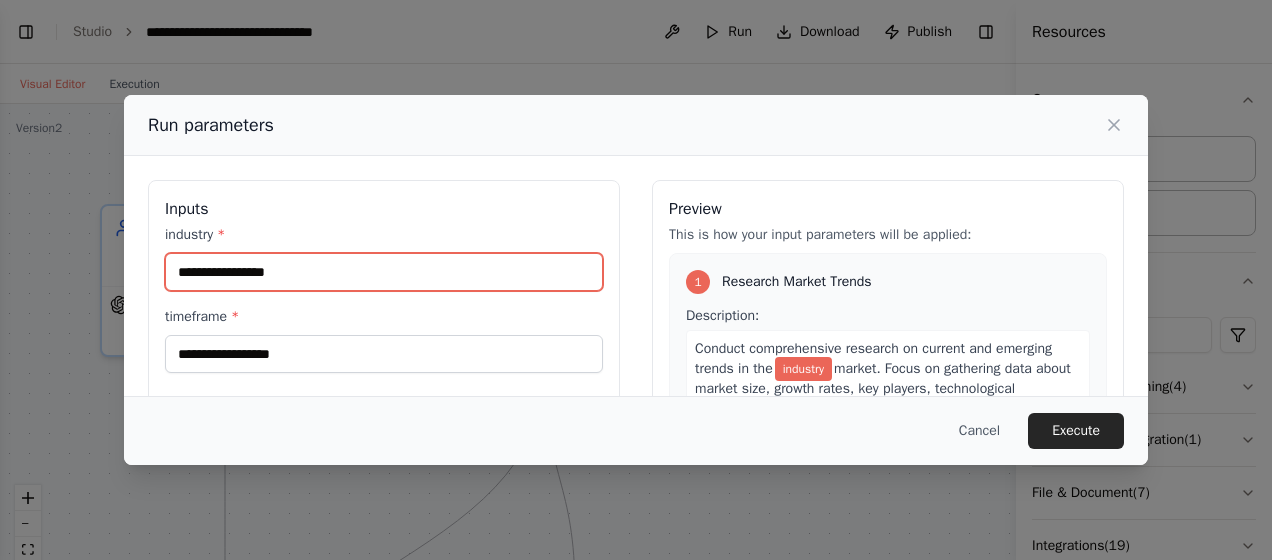 click on "industry *" at bounding box center (384, 272) 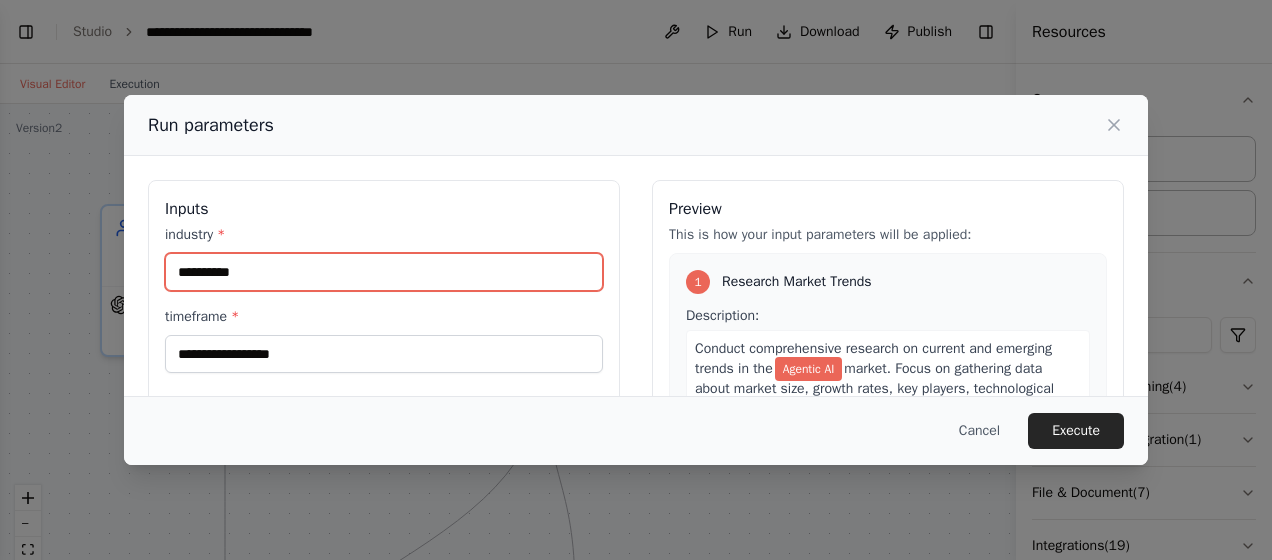 drag, startPoint x: 288, startPoint y: 278, endPoint x: 136, endPoint y: 278, distance: 152 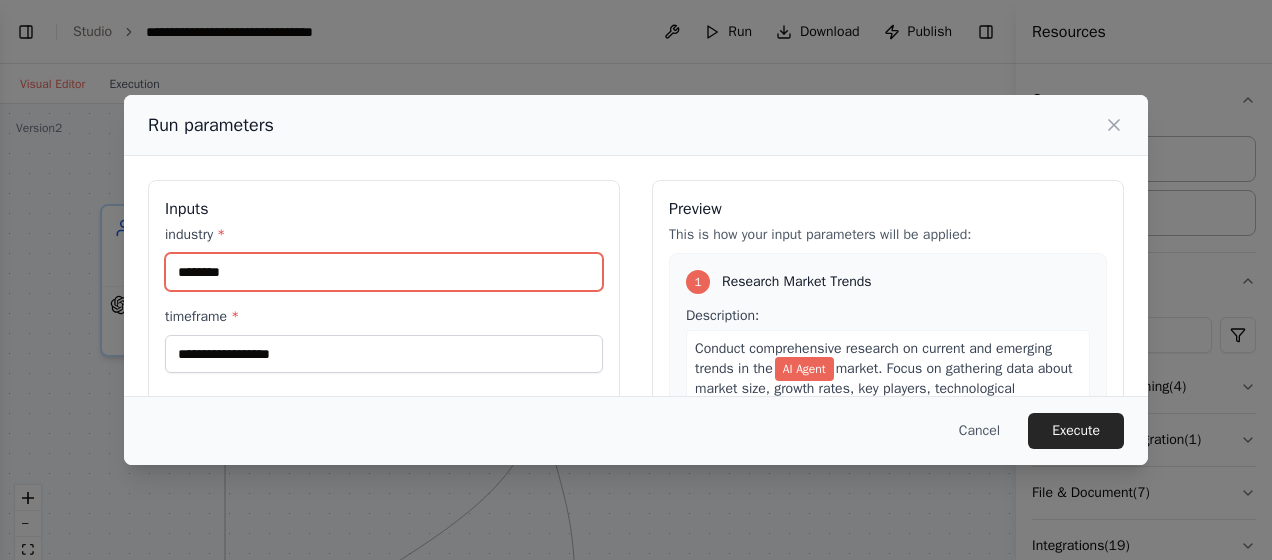 type on "********" 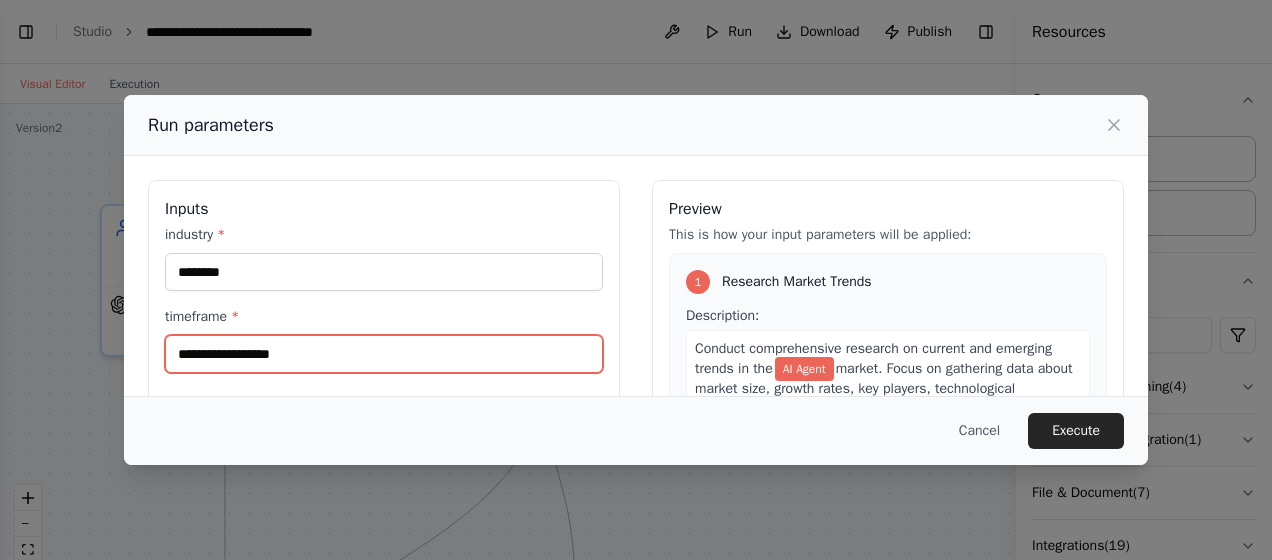 click on "timeframe *" at bounding box center [384, 354] 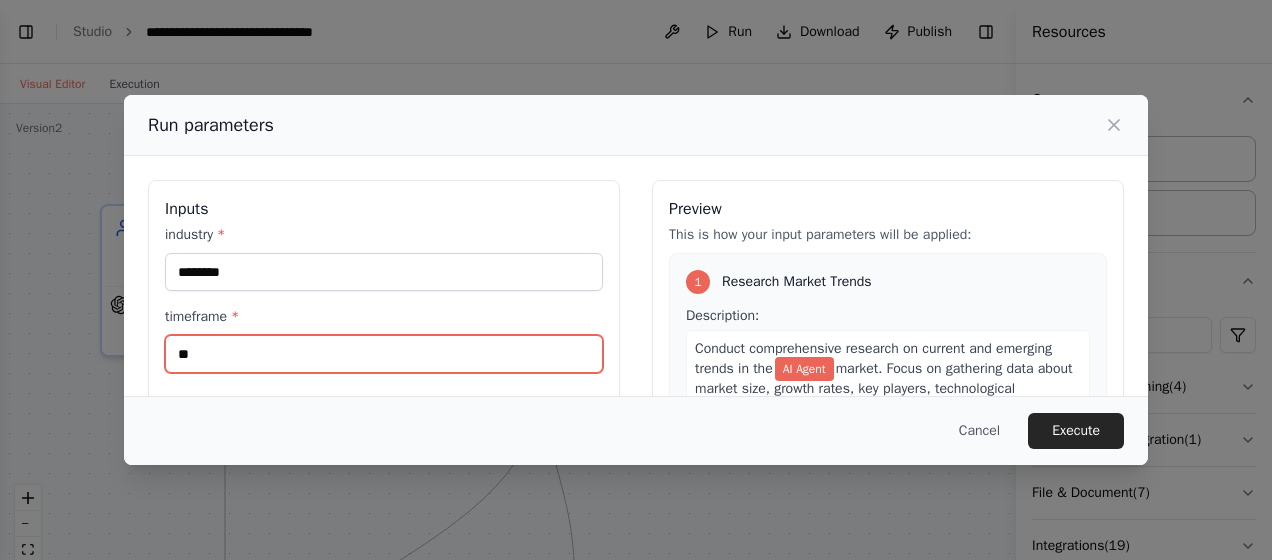 type on "*" 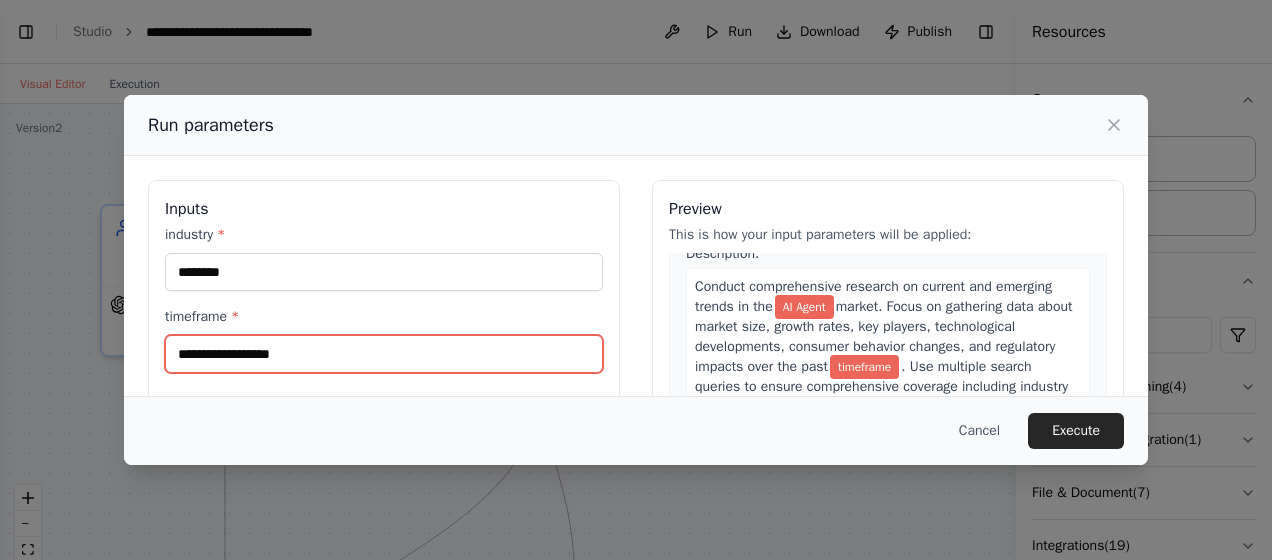 scroll, scrollTop: 138, scrollLeft: 0, axis: vertical 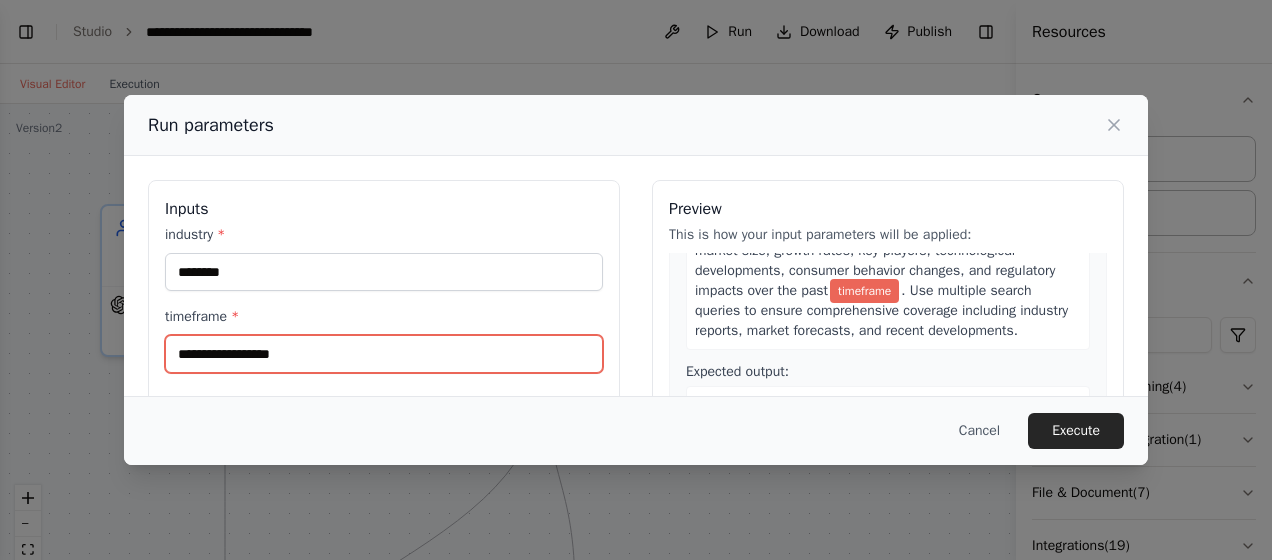 click on "timeframe *" at bounding box center (384, 354) 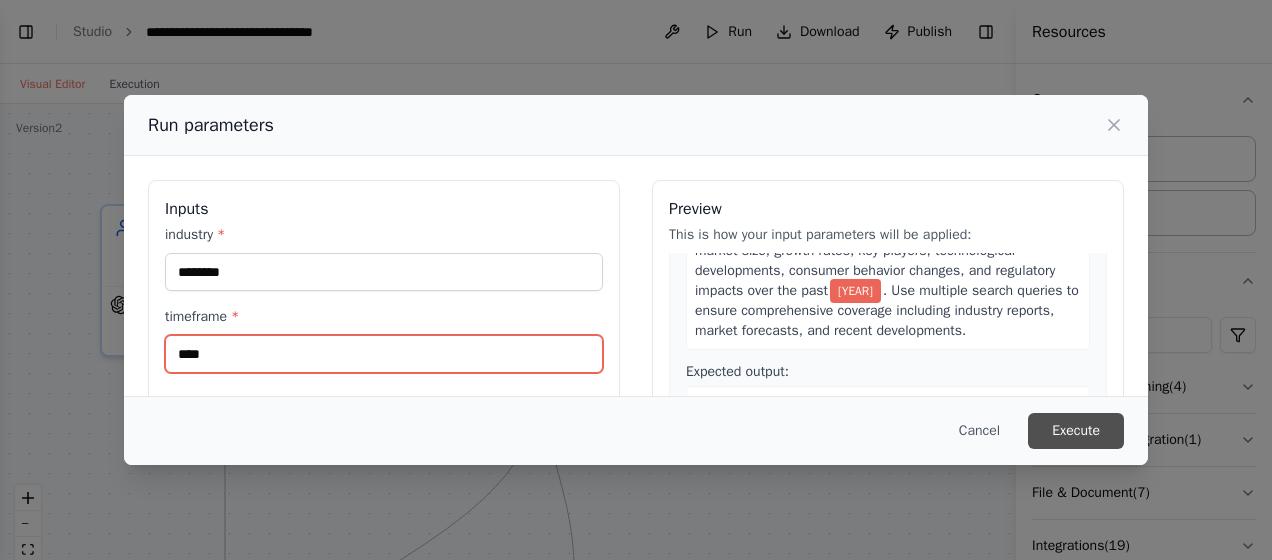 type on "****" 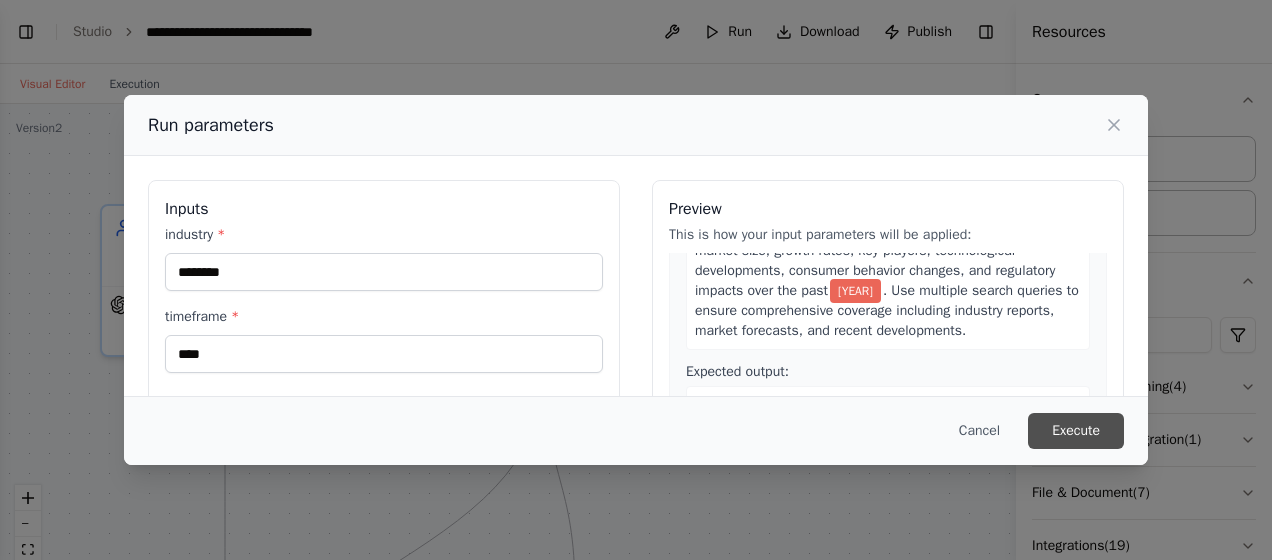 click on "Execute" at bounding box center (1076, 431) 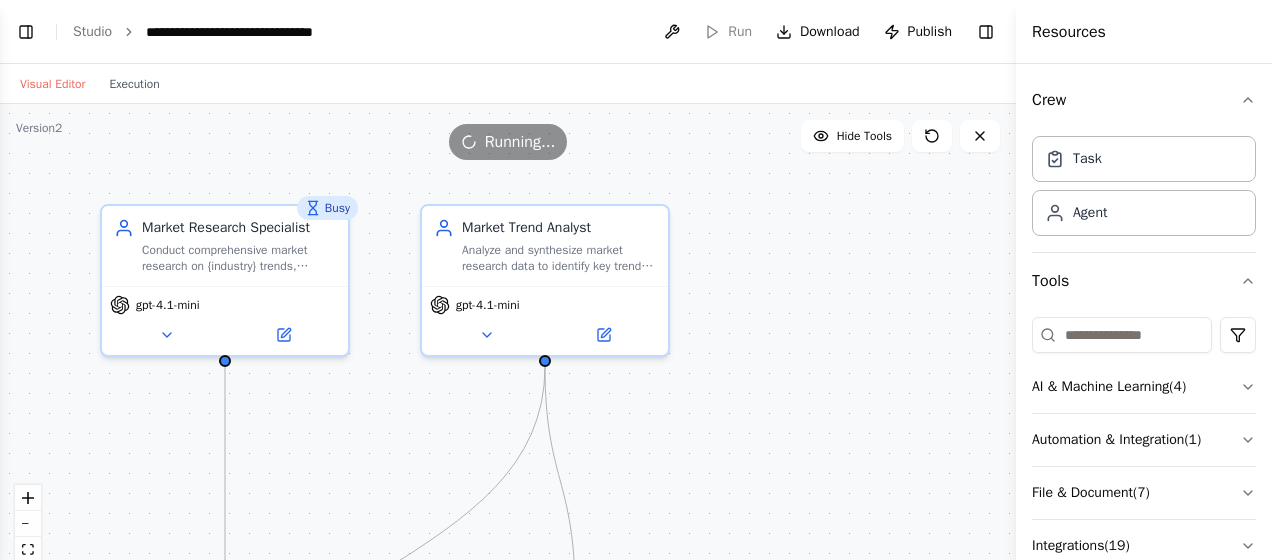 click on ".deletable-edge-delete-btn {
width: 20px;
height: 20px;
border: 0px solid #ffffff;
color: #6b7280;
background-color: #f8fafc;
cursor: pointer;
border-radius: 50%;
font-size: 12px;
padding: 3px;
display: flex;
align-items: center;
justify-content: center;
transition: all 0.2s cubic-bezier(0.4, 0, 0.2, 1);
box-shadow: 0 2px 4px rgba(0, 0, 0, 0.1);
}
.deletable-edge-delete-btn:hover {
background-color: #ef4444;
color: #ffffff;
border-color: #dc2626;
transform: scale(1.1);
box-shadow: 0 4px 12px rgba(239, 68, 68, 0.4);
}
.deletable-edge-delete-btn:active {
transform: scale(0.95);
box-shadow: 0 2px 4px rgba(239, 68, 68, 0.3);
}
Busy Market Research Specialist gpt-4.1-mini Market Trend Analyst" at bounding box center (508, 354) 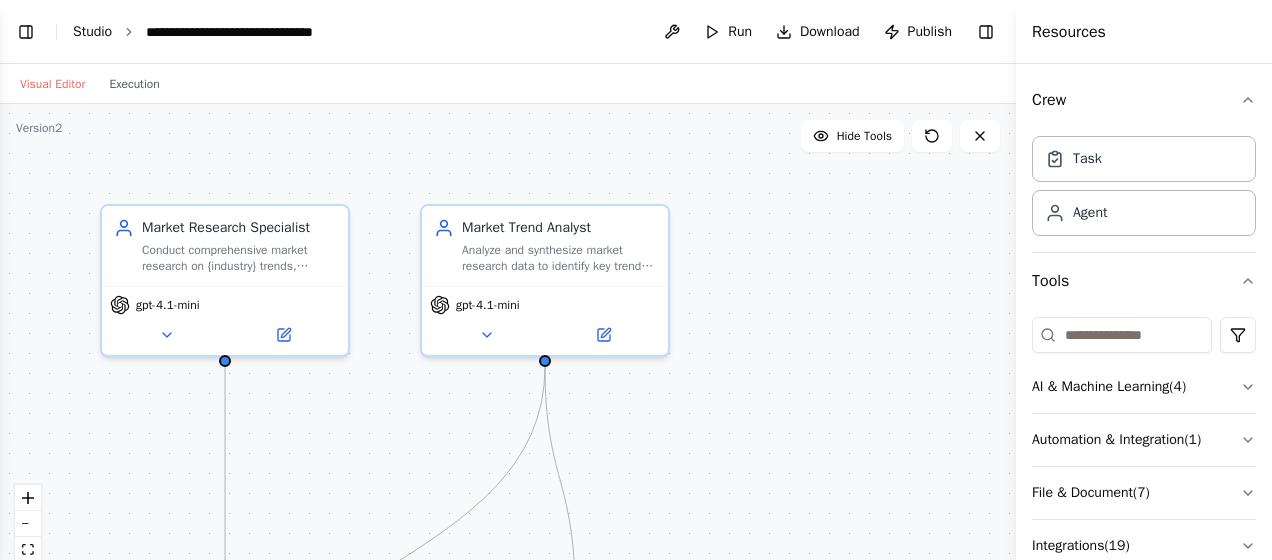click on "Studio" at bounding box center (92, 31) 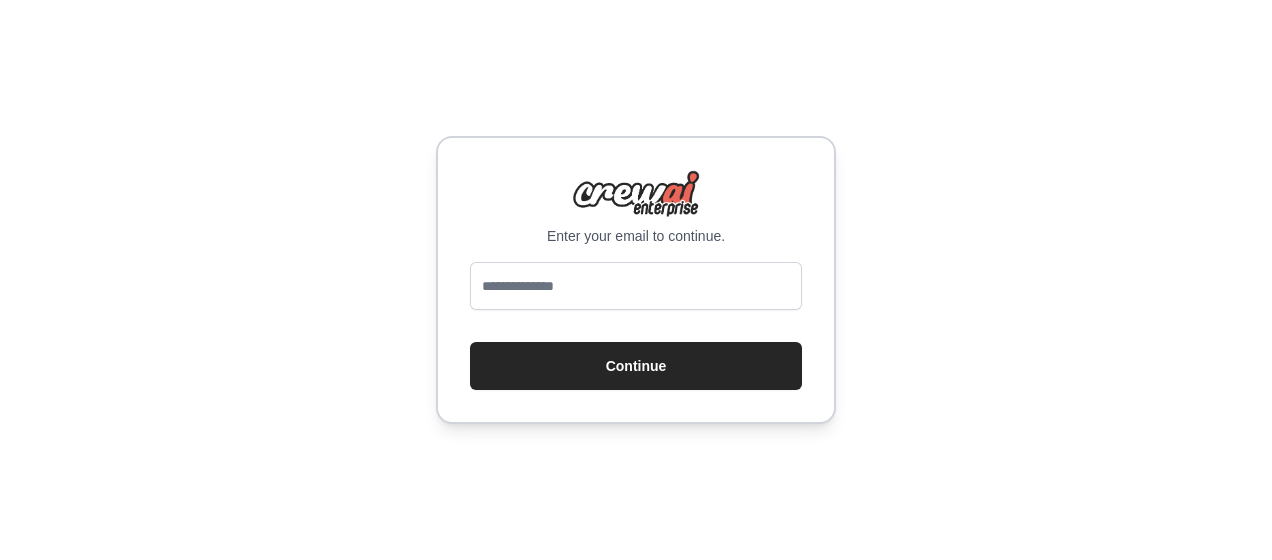 scroll, scrollTop: 0, scrollLeft: 0, axis: both 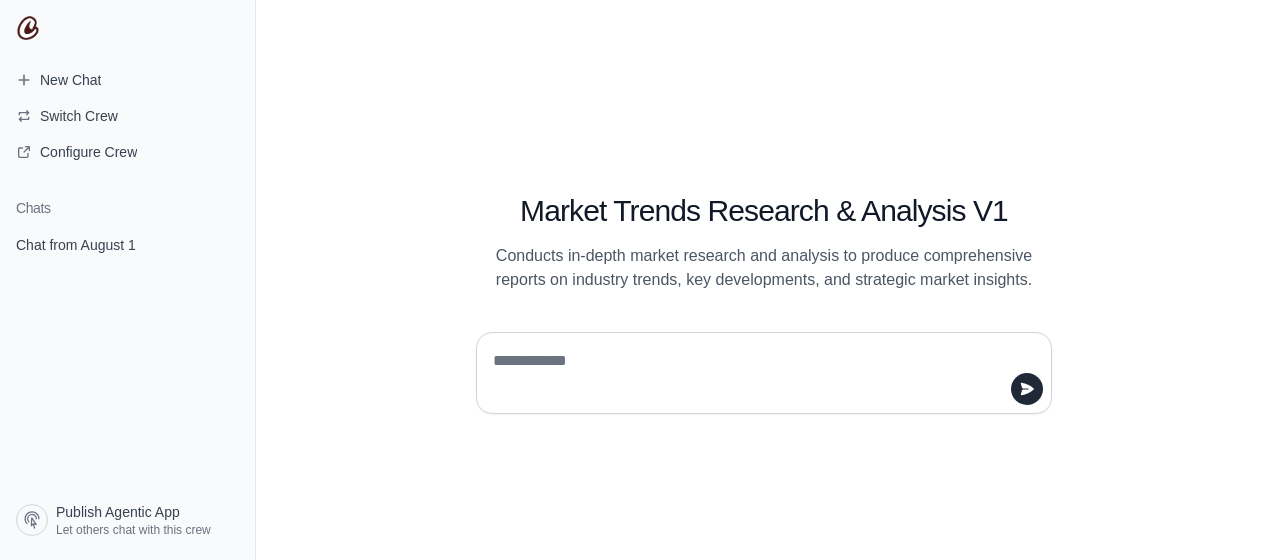 click on "Market Trends Research & Analysis V1
Conducts in-depth market research and analysis to produce comprehensive reports on industry trends, key developments, and strategic market insights." at bounding box center (764, 280) 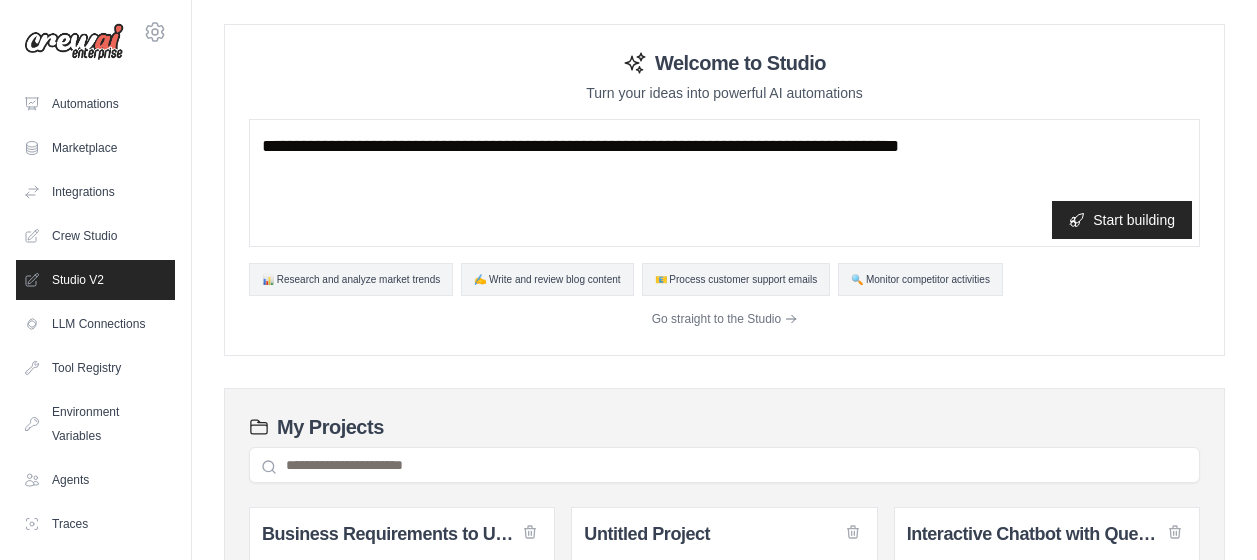 scroll, scrollTop: 0, scrollLeft: 0, axis: both 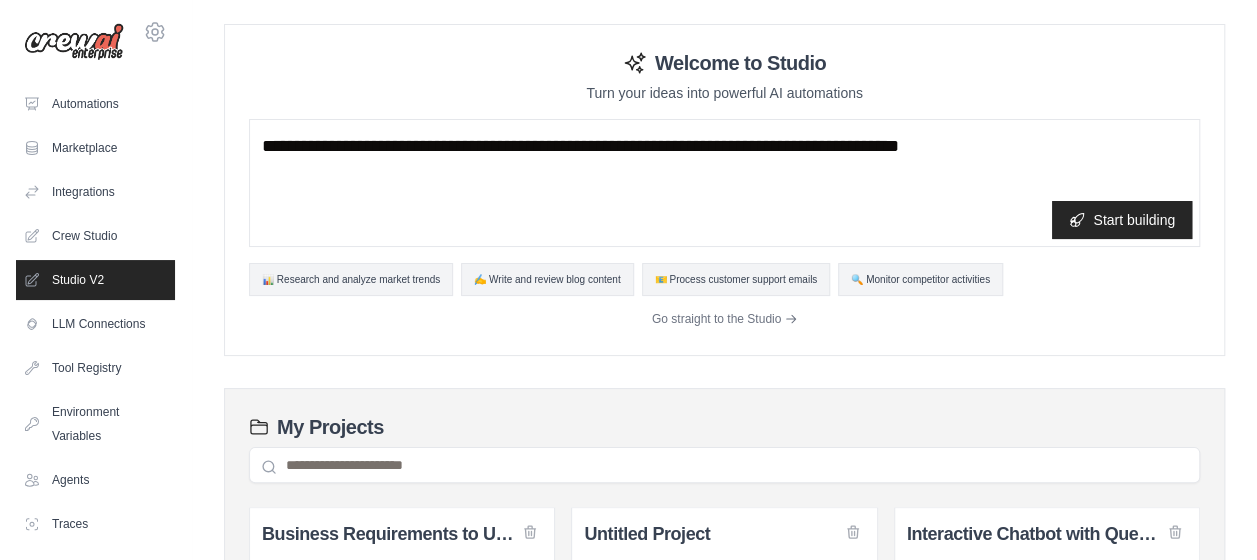 click on "Turn your ideas into powerful AI automations" at bounding box center [724, 93] 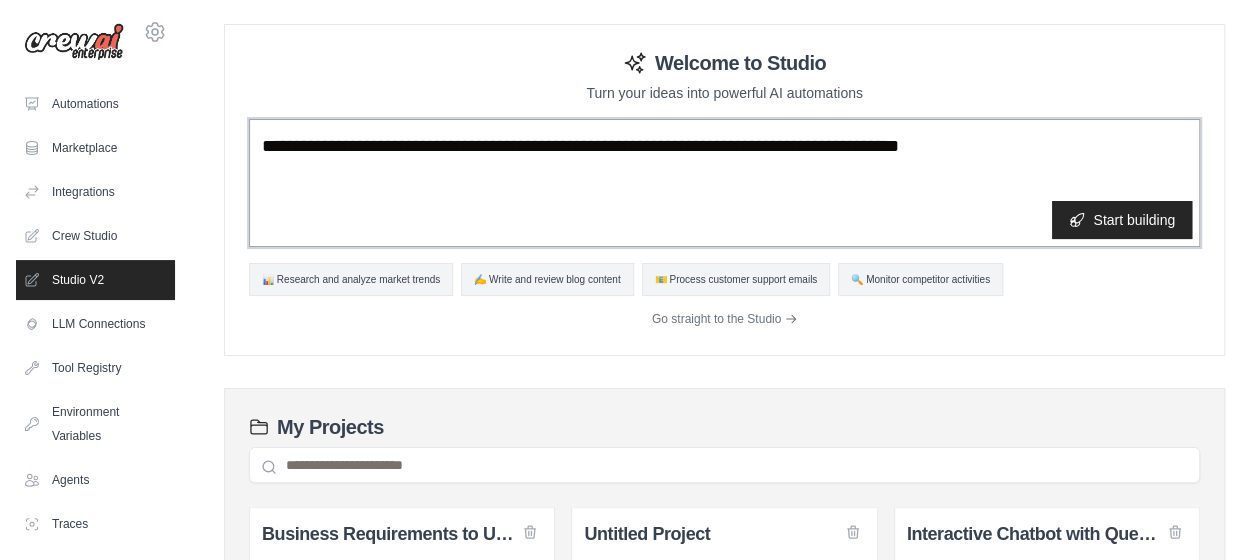 click at bounding box center (724, 183) 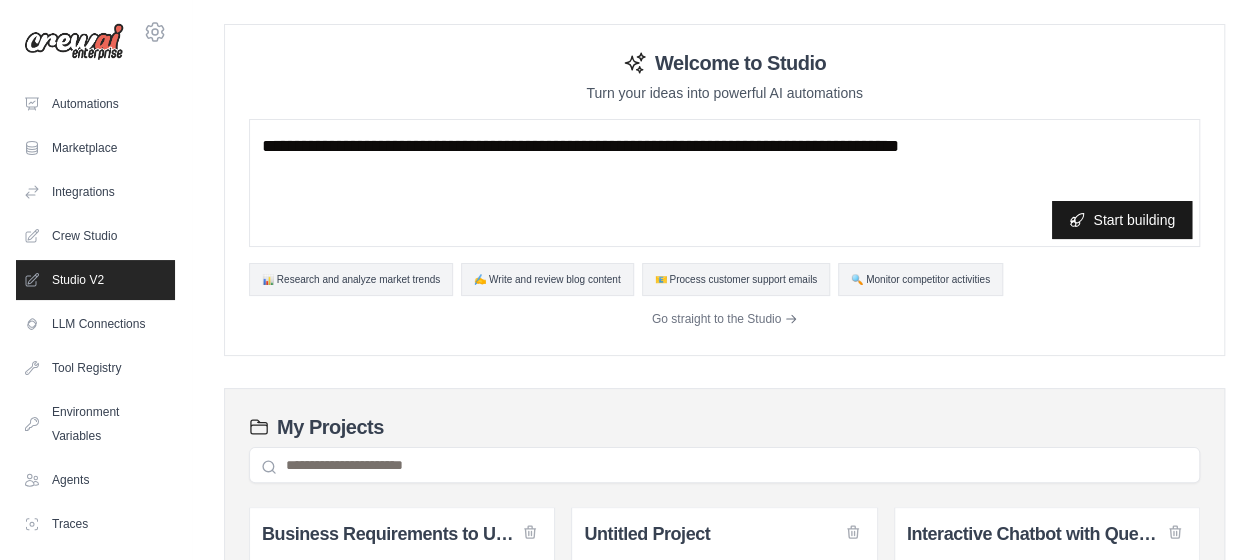 click on "Start building" at bounding box center (1122, 220) 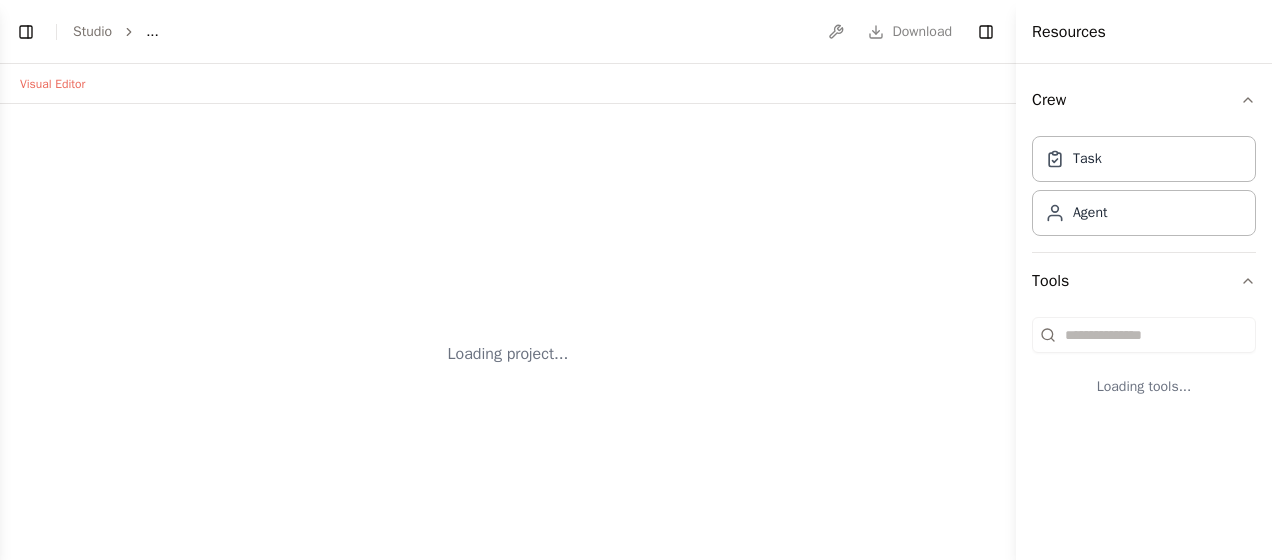 scroll, scrollTop: 0, scrollLeft: 0, axis: both 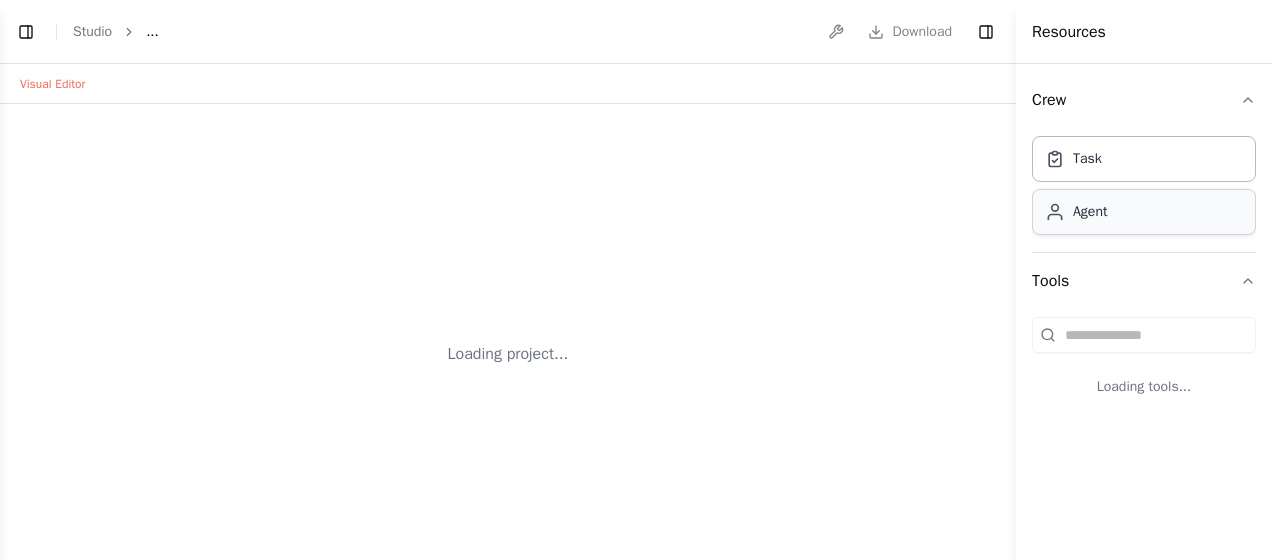 select on "****" 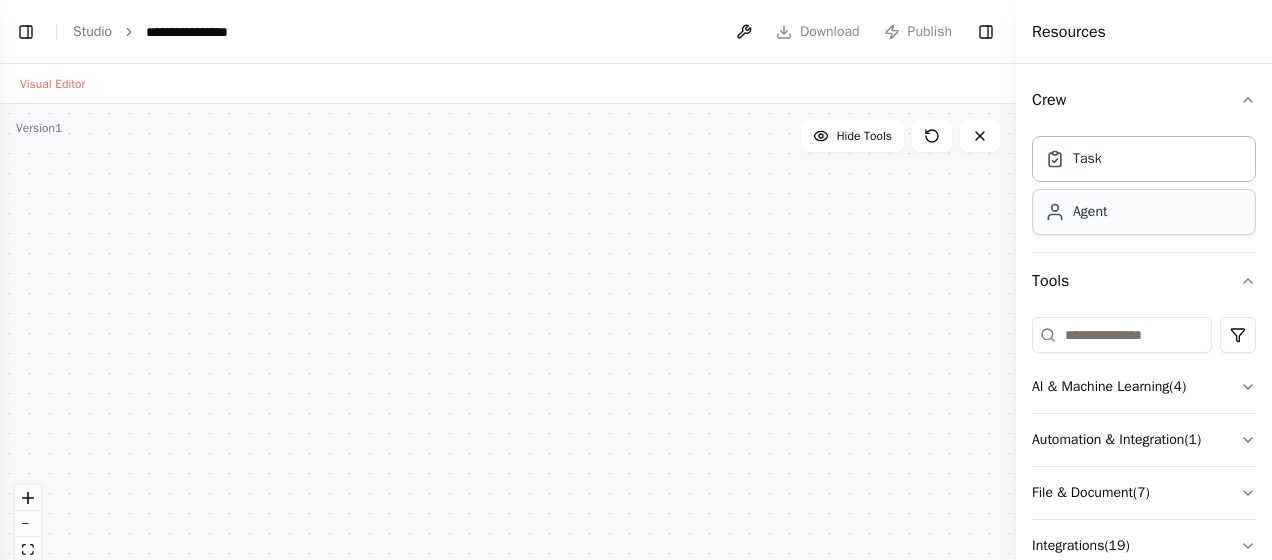 scroll, scrollTop: 0, scrollLeft: 0, axis: both 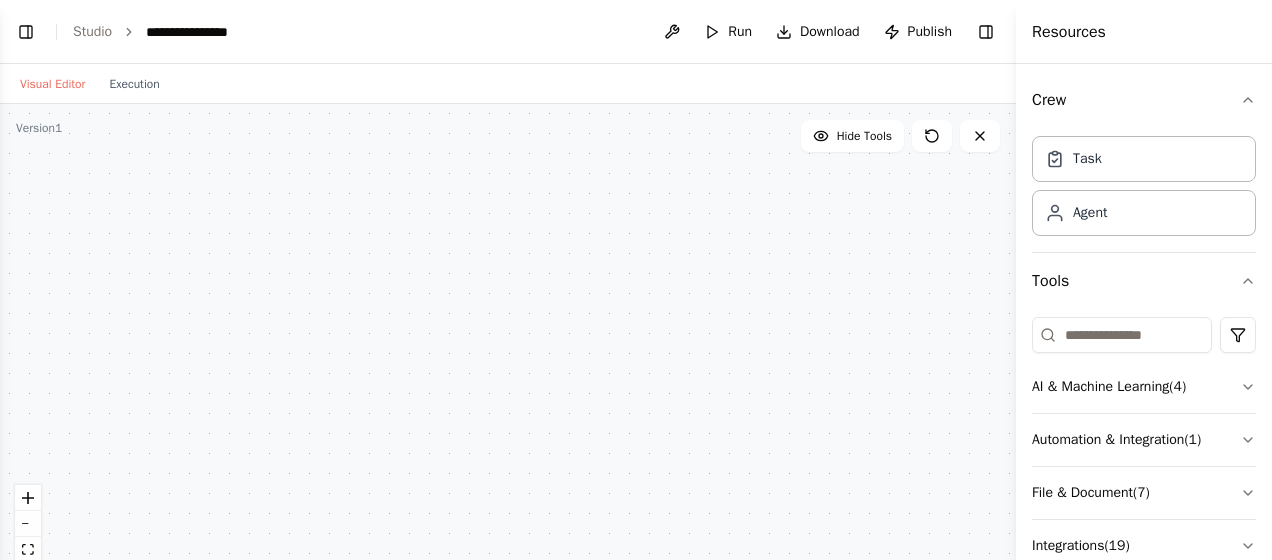 click at bounding box center (508, 354) 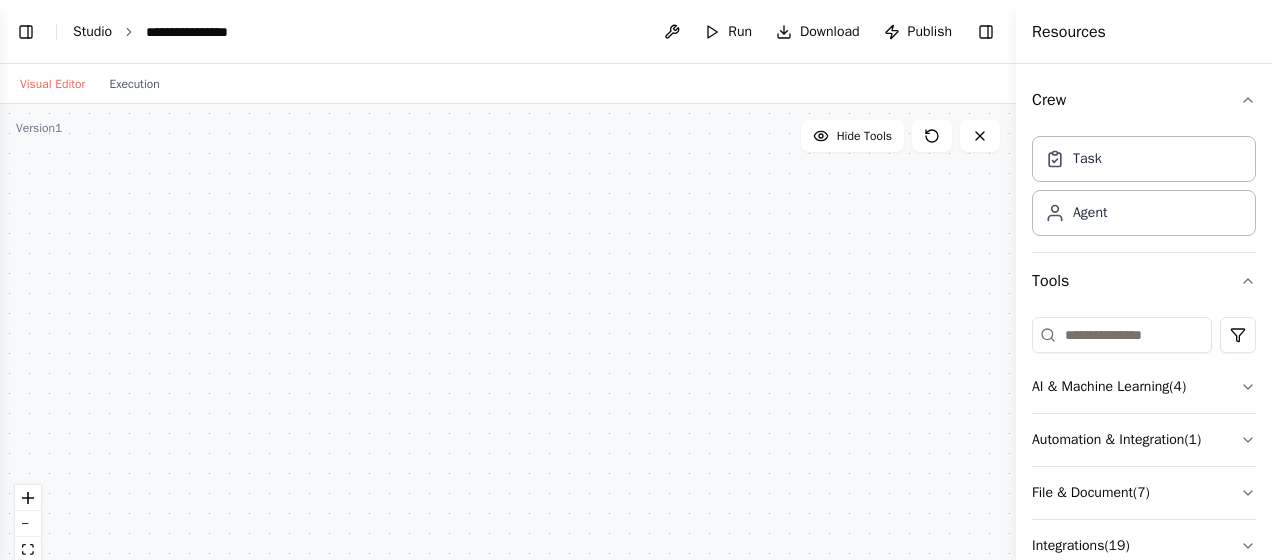 click on "Studio" at bounding box center [92, 31] 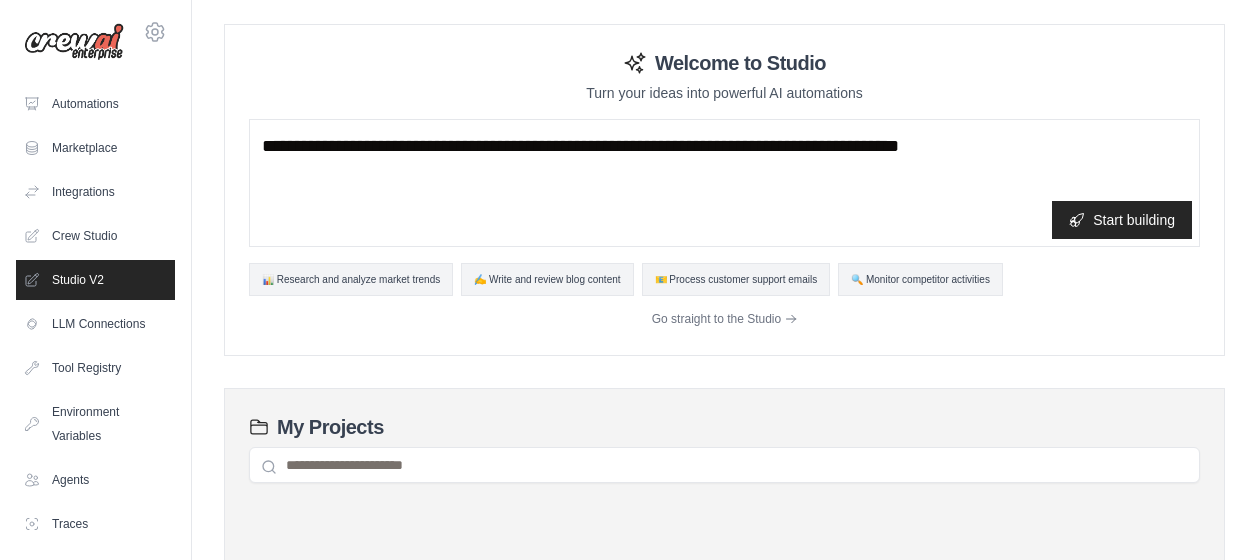 scroll, scrollTop: 0, scrollLeft: 0, axis: both 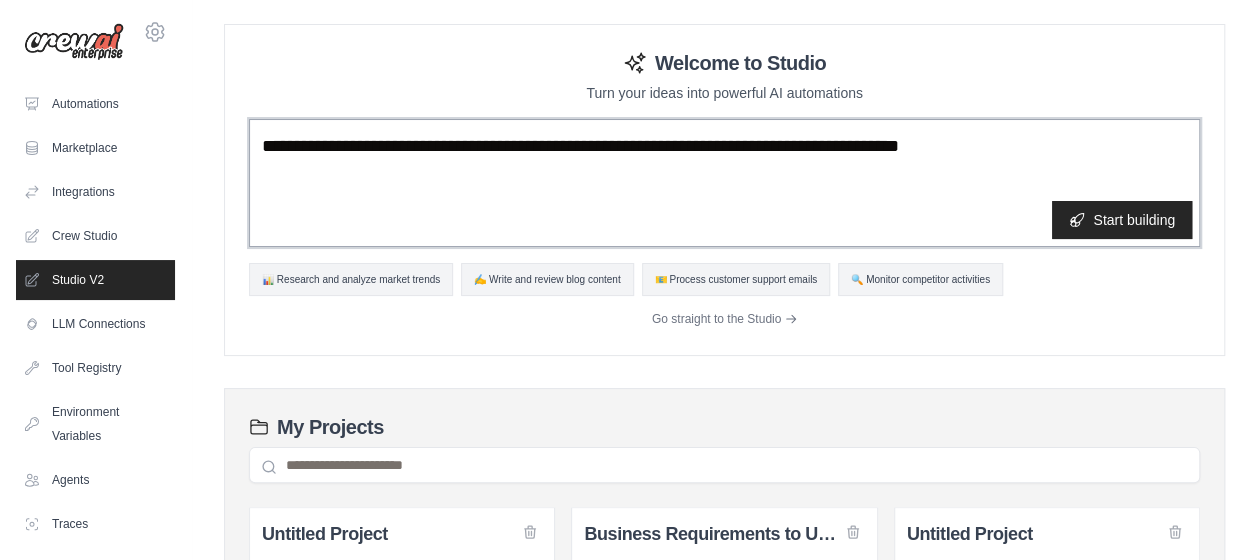 click at bounding box center (724, 183) 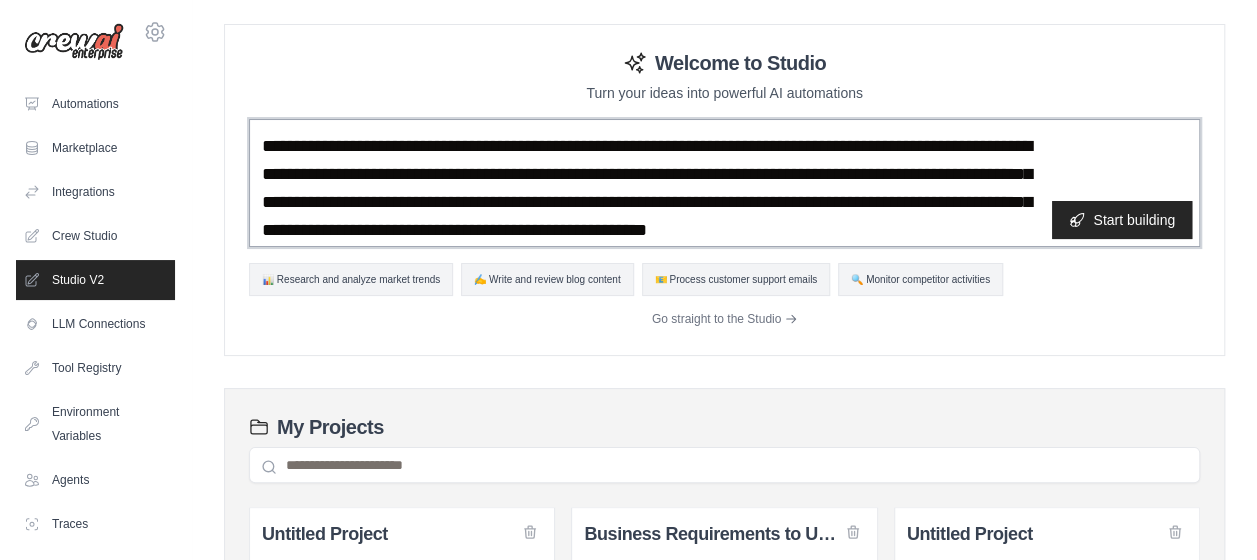 scroll, scrollTop: 301, scrollLeft: 0, axis: vertical 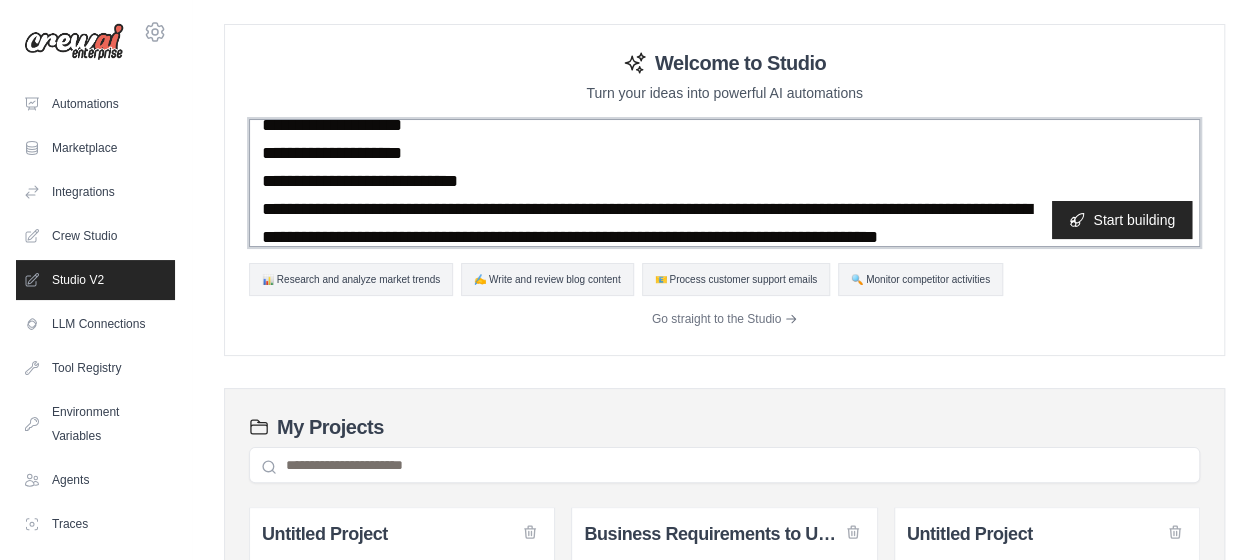 click on "**********" at bounding box center (724, 183) 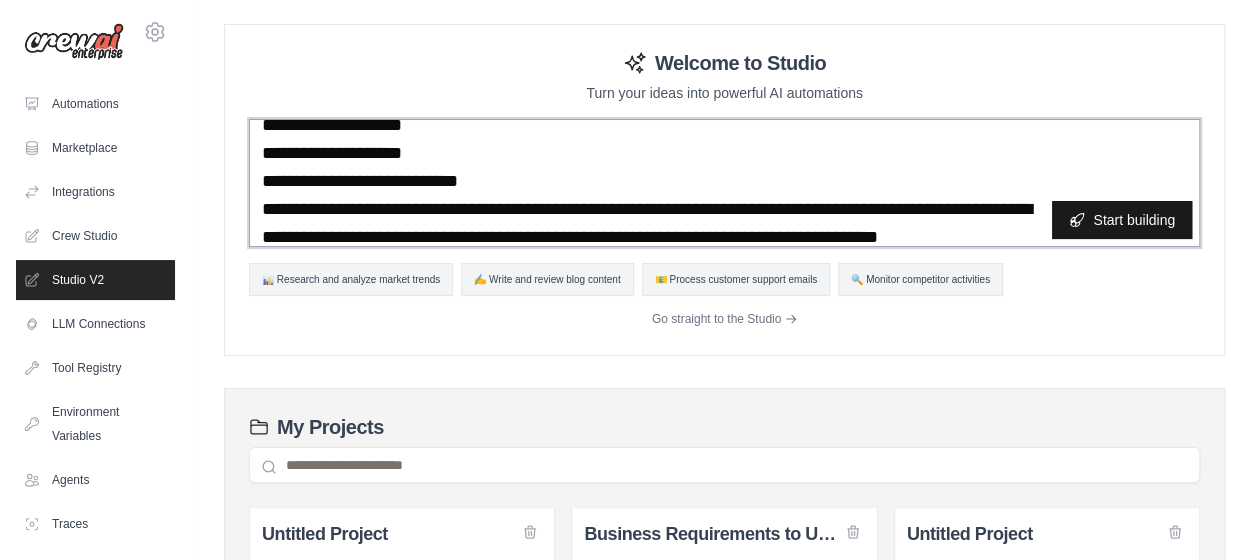 type on "**********" 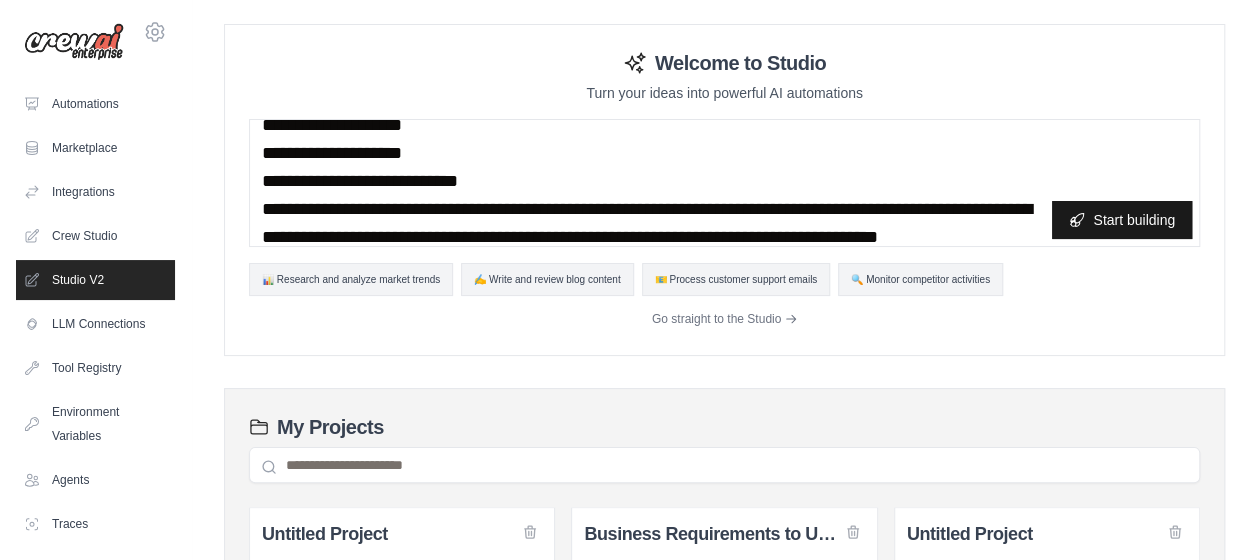 click on "Start building" at bounding box center (1122, 220) 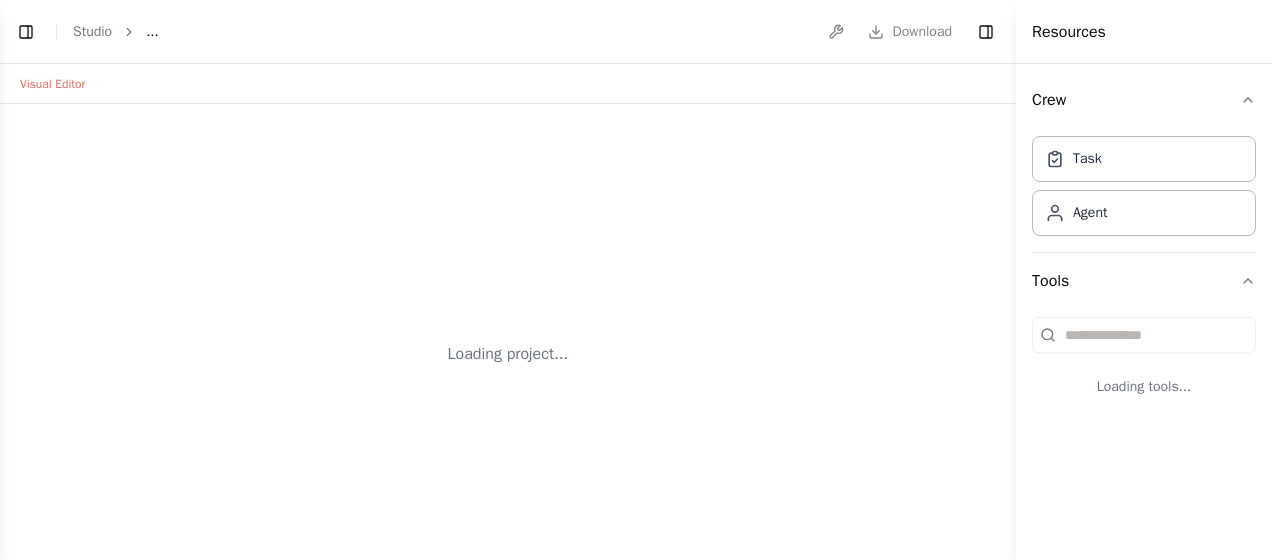 scroll, scrollTop: 0, scrollLeft: 0, axis: both 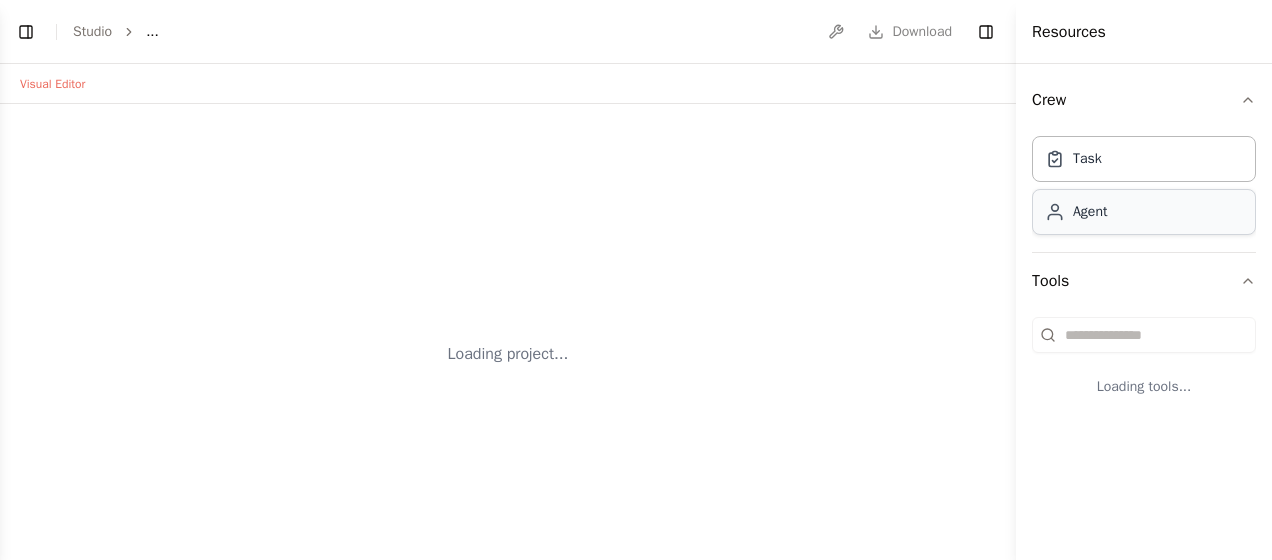 select on "****" 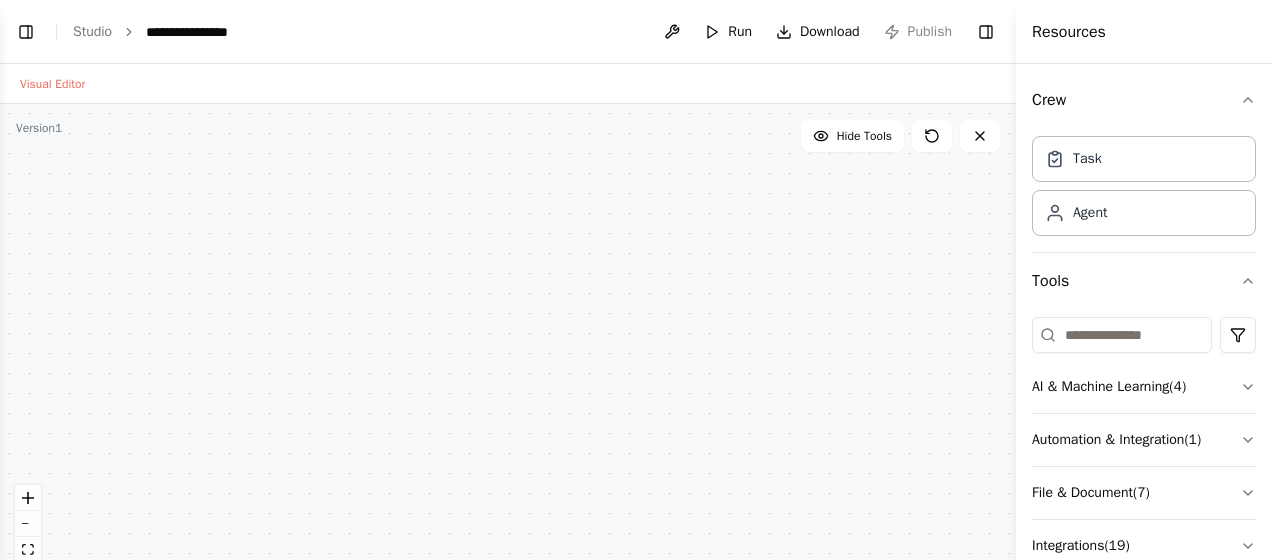 scroll, scrollTop: 0, scrollLeft: 0, axis: both 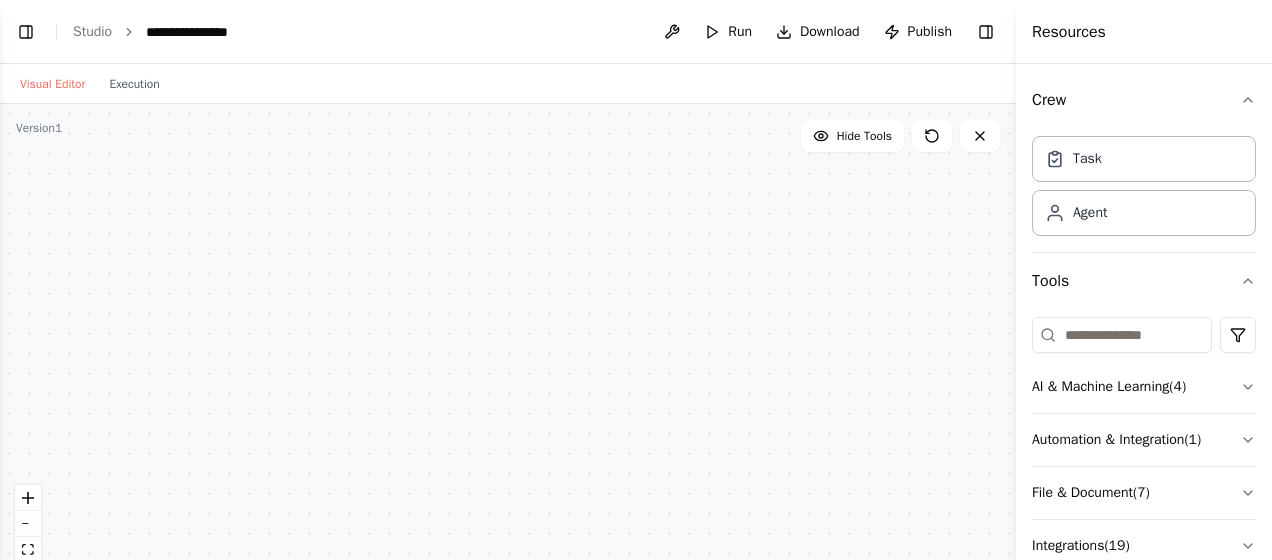 click at bounding box center [508, 354] 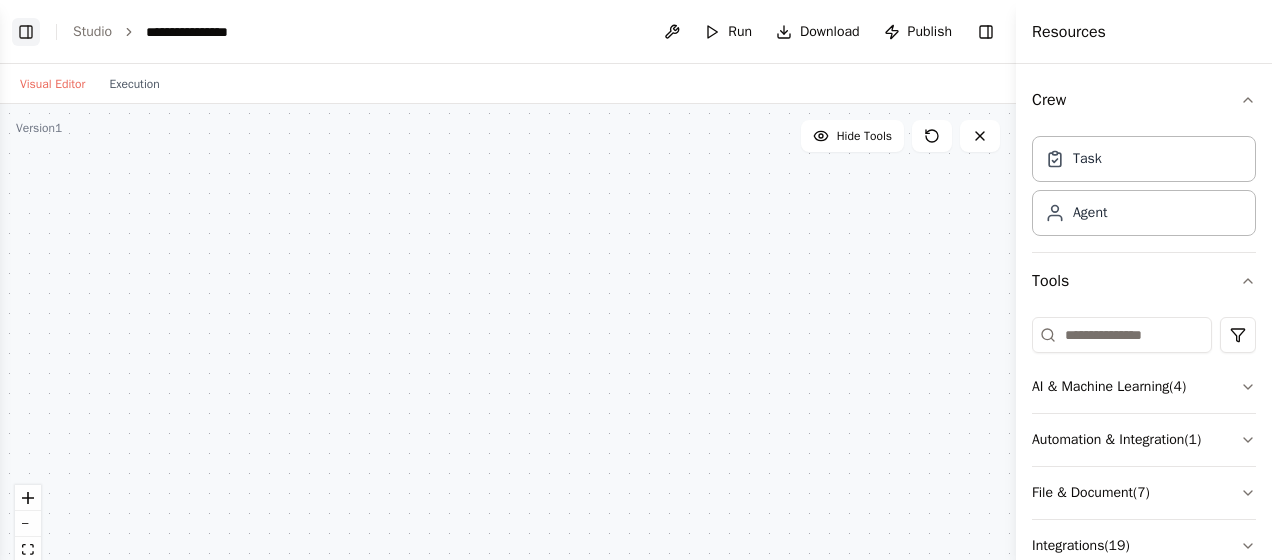 click on "Toggle Left Sidebar" at bounding box center [26, 32] 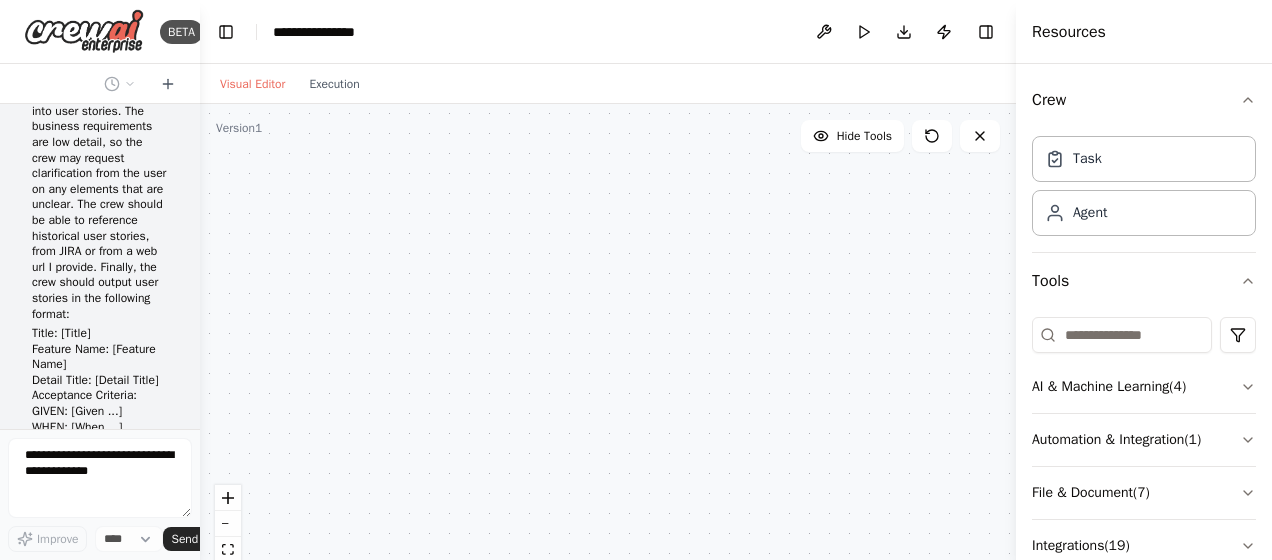 scroll, scrollTop: 0, scrollLeft: 0, axis: both 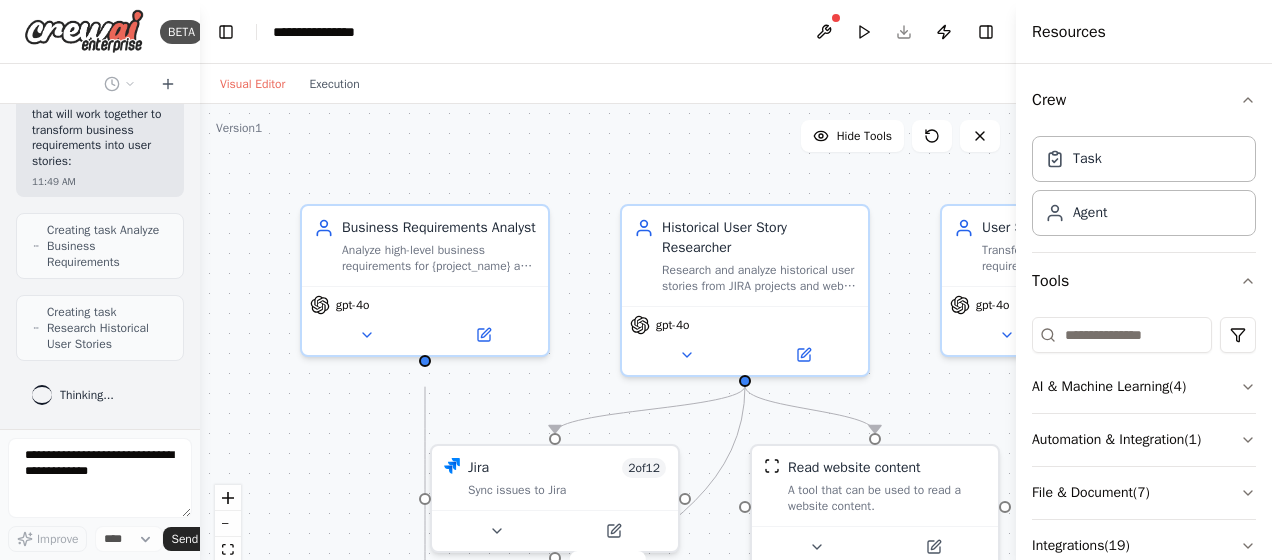 click on ".deletable-edge-delete-btn {
width: 20px;
height: 20px;
border: 0px solid #ffffff;
color: #6b7280;
background-color: #f8fafc;
cursor: pointer;
border-radius: 50%;
font-size: 12px;
padding: 3px;
display: flex;
align-items: center;
justify-content: center;
transition: all 0.2s cubic-bezier(0.4, 0, 0.2, 1);
box-shadow: 0 2px 4px rgba(0, 0, 0, 0.1);
}
.deletable-edge-delete-btn:hover {
background-color: #ef4444;
color: #ffffff;
border-color: #dc2626;
transform: scale(1.1);
box-shadow: 0 4px 12px rgba(239, 68, 68, 0.4);
}
.deletable-edge-delete-btn:active {
transform: scale(0.95);
box-shadow: 0 2px 4px rgba(239, 68, 68, 0.3);
}
Business Requirements Analyst gpt-4o Historical User Story Researcher" at bounding box center (608, 354) 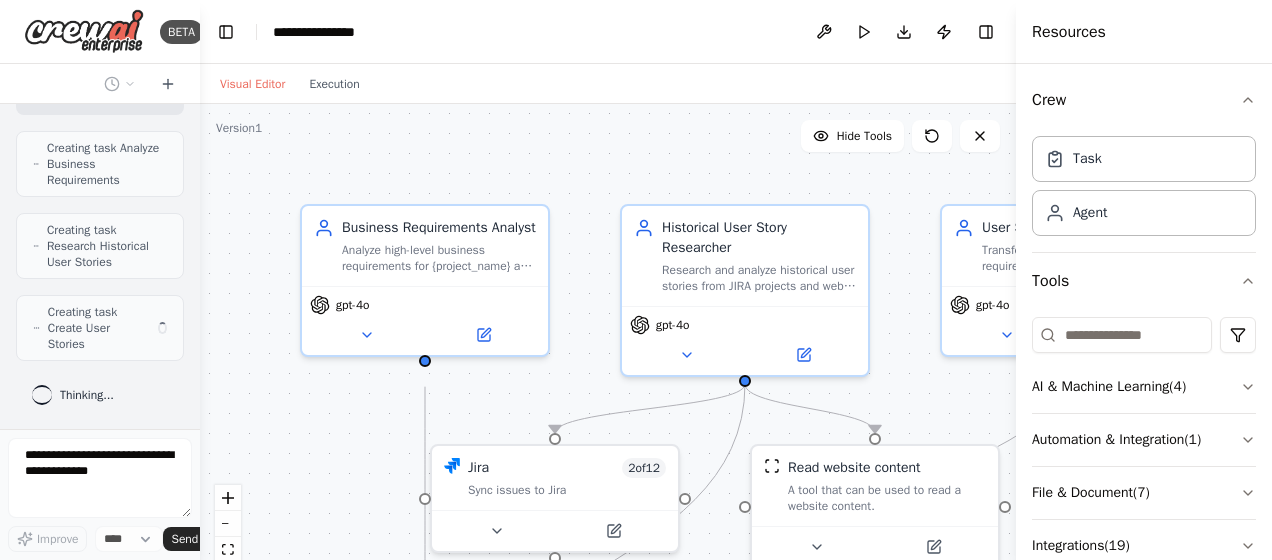 scroll, scrollTop: 1784, scrollLeft: 0, axis: vertical 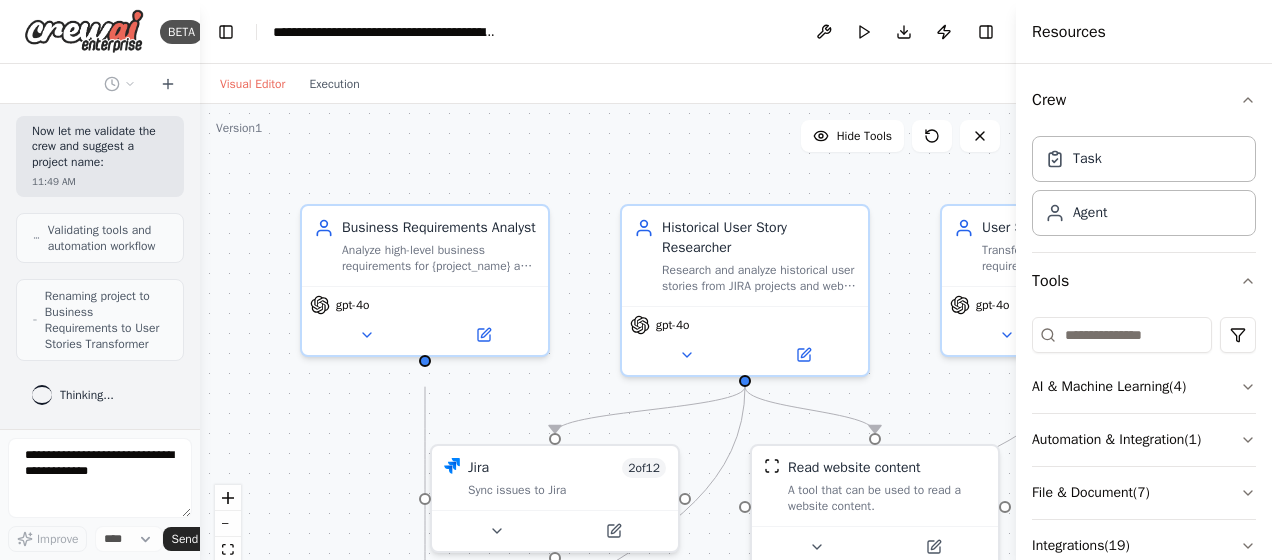click on "Resources" at bounding box center [1069, 32] 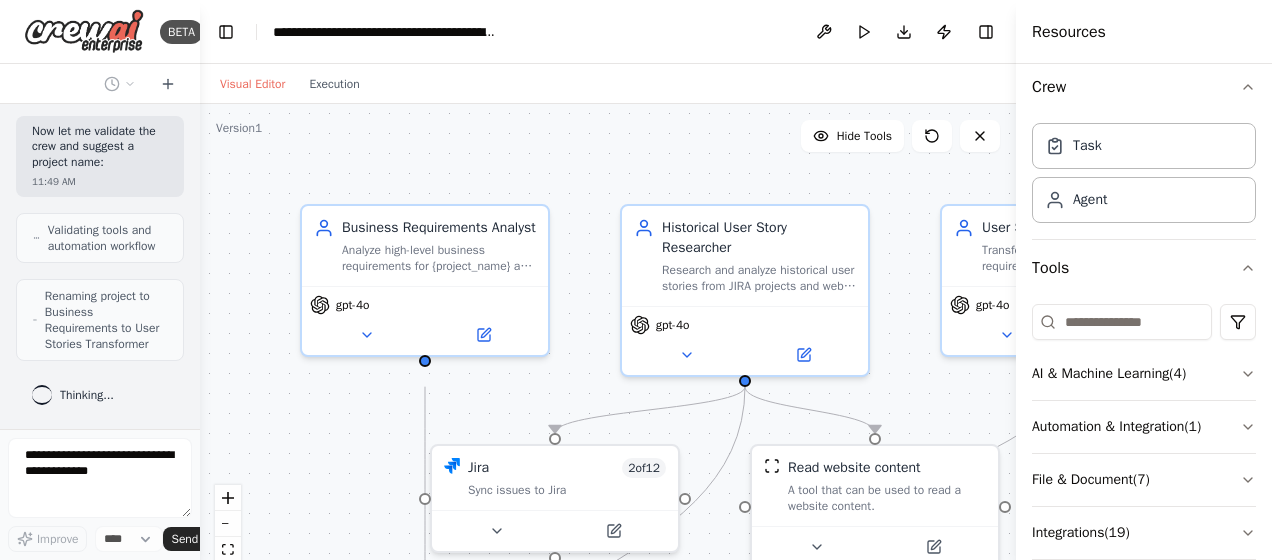 scroll, scrollTop: 0, scrollLeft: 0, axis: both 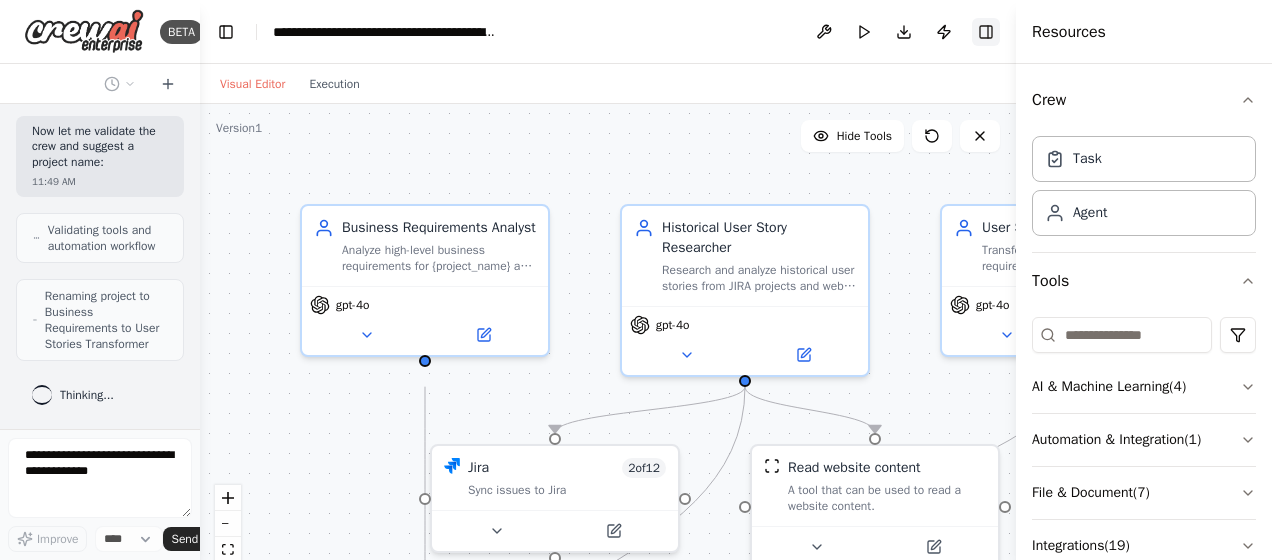 click on "Toggle Right Sidebar" at bounding box center [986, 32] 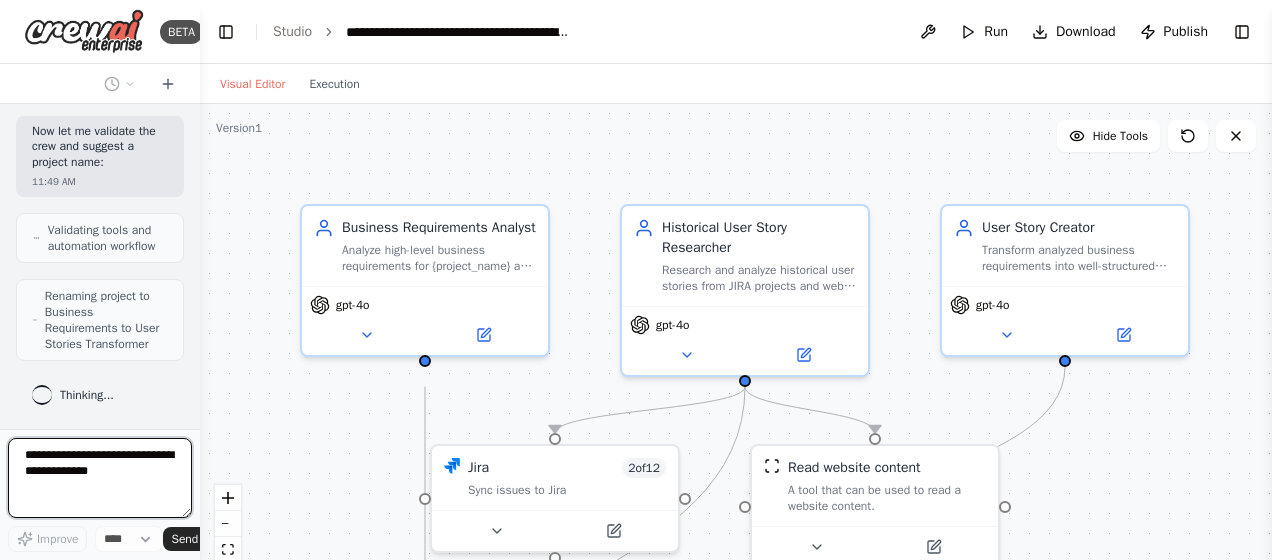 click on ".deletable-edge-delete-btn {
width: 20px;
height: 20px;
border: 0px solid #ffffff;
color: #6b7280;
background-color: #f8fafc;
cursor: pointer;
border-radius: 50%;
font-size: 12px;
padding: 3px;
display: flex;
align-items: center;
justify-content: center;
transition: all 0.2s cubic-bezier(0.4, 0, 0.2, 1);
box-shadow: 0 2px 4px rgba(0, 0, 0, 0.1);
}
.deletable-edge-delete-btn:hover {
background-color: #ef4444;
color: #ffffff;
border-color: #dc2626;
transform: scale(1.1);
box-shadow: 0 4px 12px rgba(239, 68, 68, 0.4);
}
.deletable-edge-delete-btn:active {
transform: scale(0.95);
box-shadow: 0 2px 4px rgba(239, 68, 68, 0.3);
}
Business Requirements Analyst gpt-4o Historical User Story Researcher" at bounding box center (736, 354) 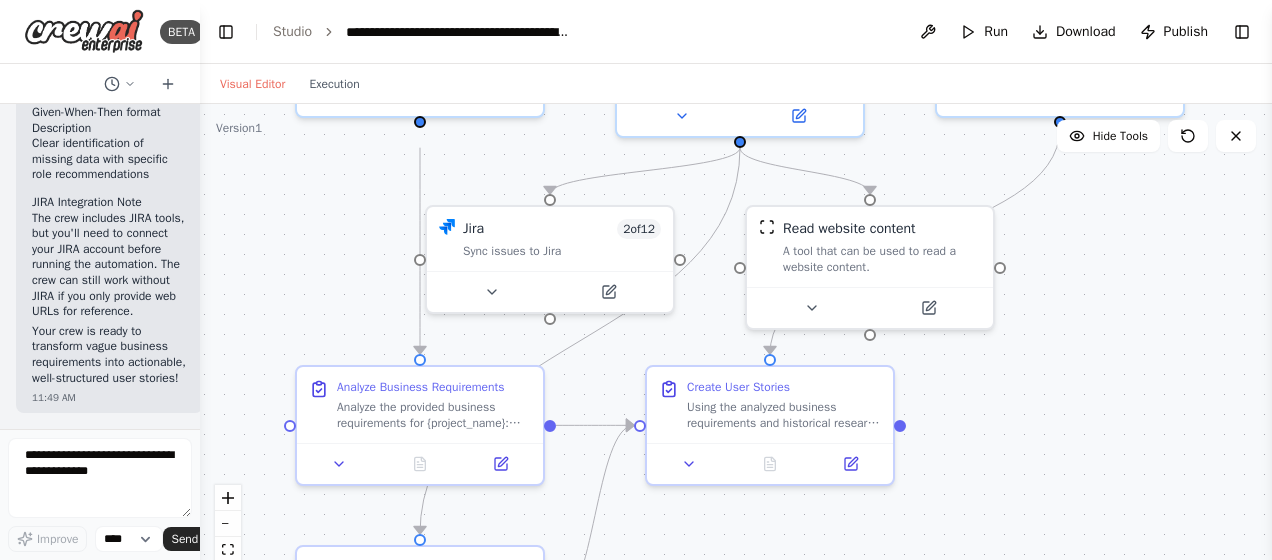 scroll, scrollTop: 3420, scrollLeft: 0, axis: vertical 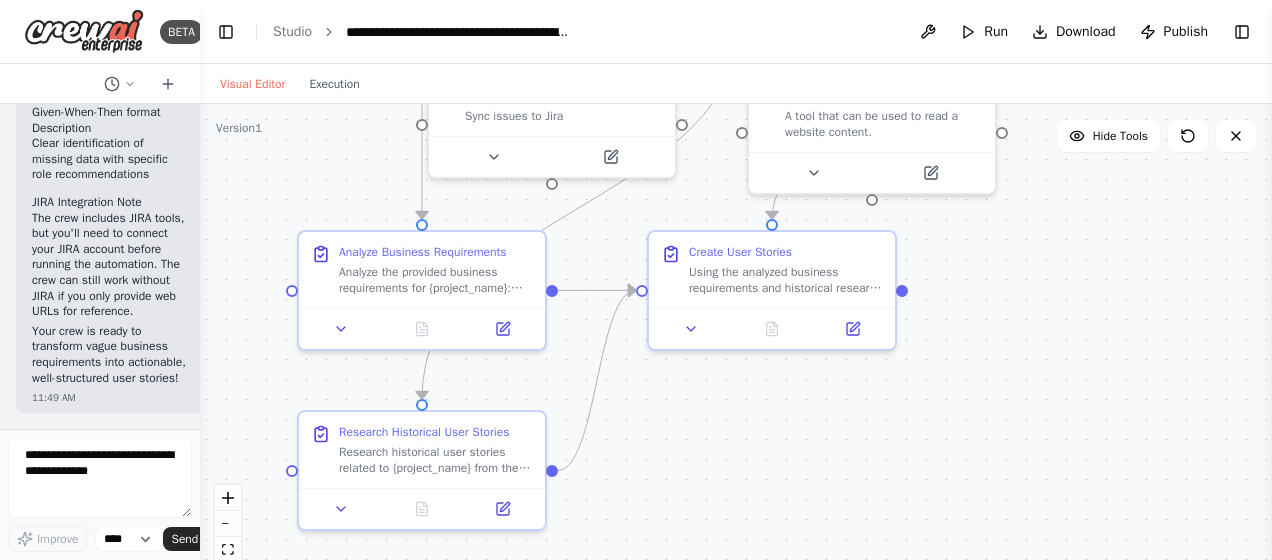 drag, startPoint x: 1153, startPoint y: 464, endPoint x: 1117, endPoint y: 92, distance: 373.73788 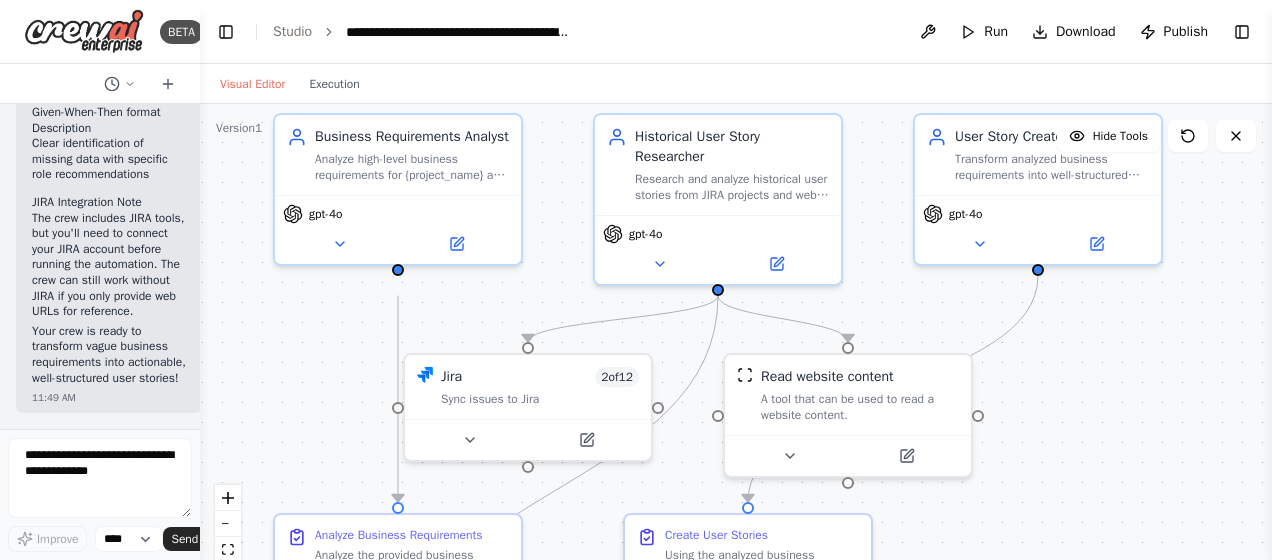 drag, startPoint x: 1031, startPoint y: 295, endPoint x: 1040, endPoint y: 576, distance: 281.1441 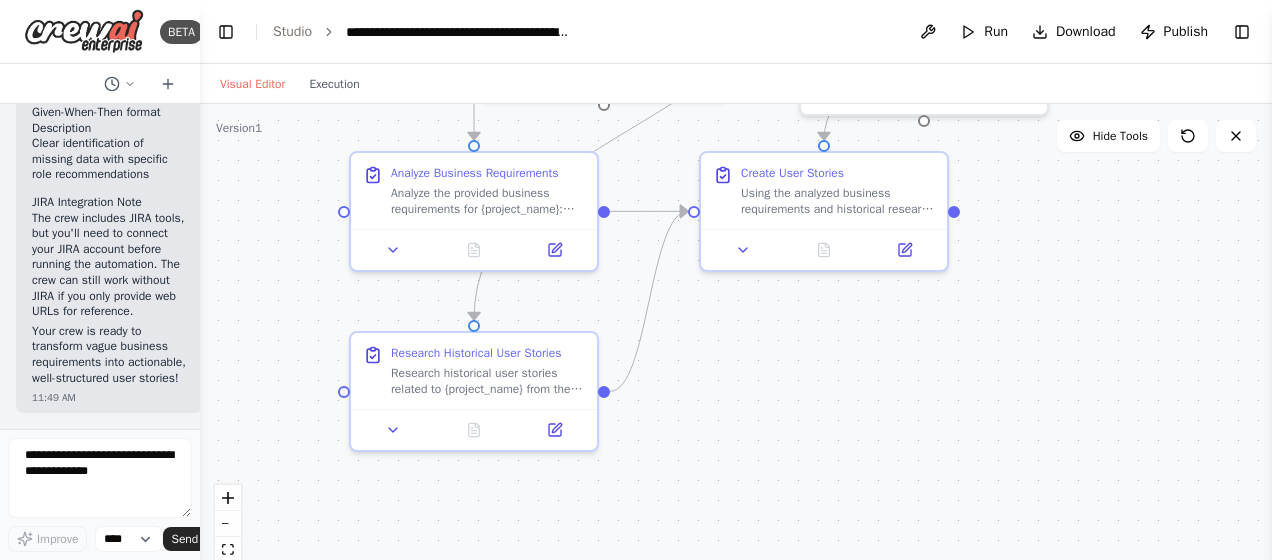 drag, startPoint x: 1078, startPoint y: 465, endPoint x: 1123, endPoint y: 114, distance: 353.87286 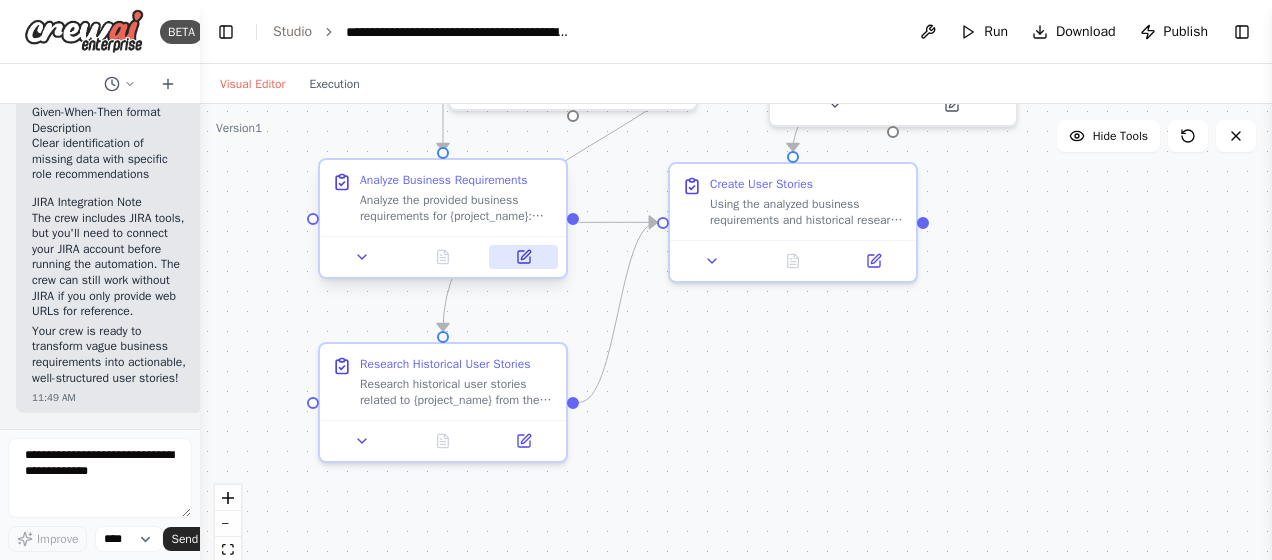 click 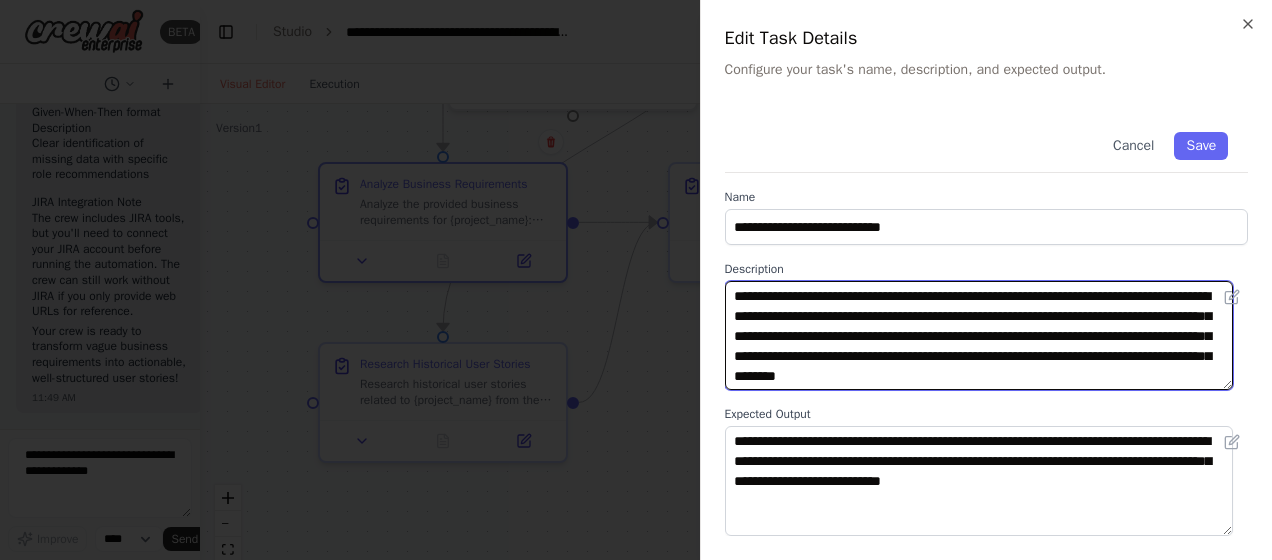 click on "**********" at bounding box center [979, 335] 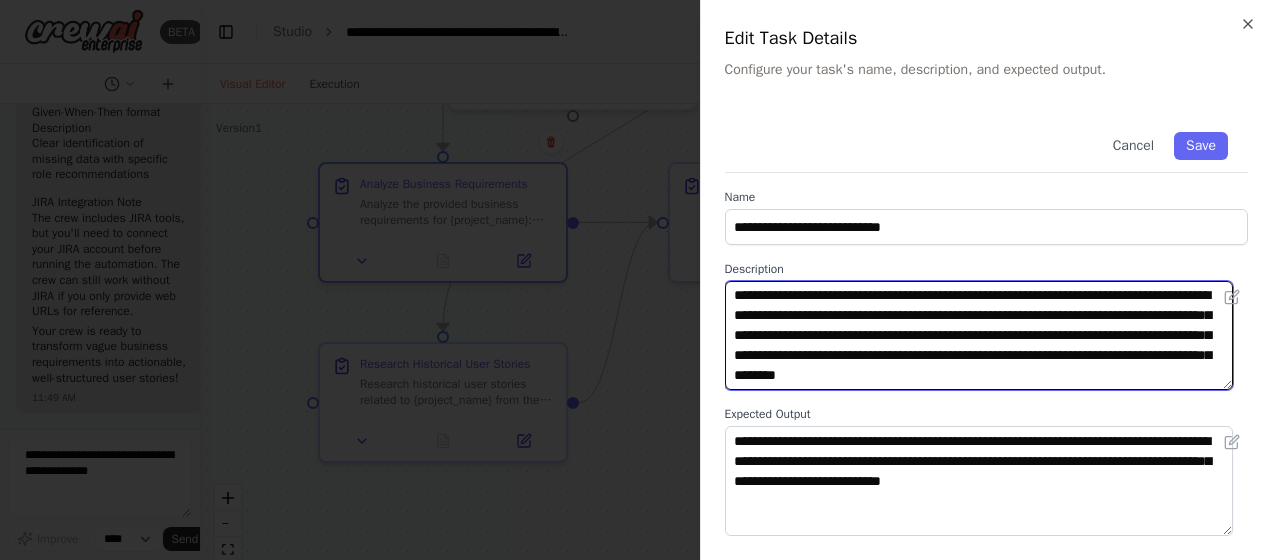 scroll, scrollTop: 0, scrollLeft: 0, axis: both 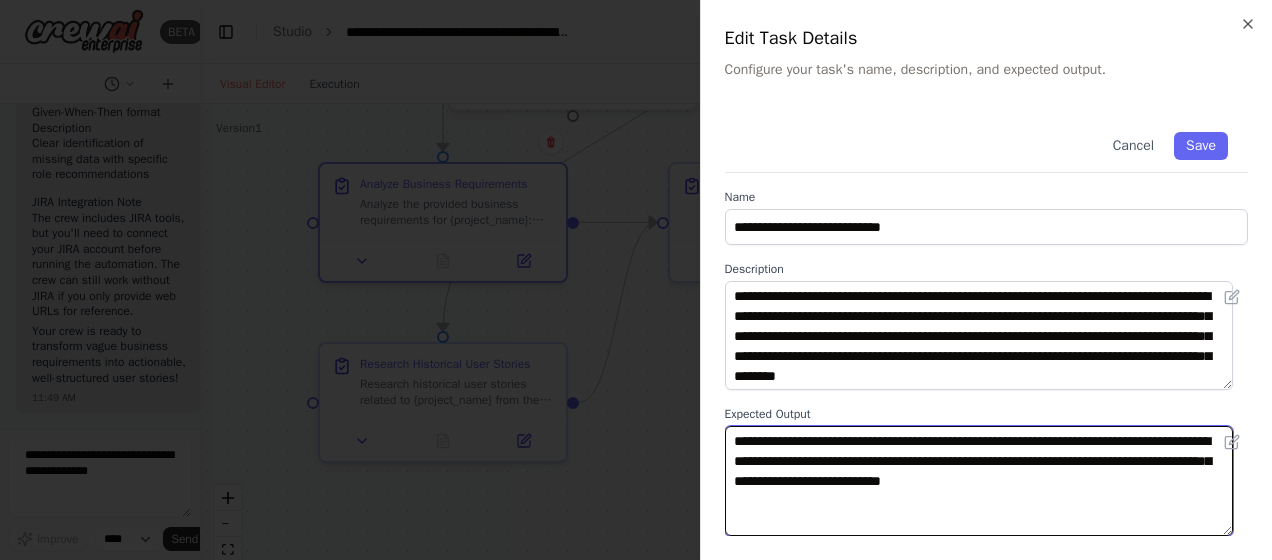 click on "**********" at bounding box center (979, 480) 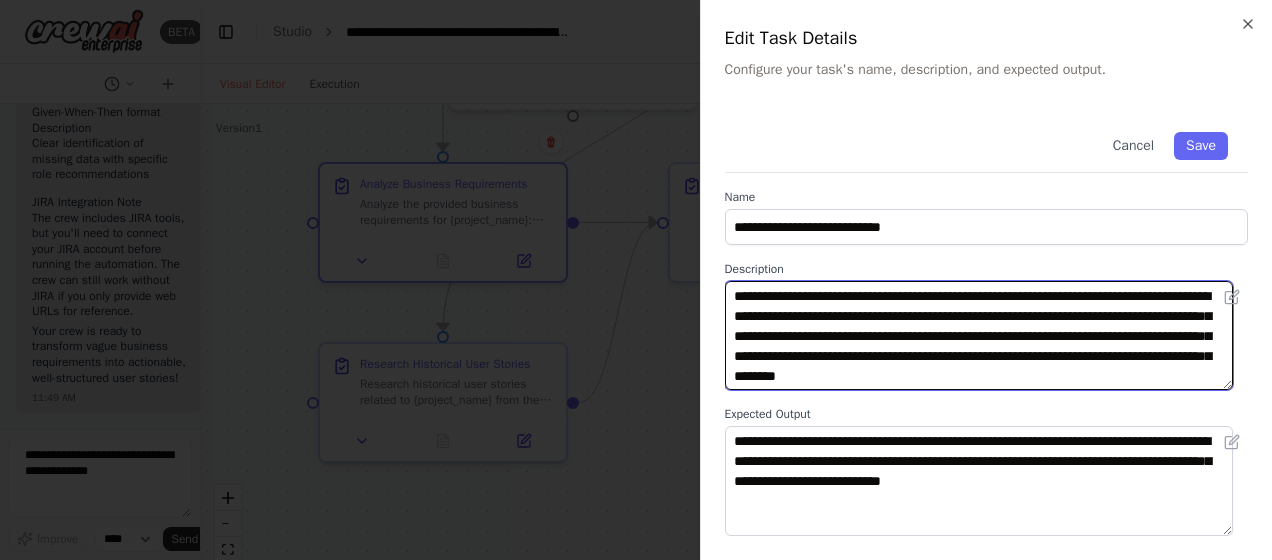 click on "**********" at bounding box center (979, 335) 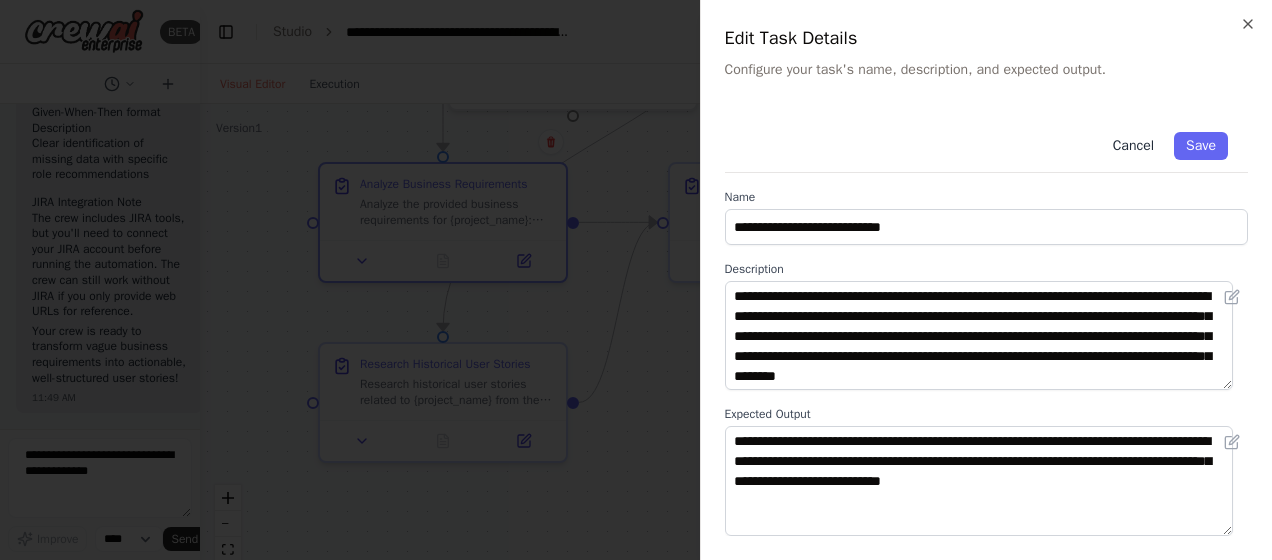 click on "Cancel" at bounding box center [1133, 146] 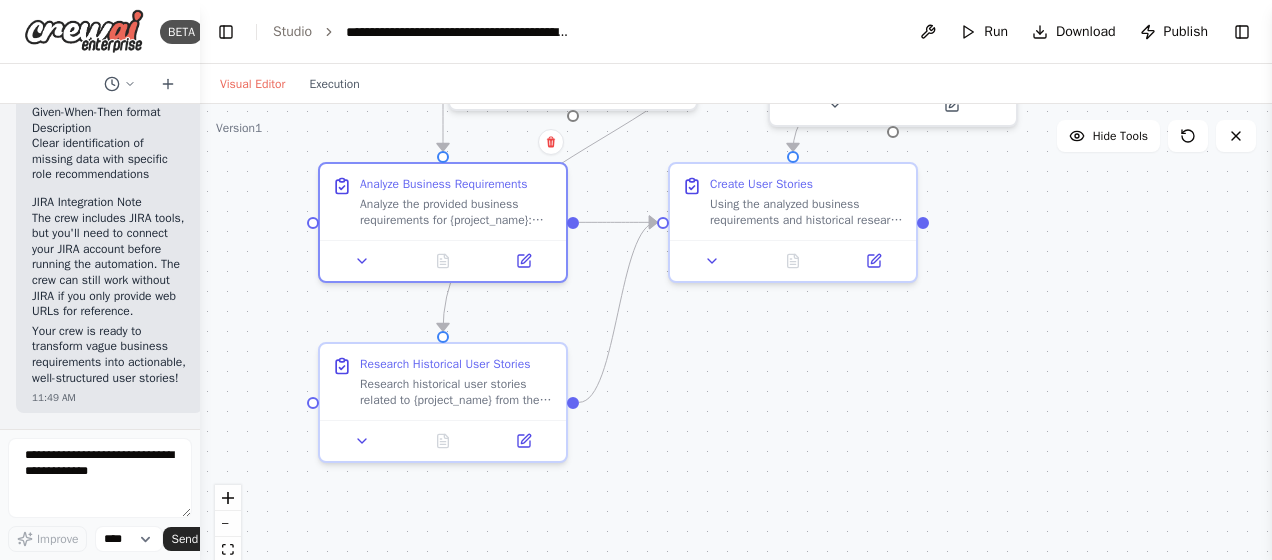 click on ".deletable-edge-delete-btn {
width: 20px;
height: 20px;
border: 0px solid #ffffff;
color: #6b7280;
background-color: #f8fafc;
cursor: pointer;
border-radius: 50%;
font-size: 12px;
padding: 3px;
display: flex;
align-items: center;
justify-content: center;
transition: all 0.2s cubic-bezier(0.4, 0, 0.2, 1);
box-shadow: 0 2px 4px rgba(0, 0, 0, 0.1);
}
.deletable-edge-delete-btn:hover {
background-color: #ef4444;
color: #ffffff;
border-color: #dc2626;
transform: scale(1.1);
box-shadow: 0 4px 12px rgba(239, 68, 68, 0.4);
}
.deletable-edge-delete-btn:active {
transform: scale(0.95);
box-shadow: 0 2px 4px rgba(239, 68, 68, 0.3);
}
Business Requirements Analyst gpt-4o Historical User Story Researcher" at bounding box center (736, 354) 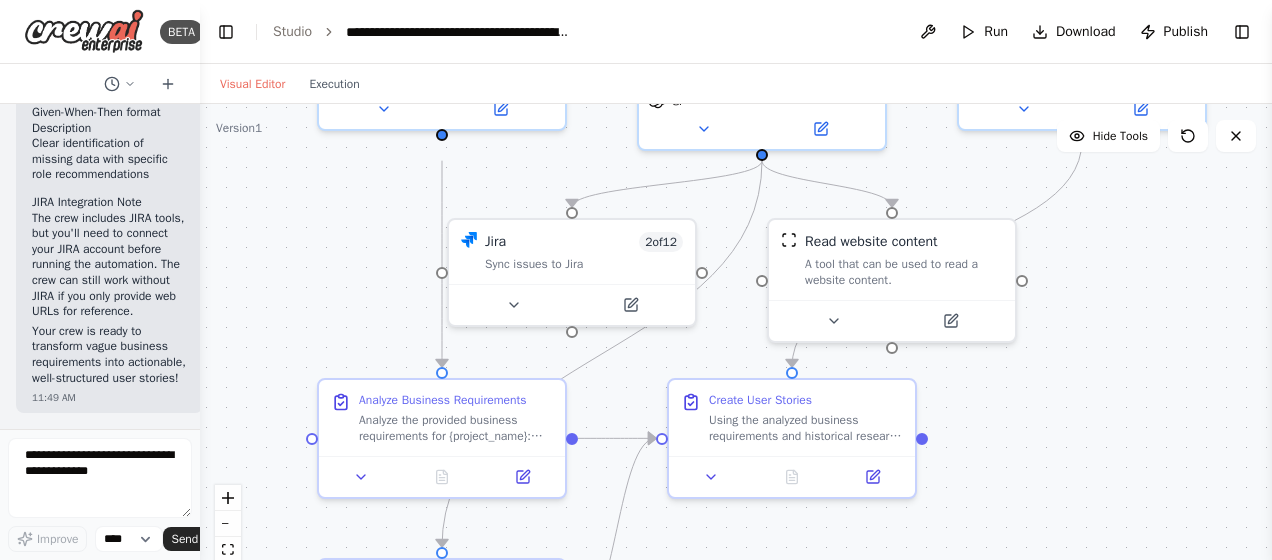 drag, startPoint x: 1108, startPoint y: 374, endPoint x: 1107, endPoint y: 594, distance: 220.00227 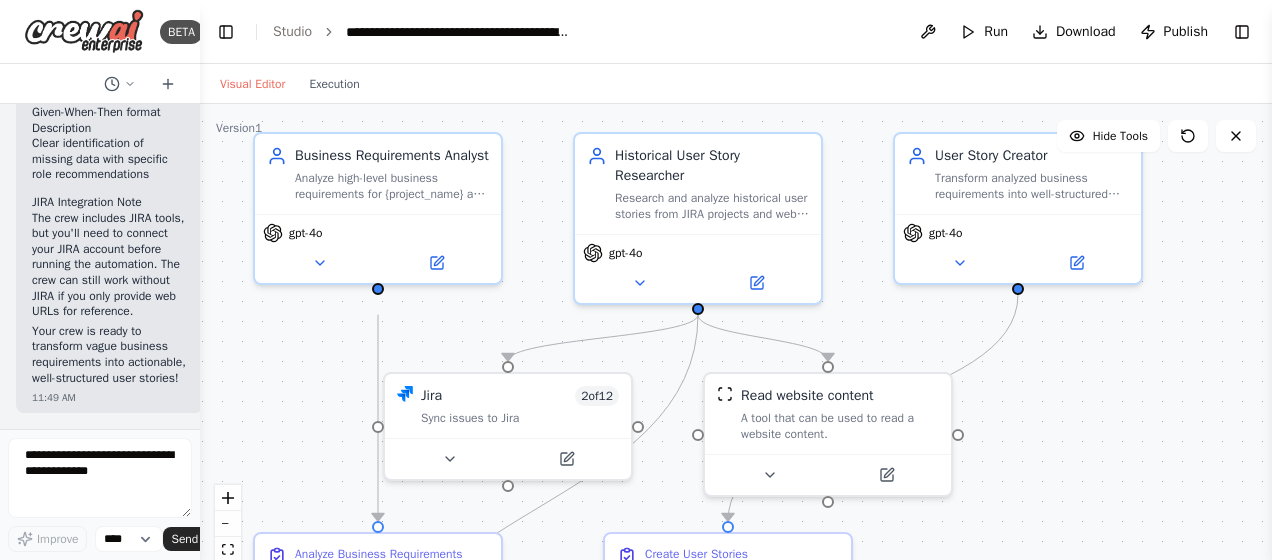 drag, startPoint x: 1066, startPoint y: 318, endPoint x: 1002, endPoint y: 468, distance: 163.0828 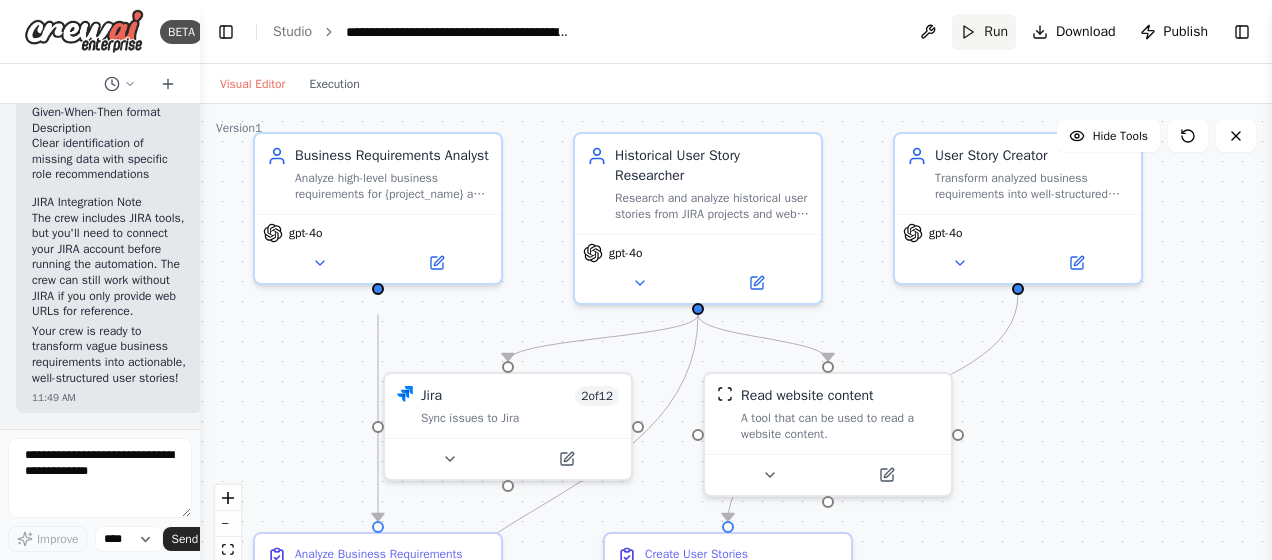 click on "Run" at bounding box center [996, 32] 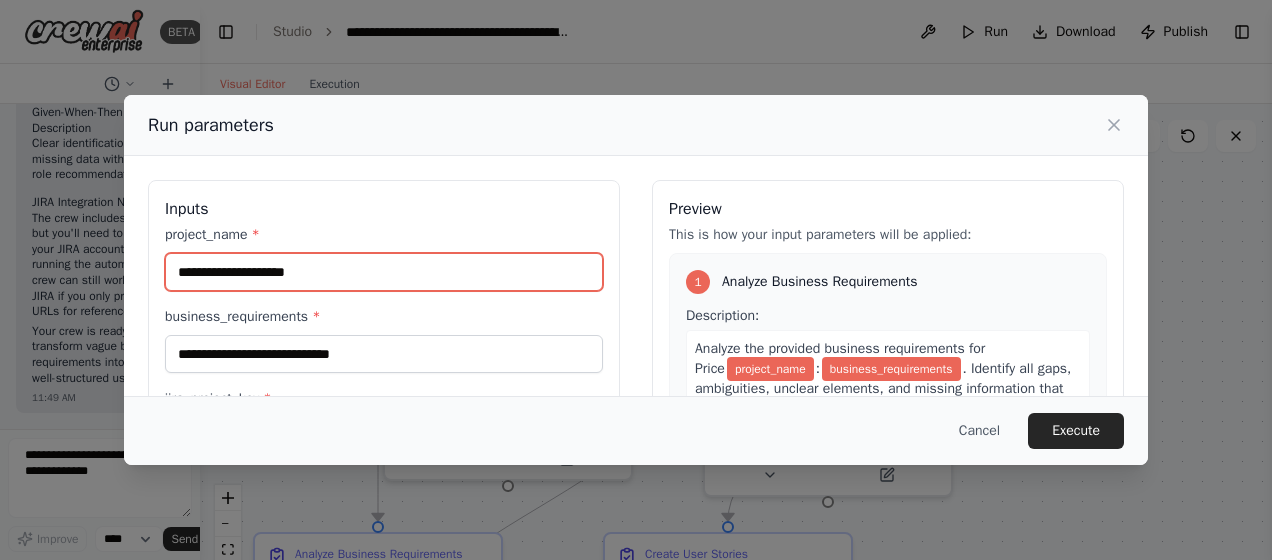 click on "project_name *" at bounding box center [384, 272] 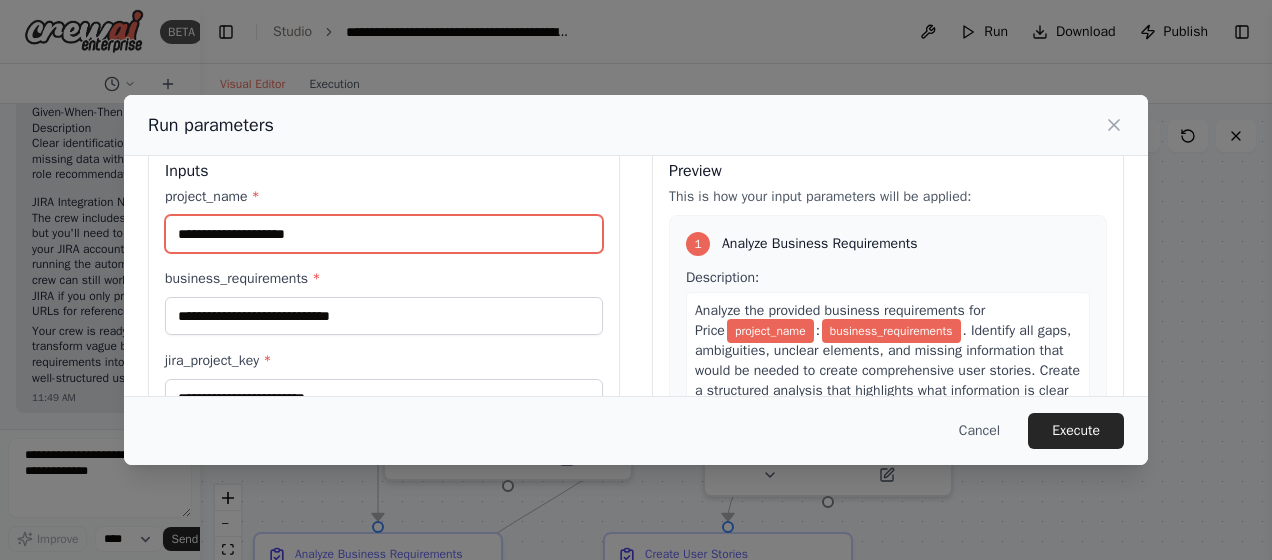 scroll, scrollTop: 50, scrollLeft: 0, axis: vertical 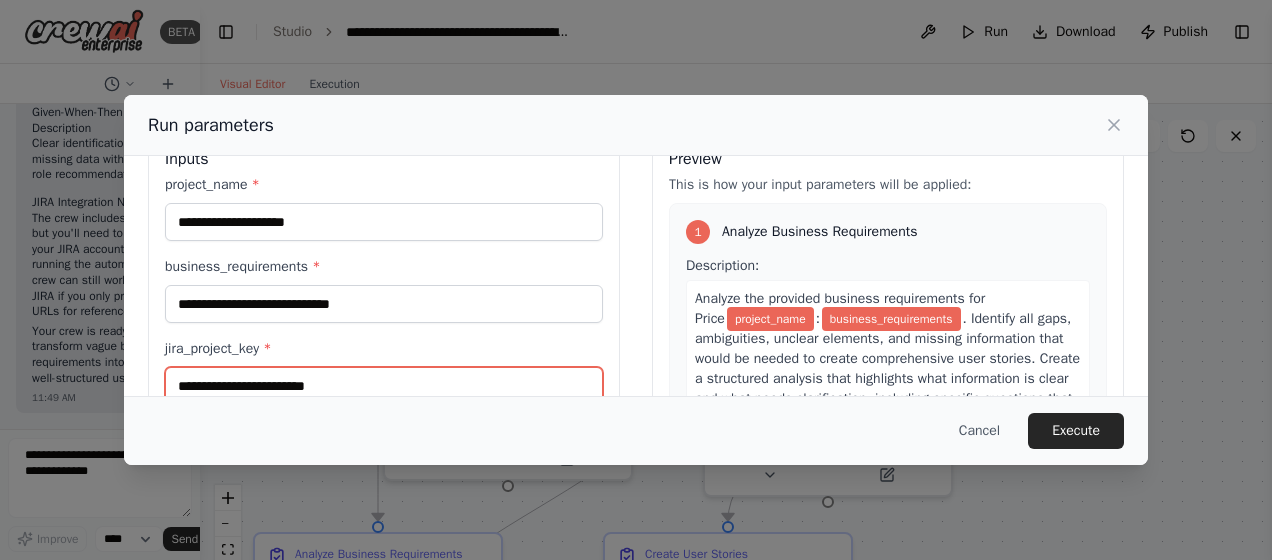 click on "jira_project_key *" at bounding box center (384, 386) 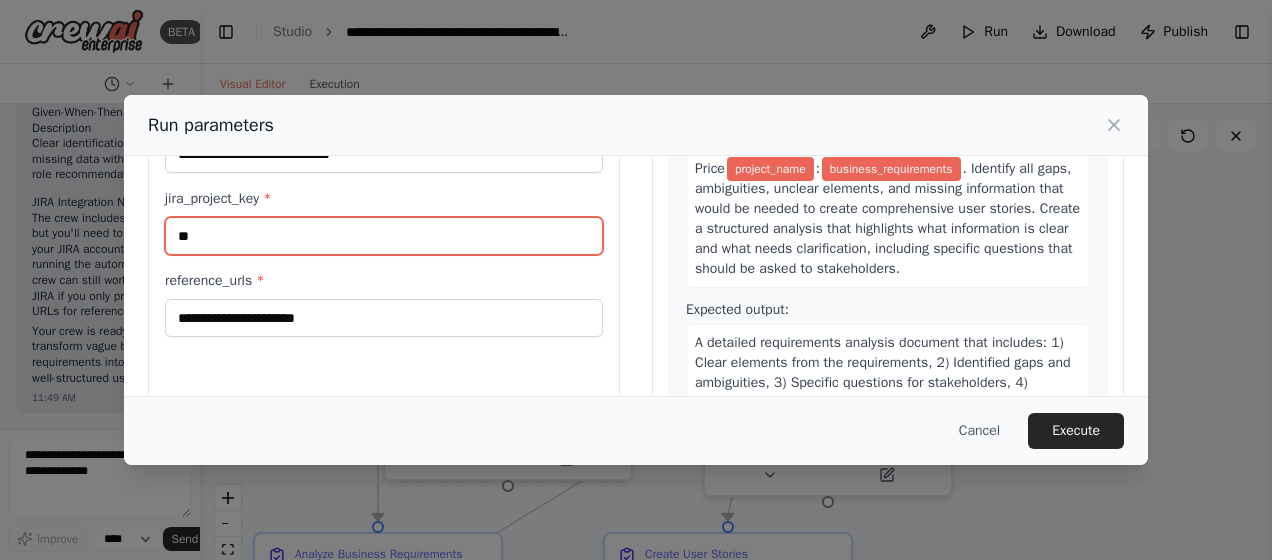 scroll, scrollTop: 256, scrollLeft: 0, axis: vertical 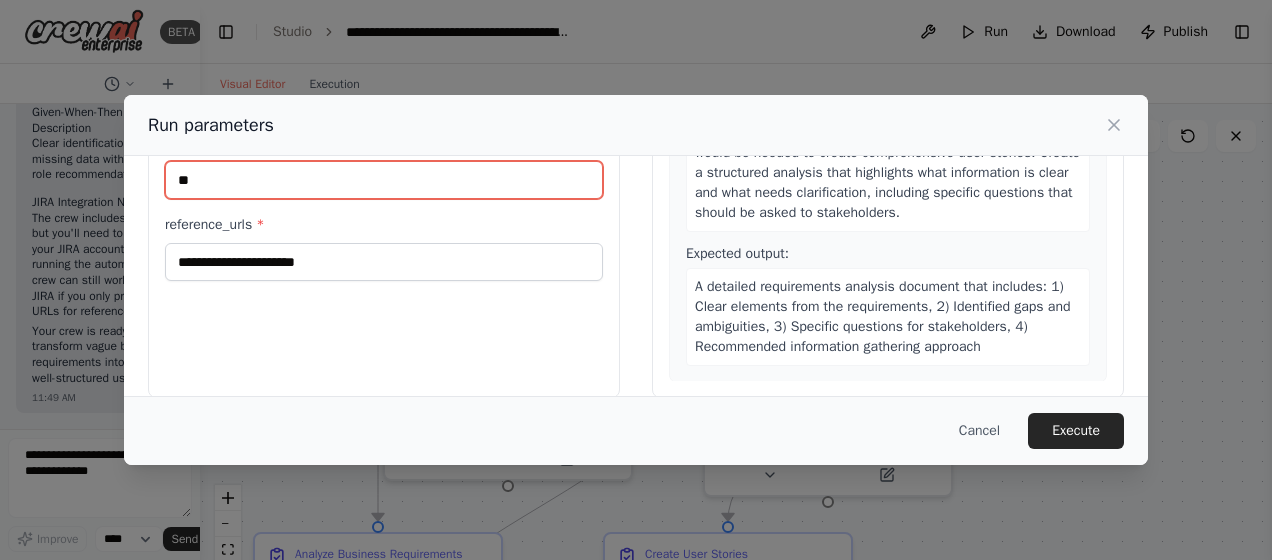 type on "**" 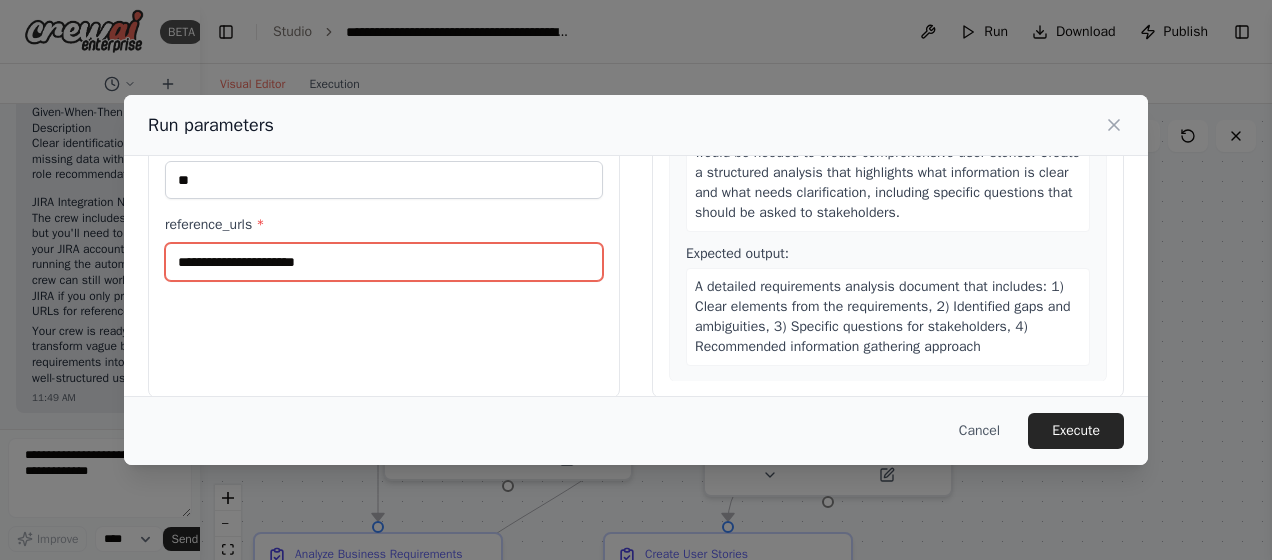 click on "reference_urls *" at bounding box center [384, 262] 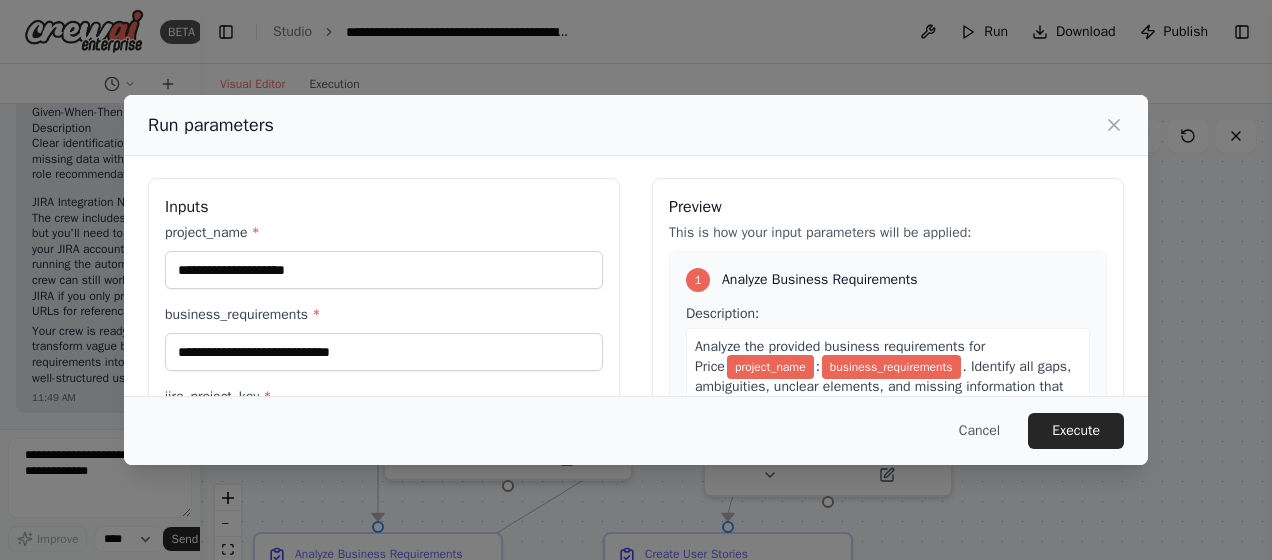 scroll, scrollTop: 0, scrollLeft: 0, axis: both 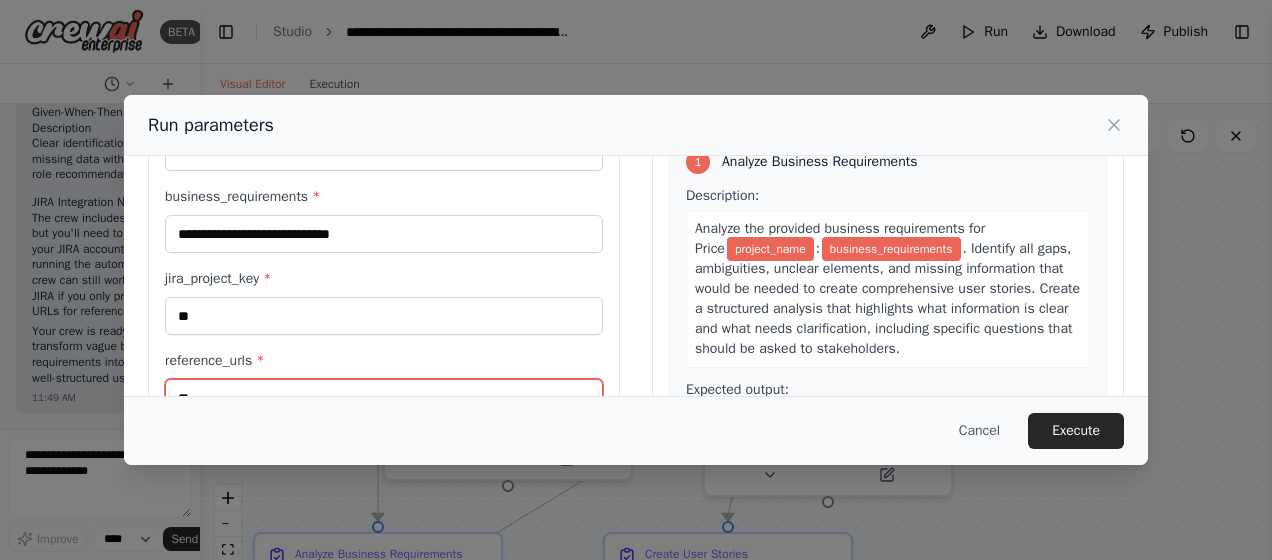 type on "**" 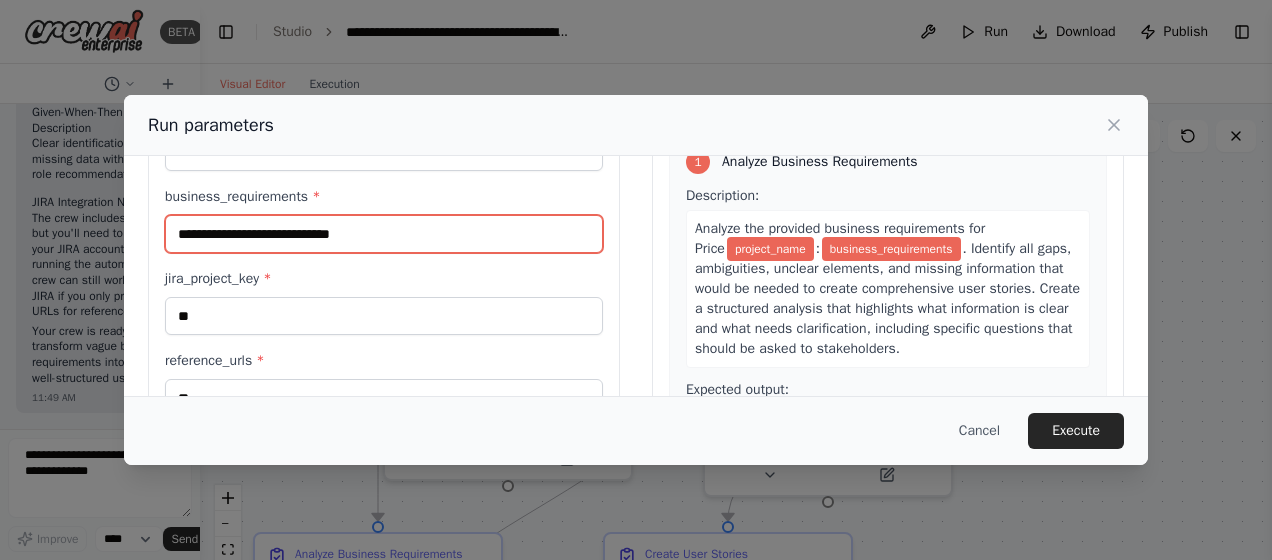 click on "business_requirements *" at bounding box center [384, 234] 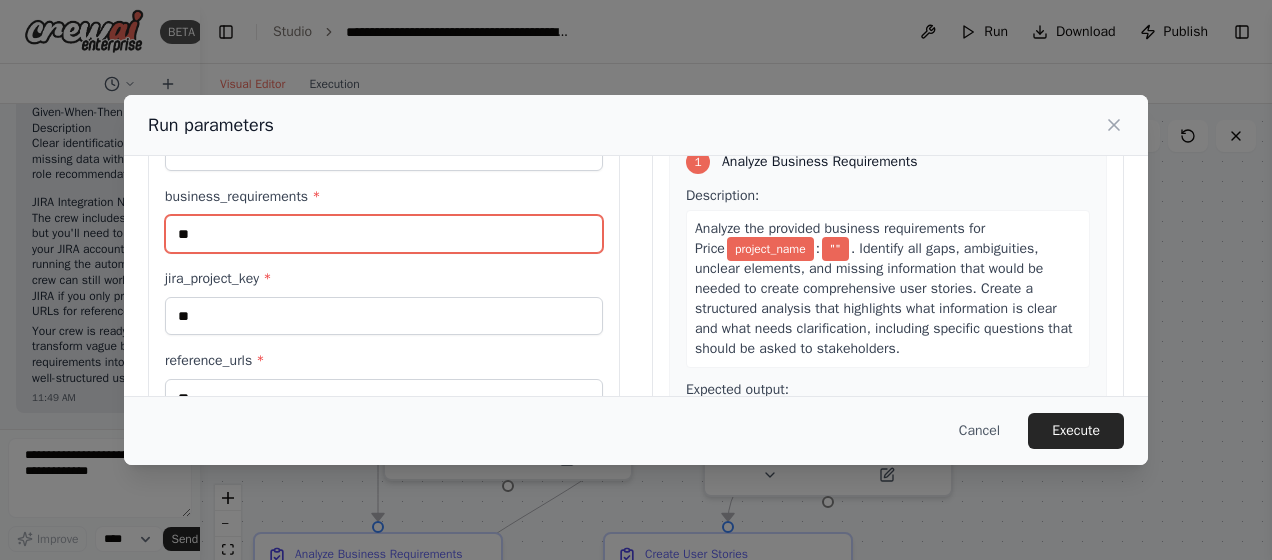 type on "**" 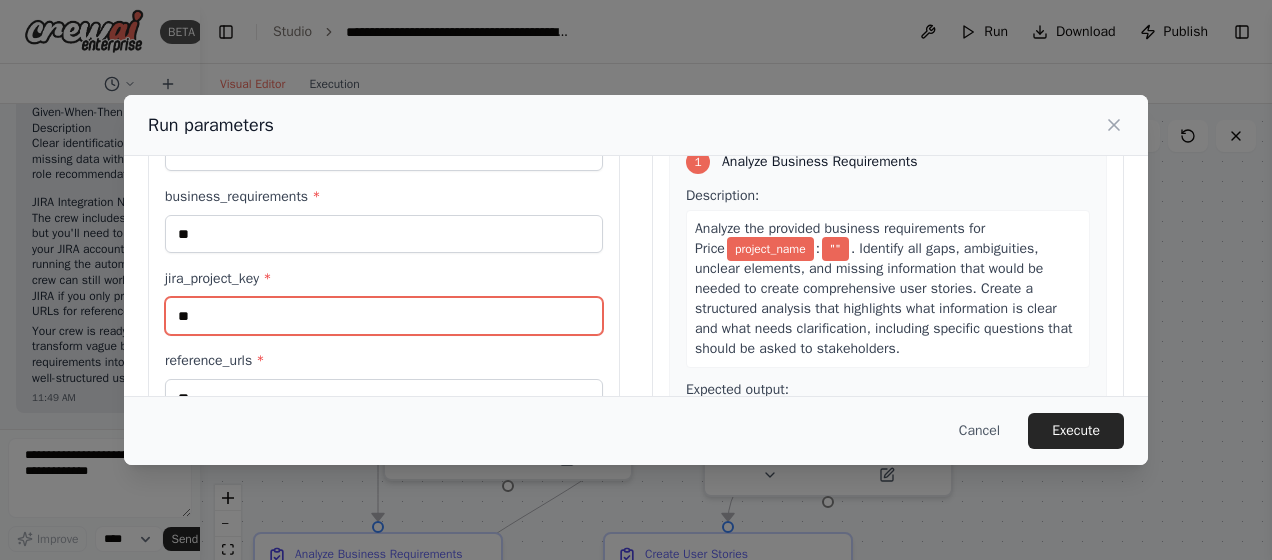 click on "**" at bounding box center (384, 316) 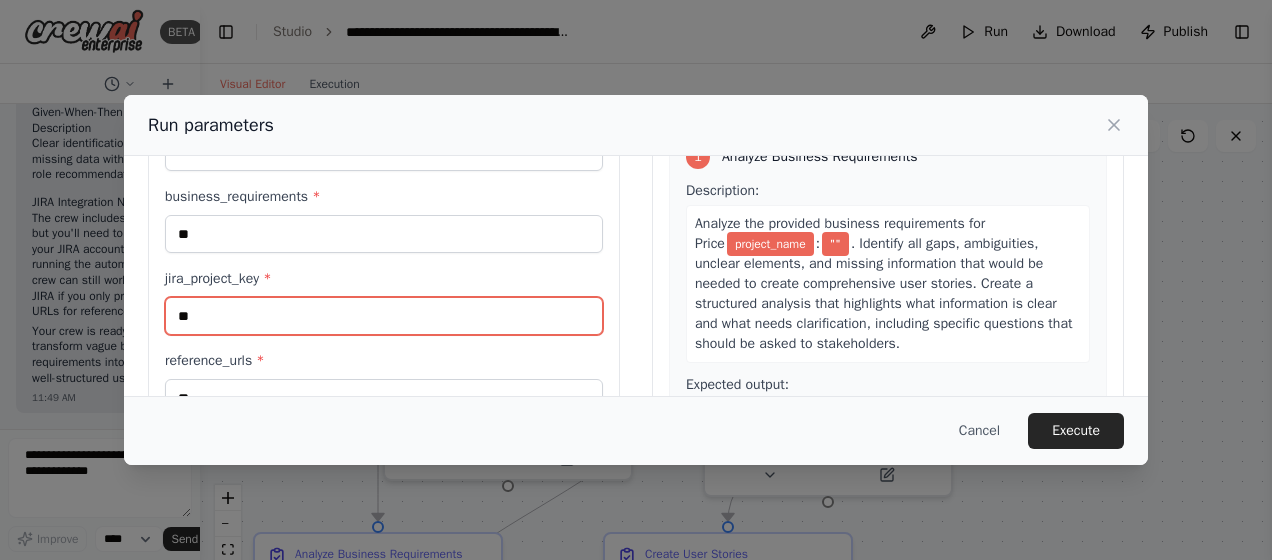 scroll, scrollTop: 0, scrollLeft: 0, axis: both 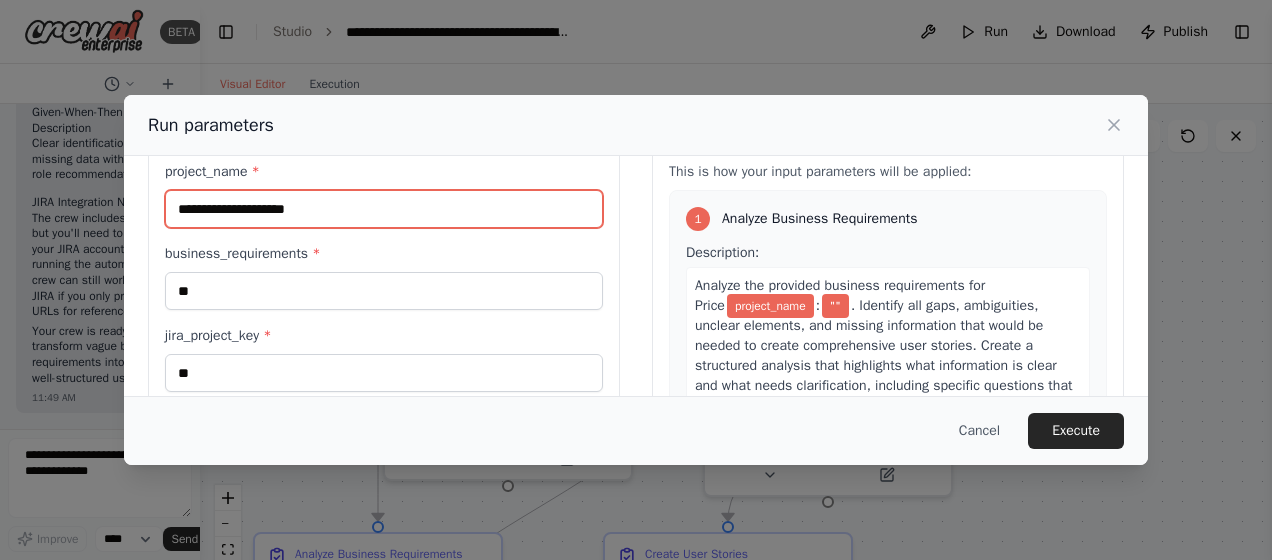 click on "project_name *" at bounding box center [384, 209] 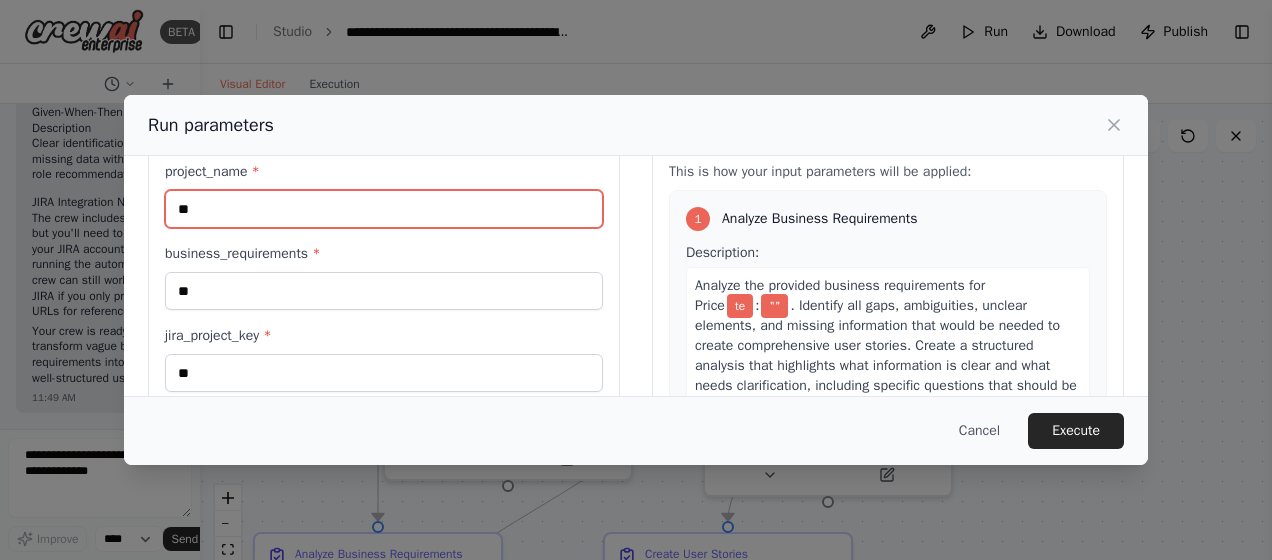 type on "*" 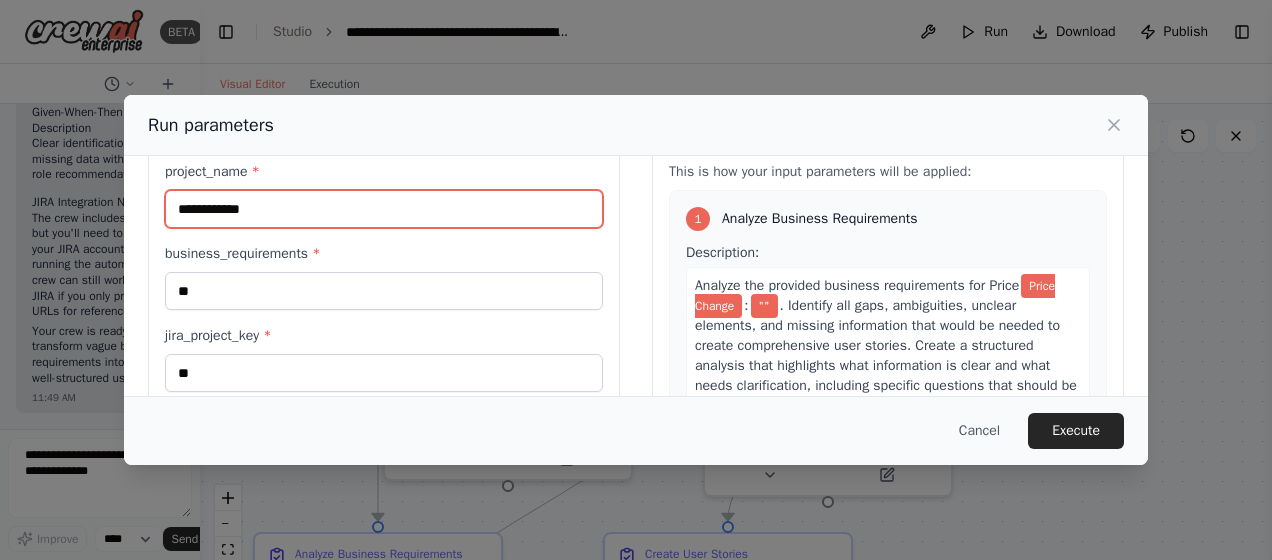 type on "**********" 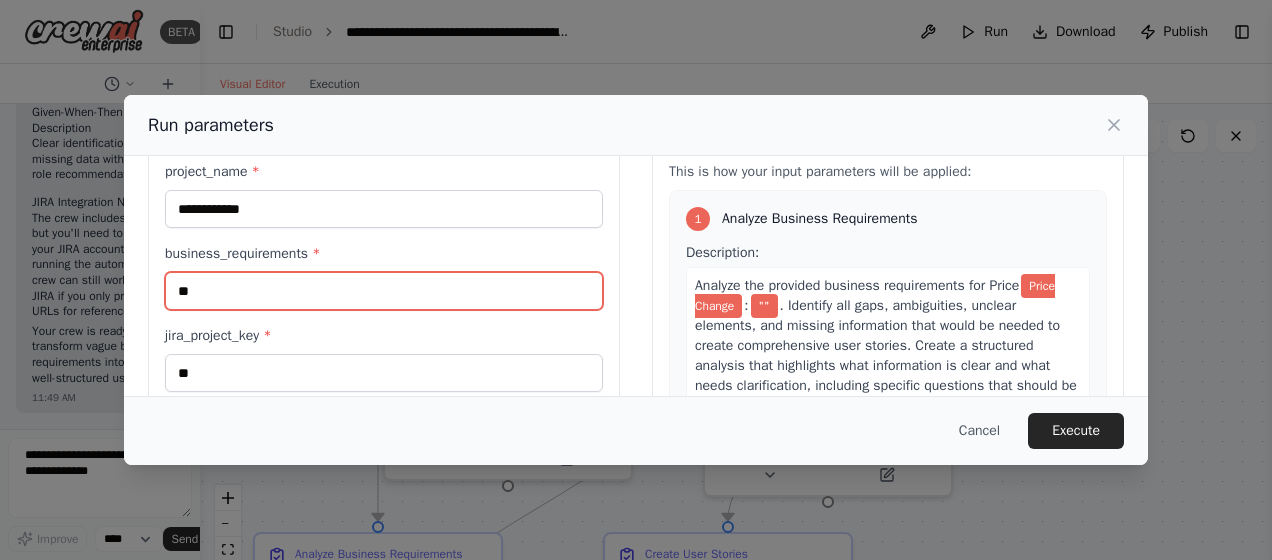 click on "**" at bounding box center [384, 291] 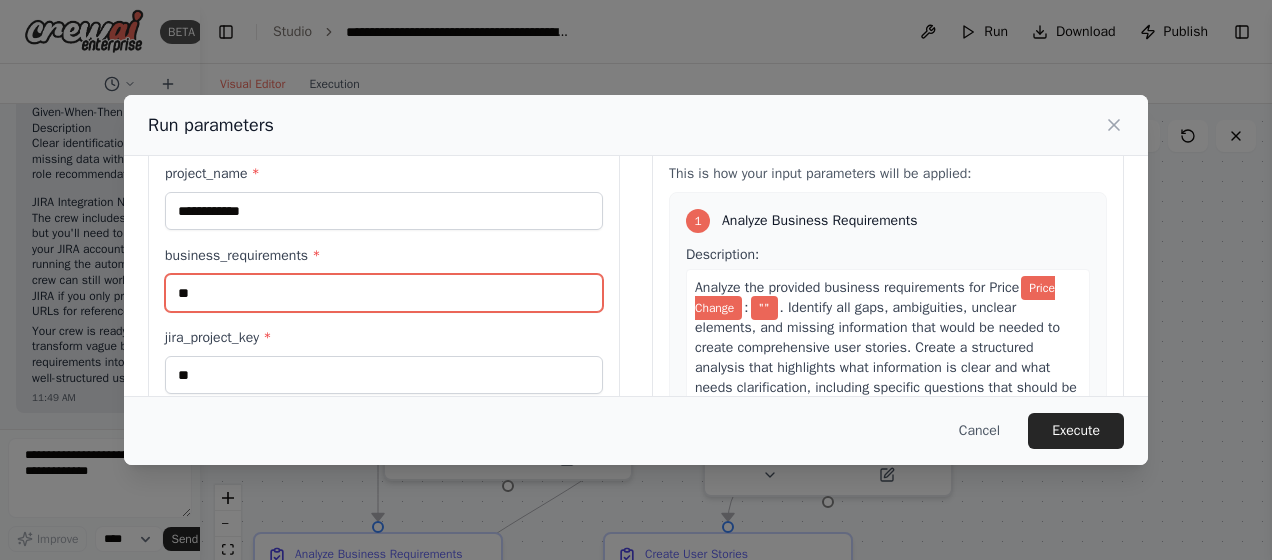 scroll, scrollTop: 56, scrollLeft: 0, axis: vertical 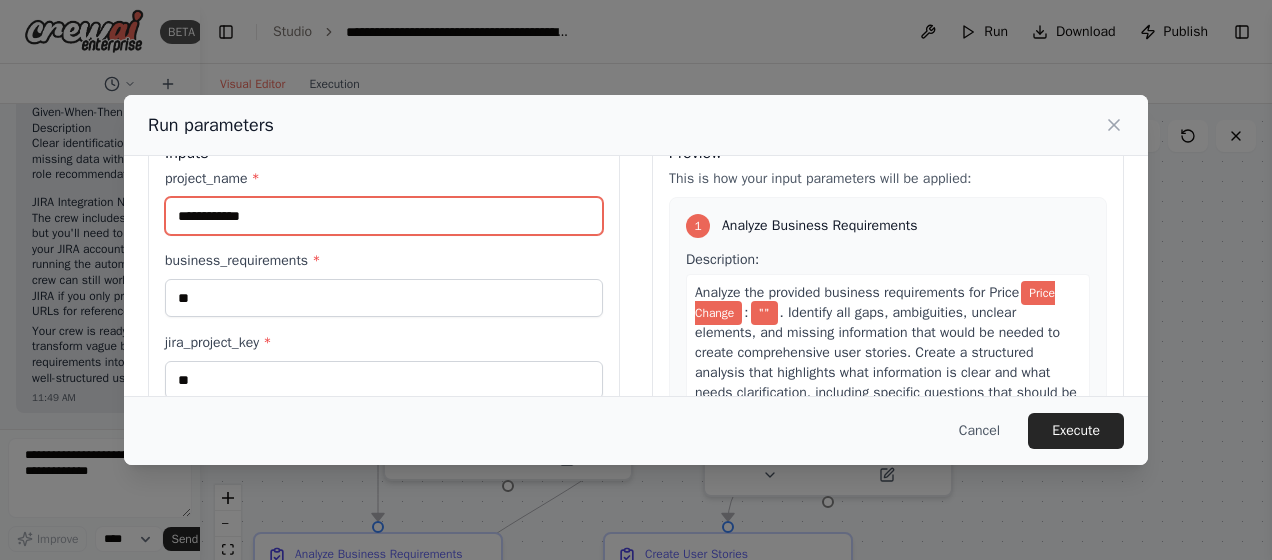 drag, startPoint x: 276, startPoint y: 218, endPoint x: 118, endPoint y: 220, distance: 158.01266 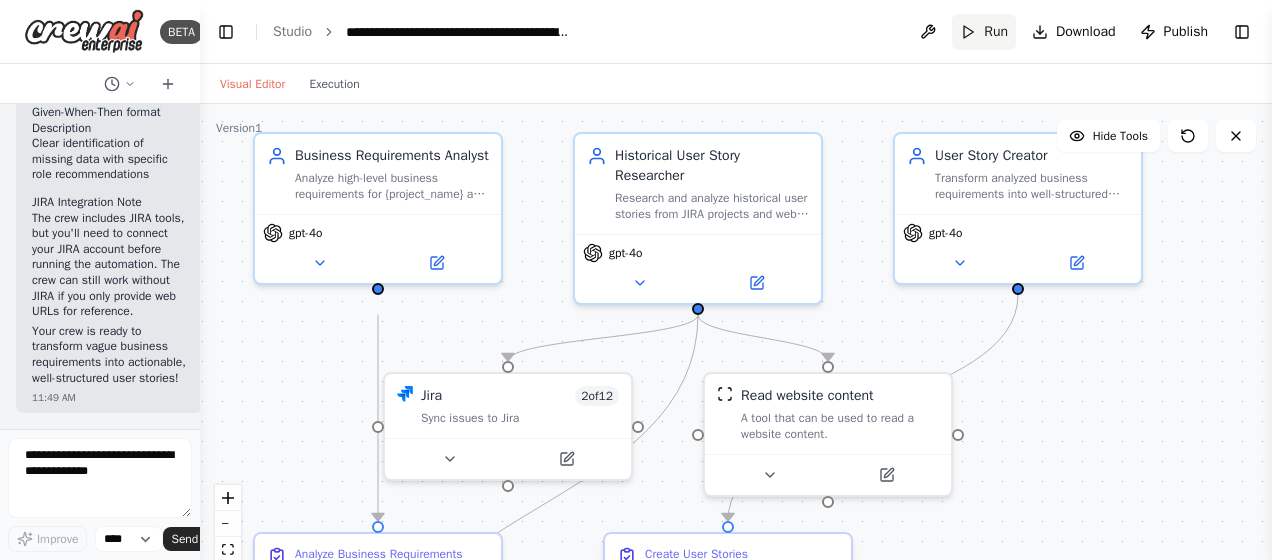 click on "Run" at bounding box center (984, 32) 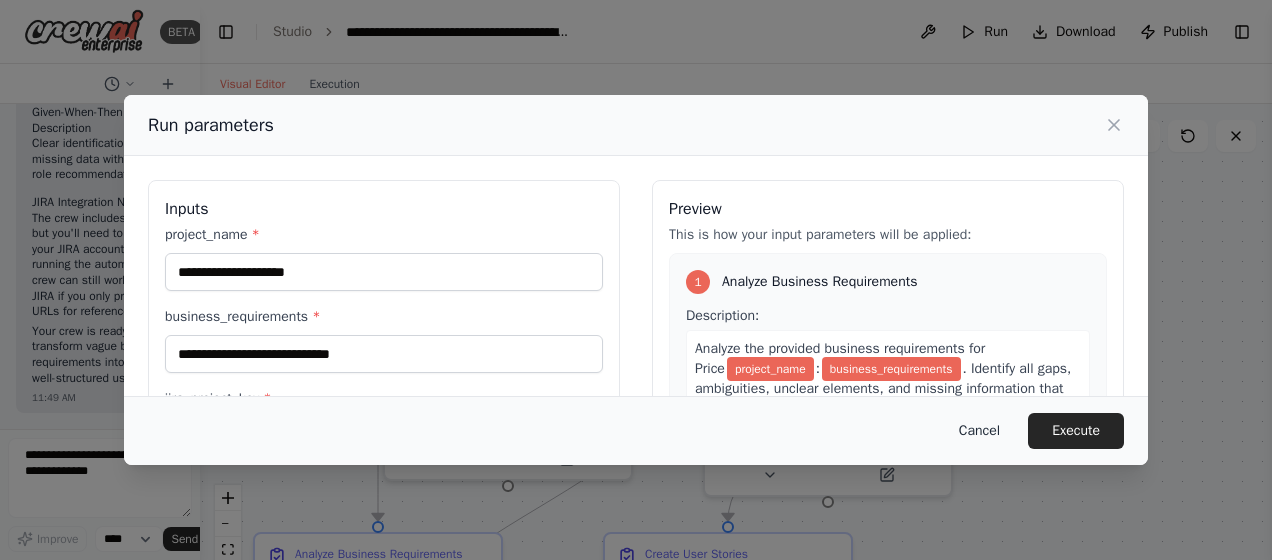 click on "Cancel" at bounding box center [979, 431] 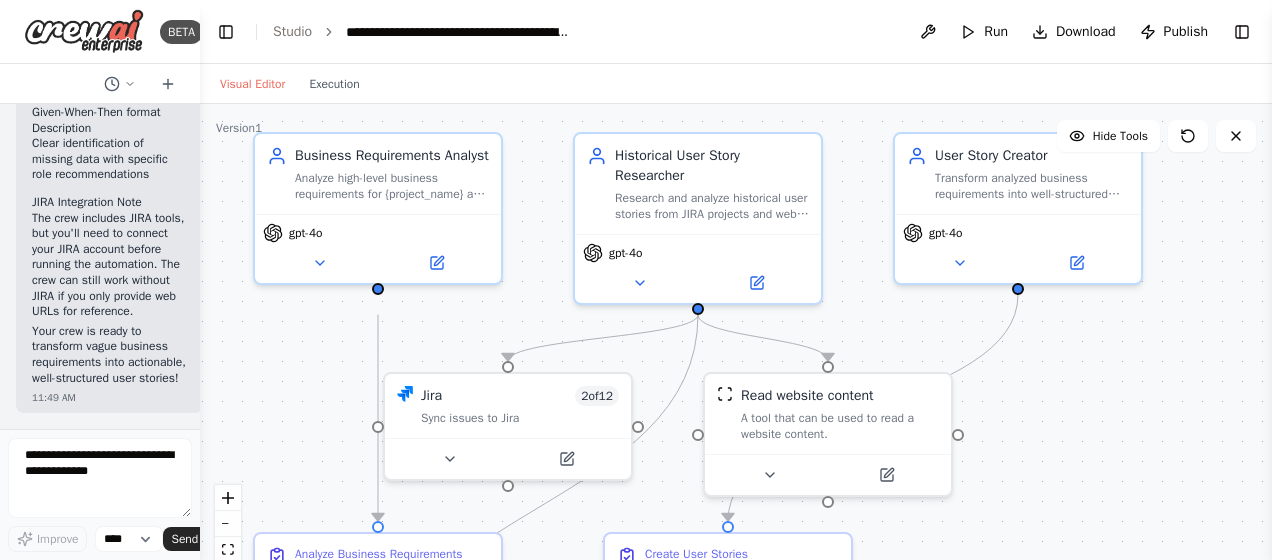 click on ".deletable-edge-delete-btn {
width: 20px;
height: 20px;
border: 0px solid #ffffff;
color: #6b7280;
background-color: #f8fafc;
cursor: pointer;
border-radius: 50%;
font-size: 12px;
padding: 3px;
display: flex;
align-items: center;
justify-content: center;
transition: all 0.2s cubic-bezier(0.4, 0, 0.2, 1);
box-shadow: 0 2px 4px rgba(0, 0, 0, 0.1);
}
.deletable-edge-delete-btn:hover {
background-color: #ef4444;
color: #ffffff;
border-color: #dc2626;
transform: scale(1.1);
box-shadow: 0 4px 12px rgba(239, 68, 68, 0.4);
}
.deletable-edge-delete-btn:active {
transform: scale(0.95);
box-shadow: 0 2px 4px rgba(239, 68, 68, 0.3);
}
Business Requirements Analyst gpt-4o Historical User Story Researcher" at bounding box center (736, 354) 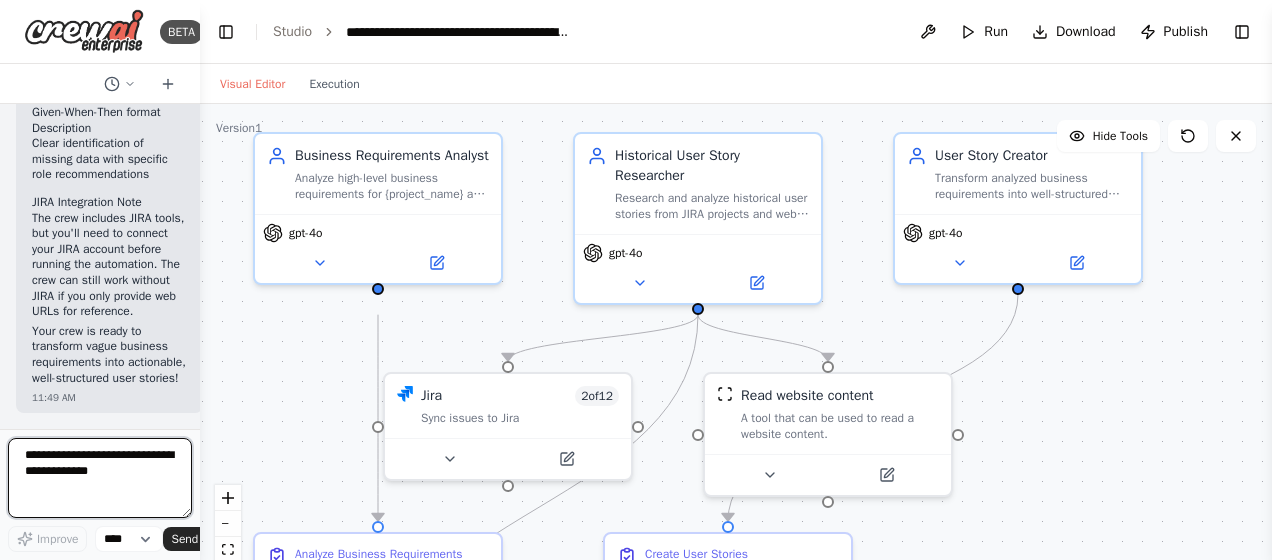 click at bounding box center (100, 478) 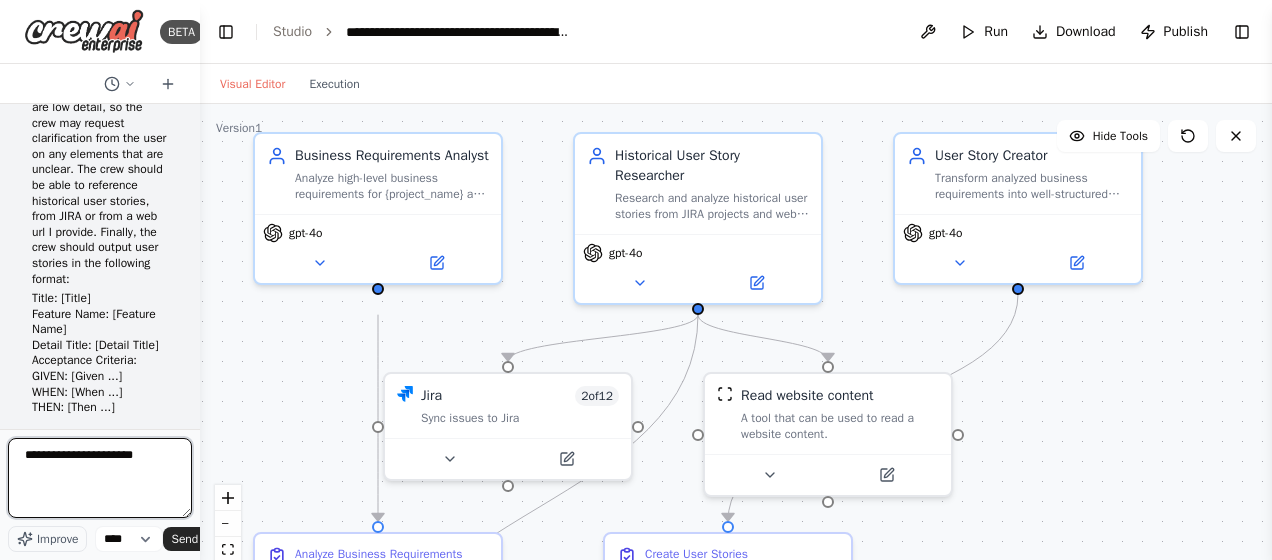 scroll, scrollTop: 98, scrollLeft: 0, axis: vertical 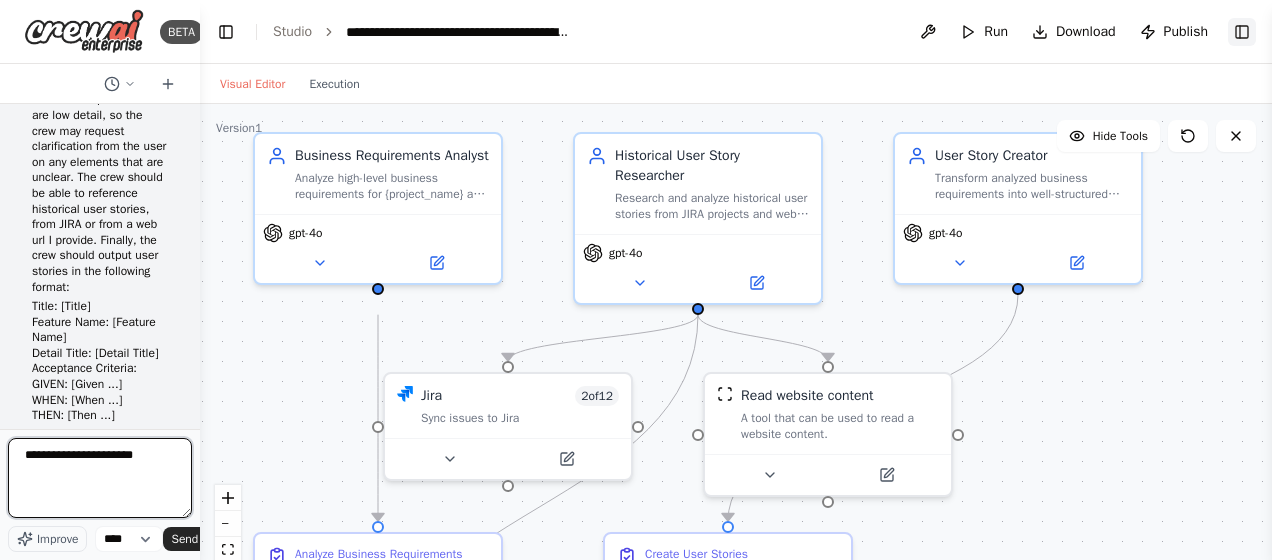 type on "**********" 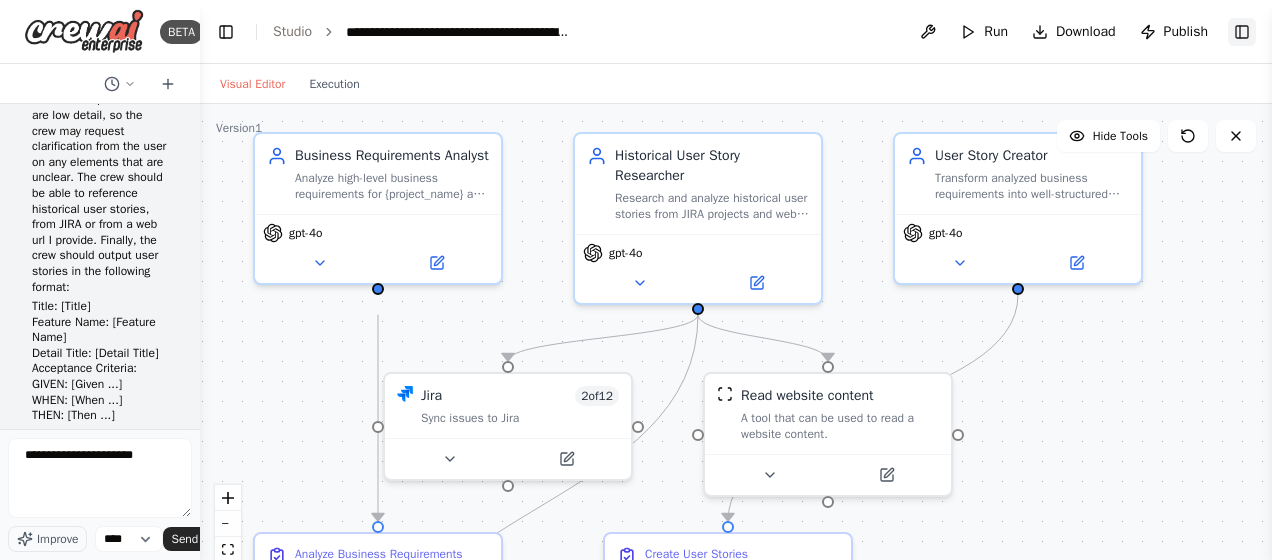 click on "Toggle Right Sidebar" at bounding box center [1242, 32] 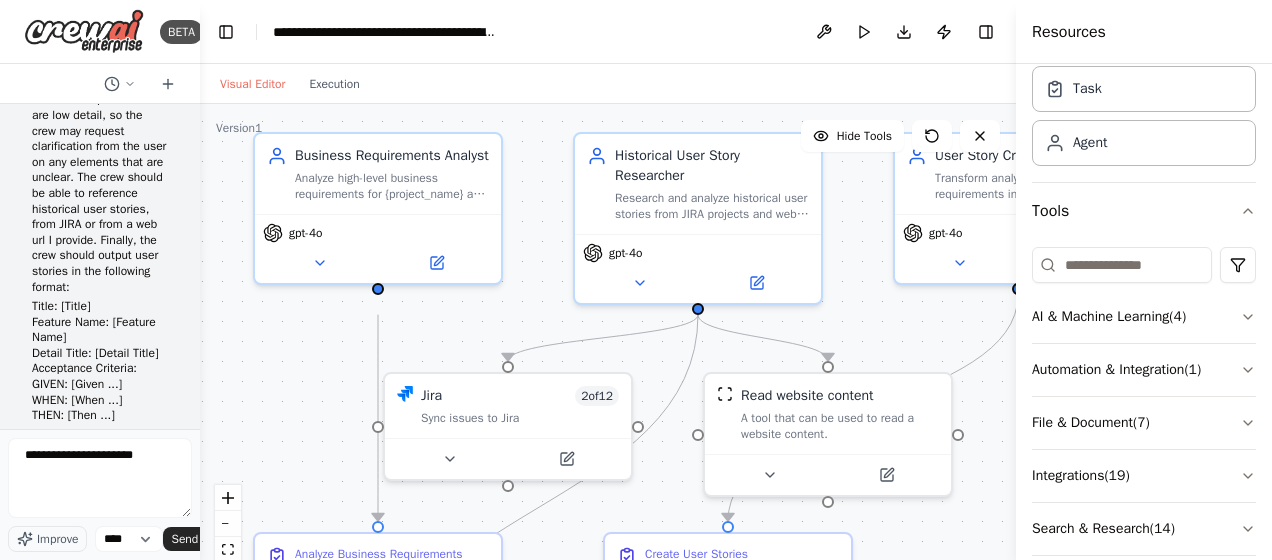 scroll, scrollTop: 101, scrollLeft: 0, axis: vertical 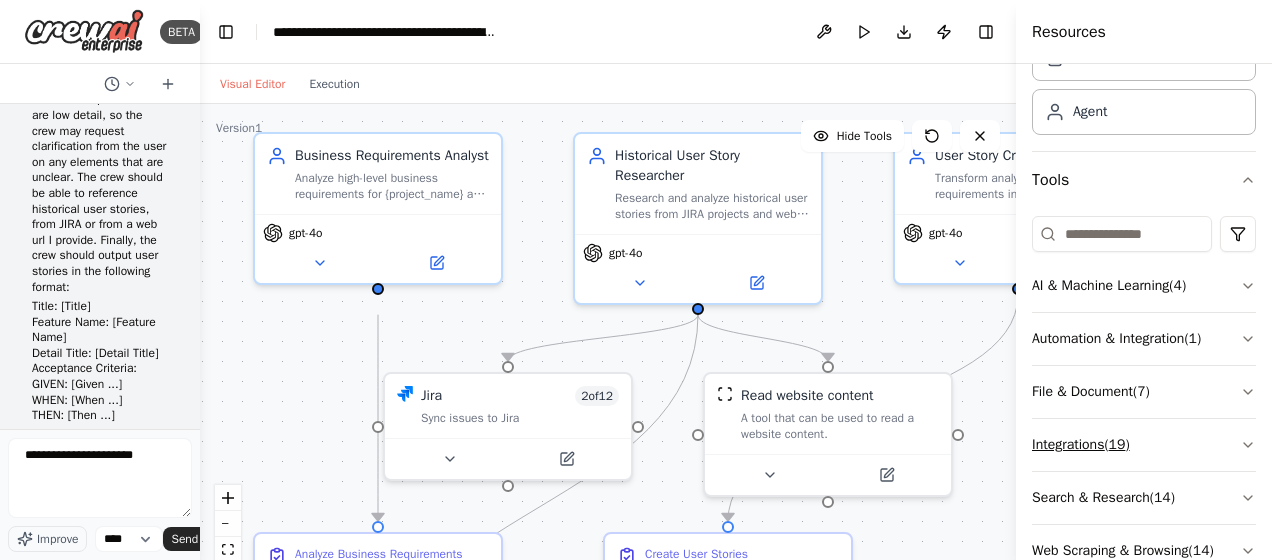 click on "Integrations  ( 19 )" at bounding box center (1144, 445) 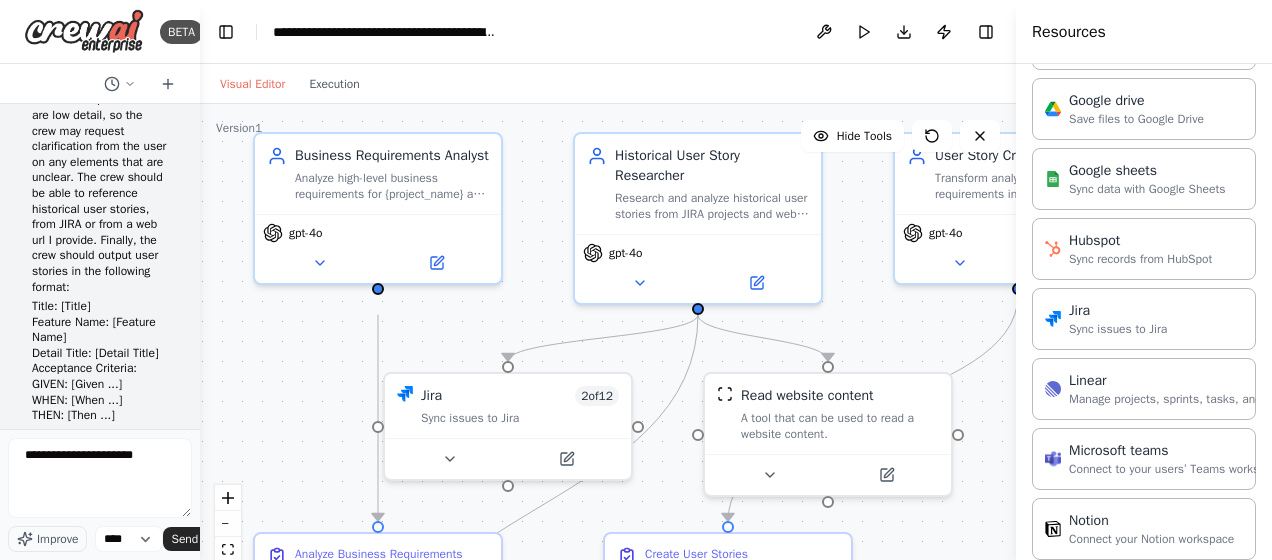 scroll, scrollTop: 998, scrollLeft: 0, axis: vertical 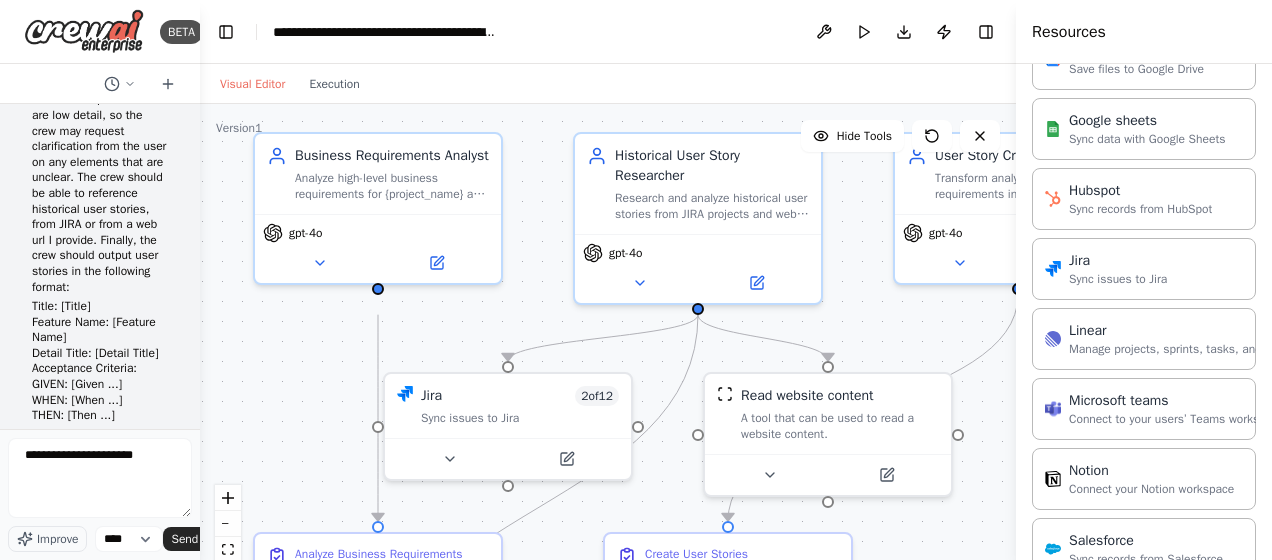 click on ".deletable-edge-delete-btn {
width: 20px;
height: 20px;
border: 0px solid #ffffff;
color: #6b7280;
background-color: #f8fafc;
cursor: pointer;
border-radius: 50%;
font-size: 12px;
padding: 3px;
display: flex;
align-items: center;
justify-content: center;
transition: all 0.2s cubic-bezier(0.4, 0, 0.2, 1);
box-shadow: 0 2px 4px rgba(0, 0, 0, 0.1);
}
.deletable-edge-delete-btn:hover {
background-color: #ef4444;
color: #ffffff;
border-color: #dc2626;
transform: scale(1.1);
box-shadow: 0 4px 12px rgba(239, 68, 68, 0.4);
}
.deletable-edge-delete-btn:active {
transform: scale(0.95);
box-shadow: 0 2px 4px rgba(239, 68, 68, 0.3);
}
Business Requirements Analyst gpt-4o Historical User Story Researcher" at bounding box center [608, 354] 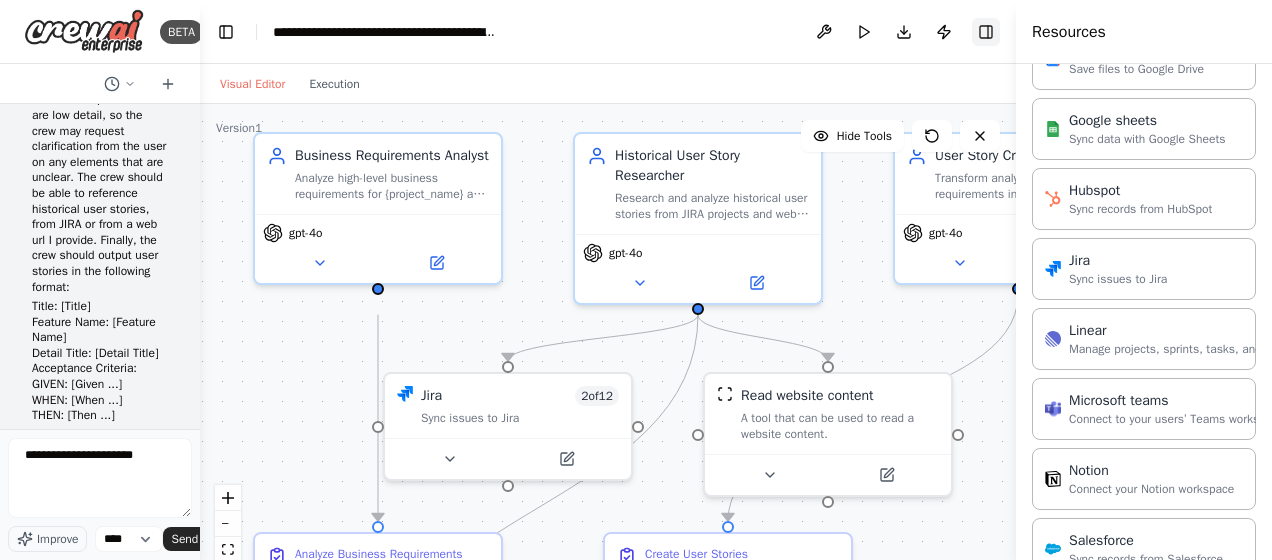 click on "Toggle Right Sidebar" at bounding box center (986, 32) 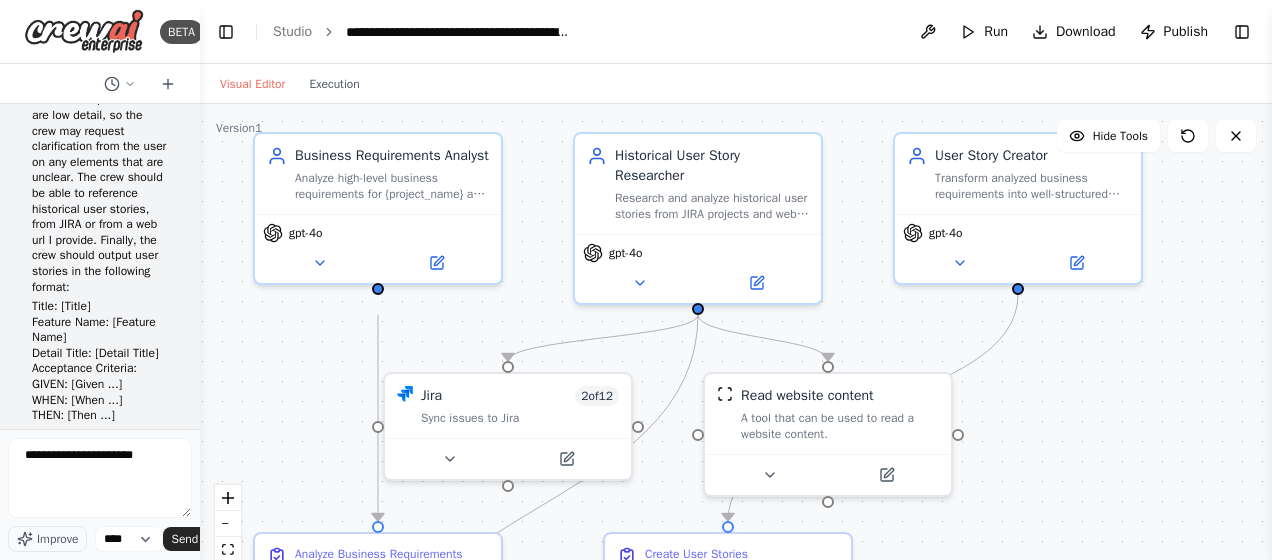click on "Visual Editor Execution" at bounding box center (736, 84) 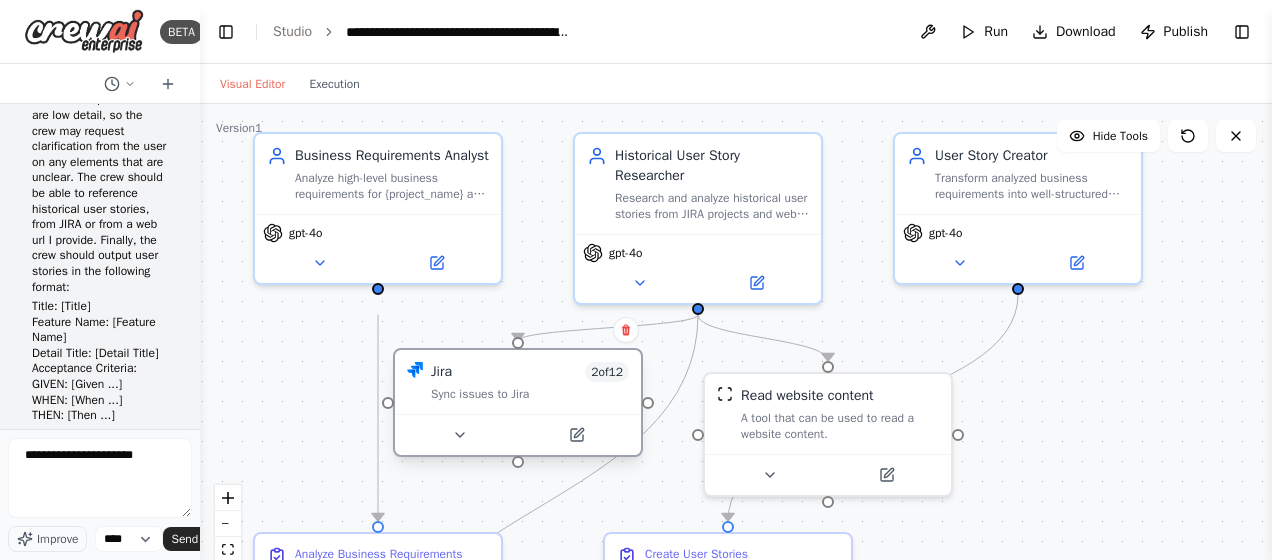 drag, startPoint x: 482, startPoint y: 399, endPoint x: 501, endPoint y: 376, distance: 29.832869 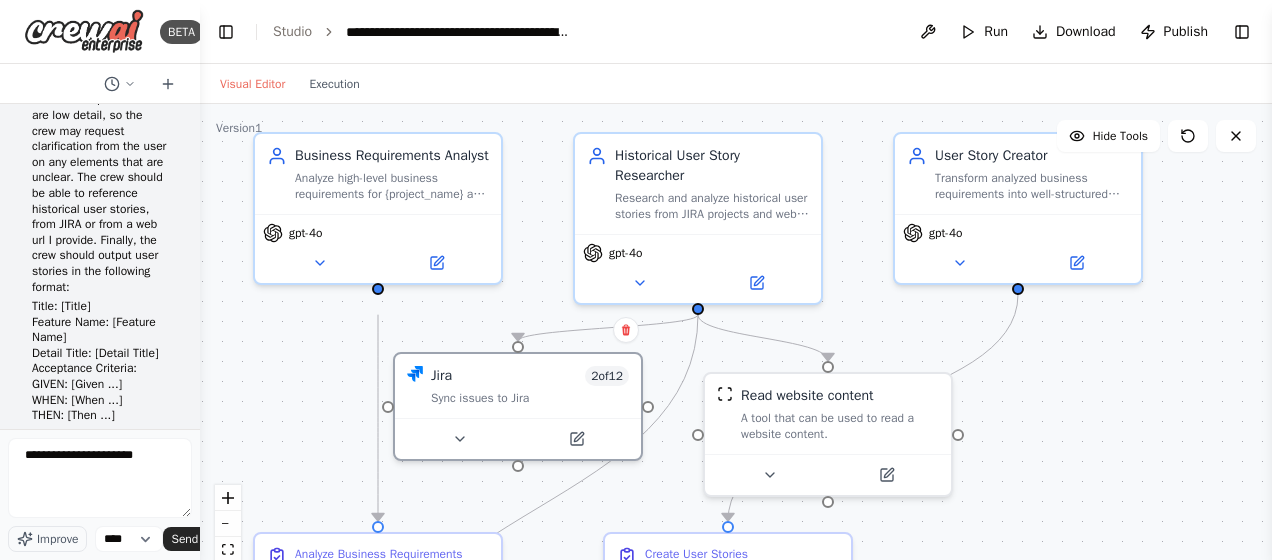 click on ".deletable-edge-delete-btn {
width: 20px;
height: 20px;
border: 0px solid #ffffff;
color: #6b7280;
background-color: #f8fafc;
cursor: pointer;
border-radius: 50%;
font-size: 12px;
padding: 3px;
display: flex;
align-items: center;
justify-content: center;
transition: all 0.2s cubic-bezier(0.4, 0, 0.2, 1);
box-shadow: 0 2px 4px rgba(0, 0, 0, 0.1);
}
.deletable-edge-delete-btn:hover {
background-color: #ef4444;
color: #ffffff;
border-color: #dc2626;
transform: scale(1.1);
box-shadow: 0 4px 12px rgba(239, 68, 68, 0.4);
}
.deletable-edge-delete-btn:active {
transform: scale(0.95);
box-shadow: 0 2px 4px rgba(239, 68, 68, 0.3);
}
Business Requirements Analyst gpt-4o Historical User Story Researcher" at bounding box center (736, 354) 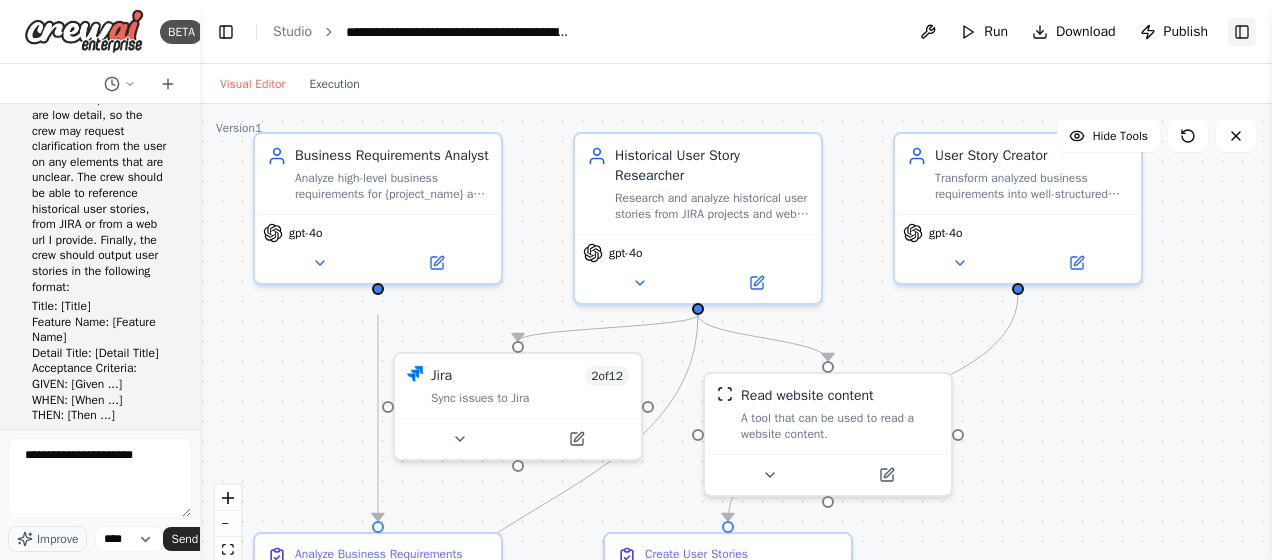 click on "Toggle Right Sidebar" at bounding box center (1242, 32) 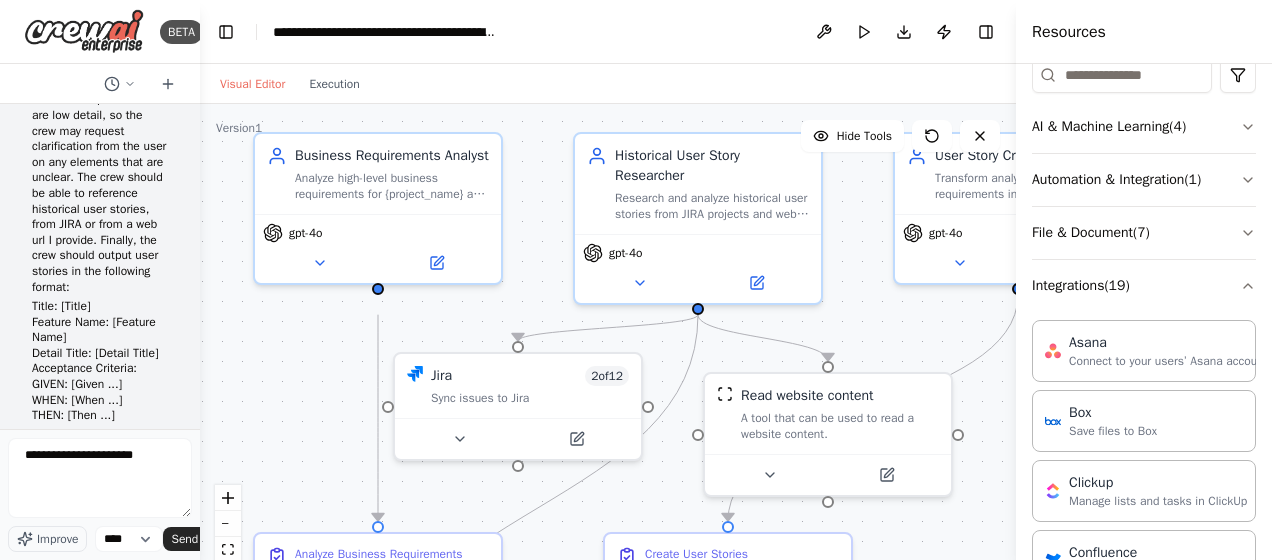 scroll, scrollTop: 254, scrollLeft: 0, axis: vertical 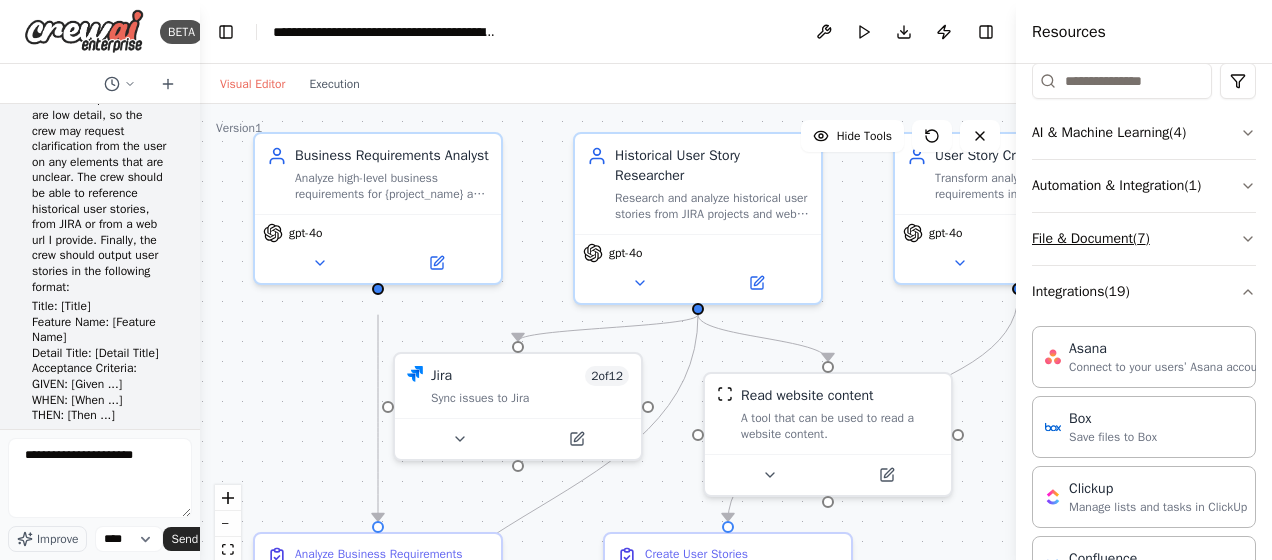 click on "File & Document  ( 7 )" at bounding box center [1144, 239] 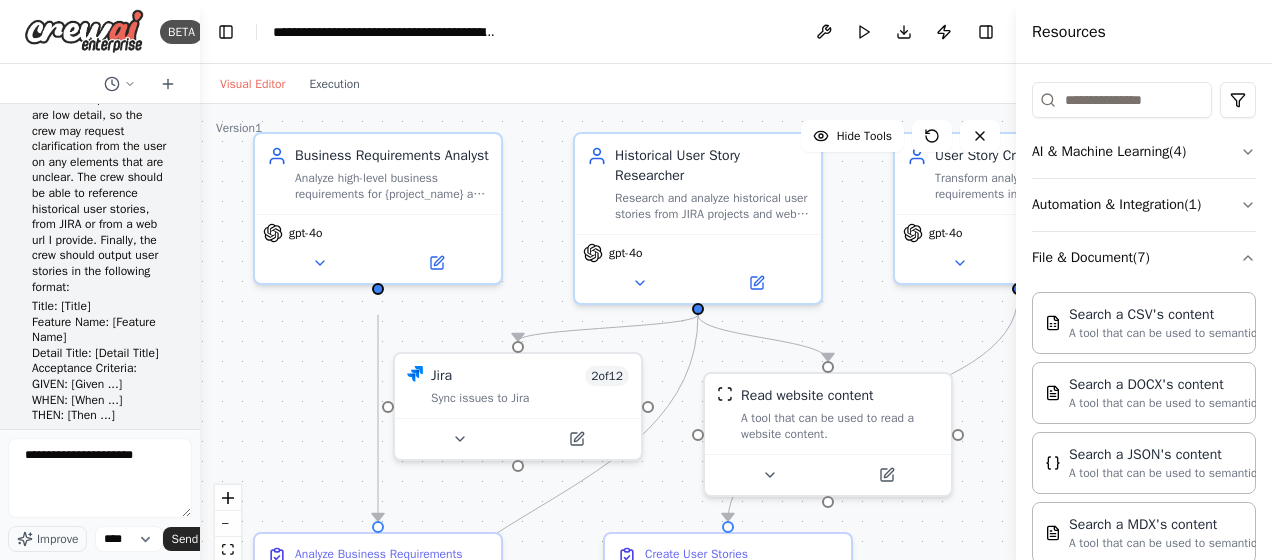 scroll, scrollTop: 228, scrollLeft: 0, axis: vertical 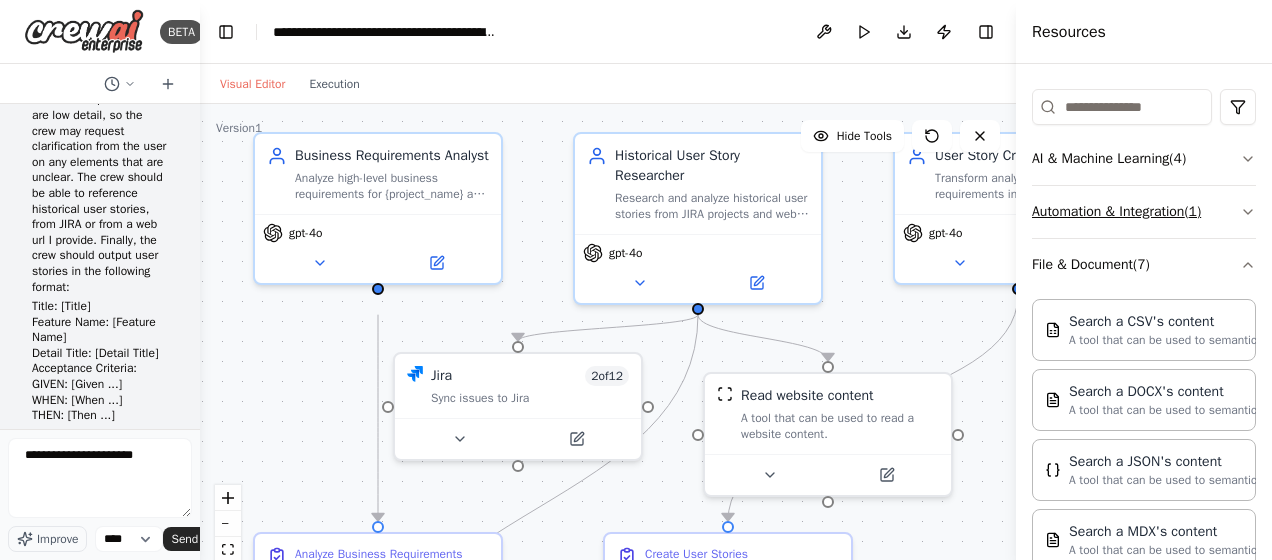 click on "Automation & Integration  ( 1 )" at bounding box center (1144, 212) 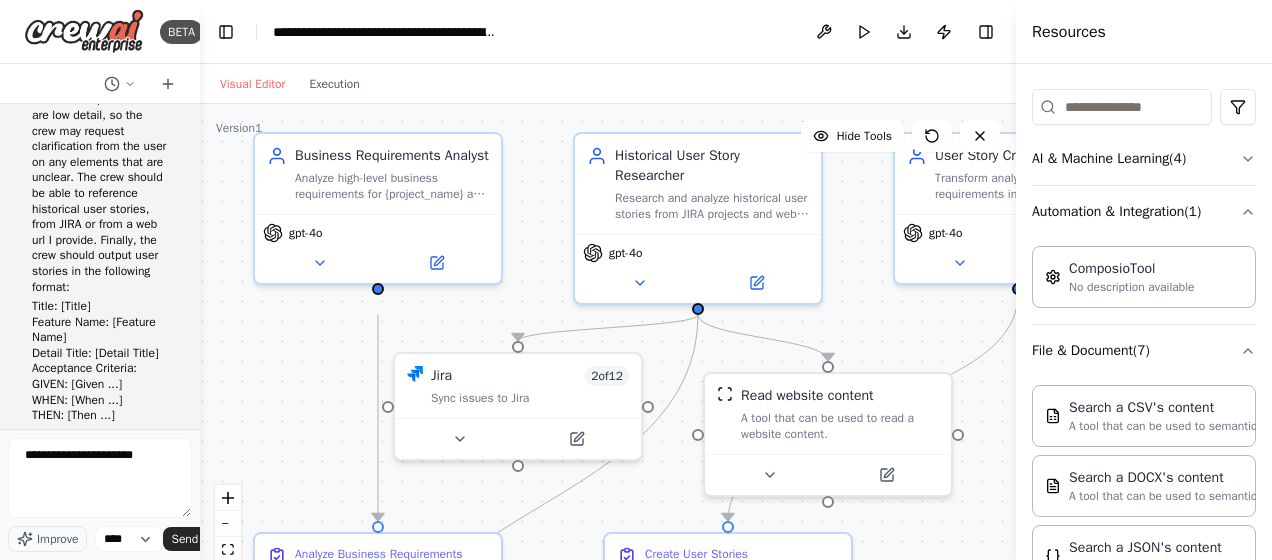 scroll, scrollTop: 198, scrollLeft: 0, axis: vertical 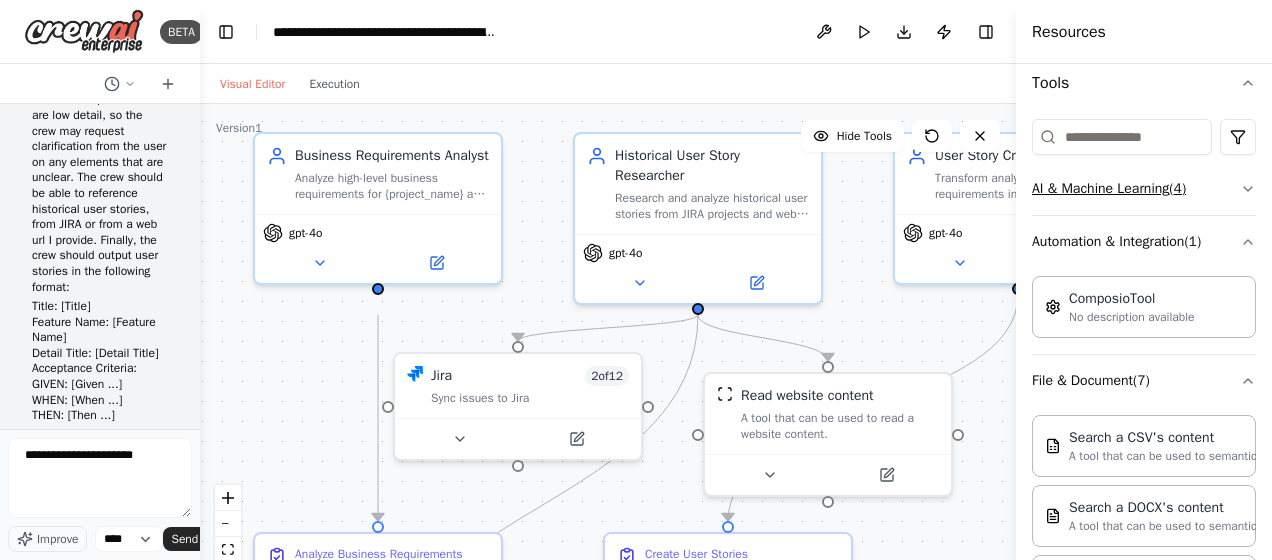 click on "AI & Machine Learning  ( 4 )" at bounding box center [1144, 189] 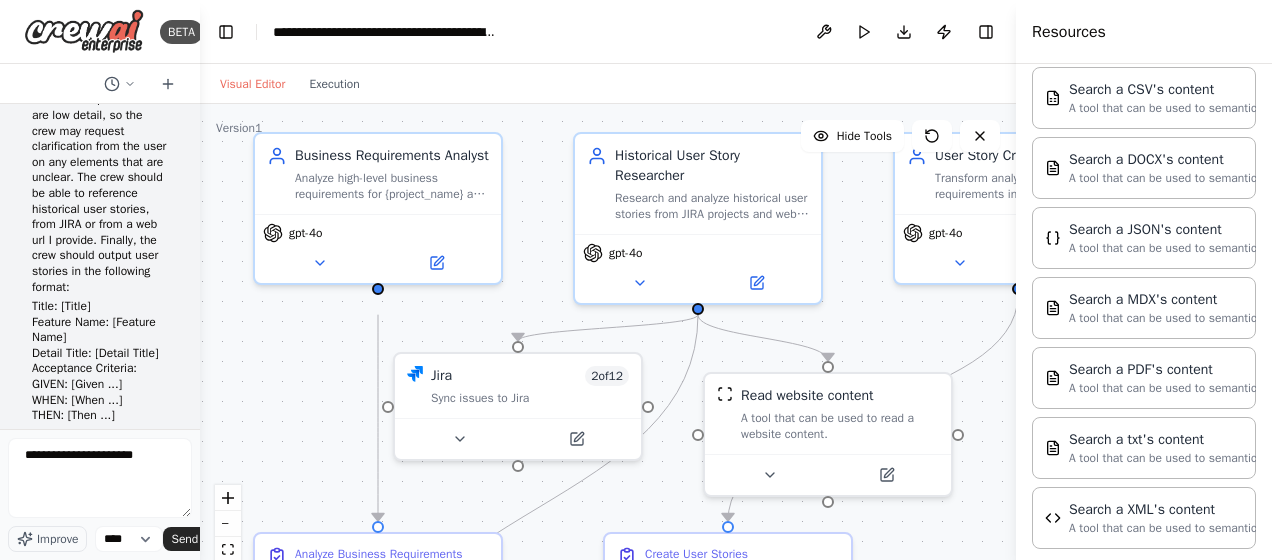 scroll, scrollTop: 838, scrollLeft: 0, axis: vertical 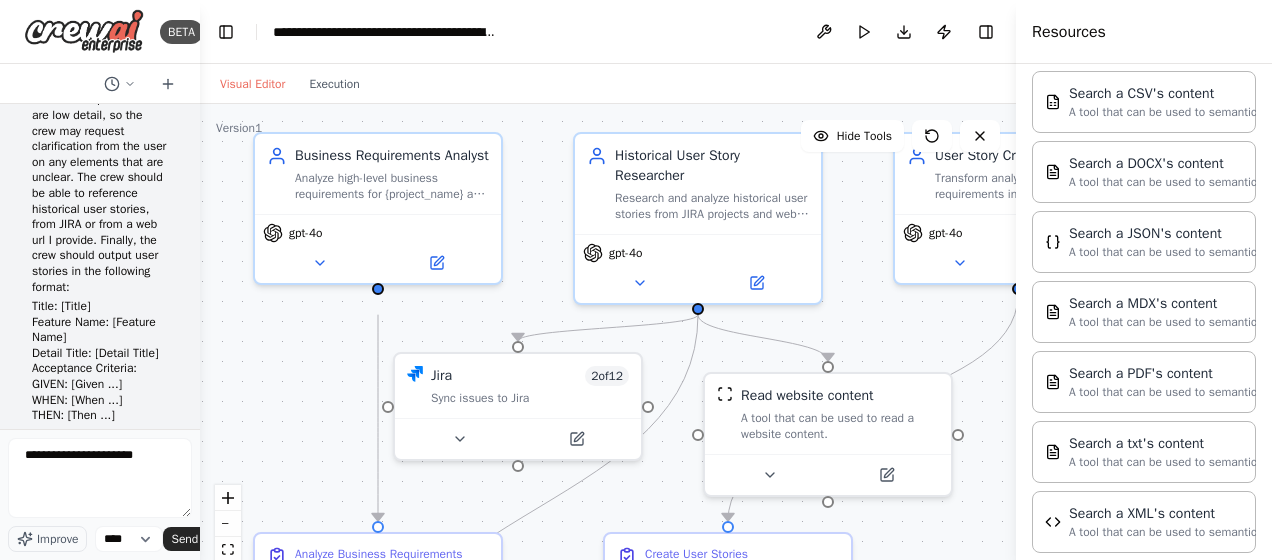click on ".deletable-edge-delete-btn {
width: 20px;
height: 20px;
border: 0px solid #ffffff;
color: #6b7280;
background-color: #f8fafc;
cursor: pointer;
border-radius: 50%;
font-size: 12px;
padding: 3px;
display: flex;
align-items: center;
justify-content: center;
transition: all 0.2s cubic-bezier(0.4, 0, 0.2, 1);
box-shadow: 0 2px 4px rgba(0, 0, 0, 0.1);
}
.deletable-edge-delete-btn:hover {
background-color: #ef4444;
color: #ffffff;
border-color: #dc2626;
transform: scale(1.1);
box-shadow: 0 4px 12px rgba(239, 68, 68, 0.4);
}
.deletable-edge-delete-btn:active {
transform: scale(0.95);
box-shadow: 0 2px 4px rgba(239, 68, 68, 0.3);
}
Business Requirements Analyst gpt-4o Historical User Story Researcher" at bounding box center [608, 354] 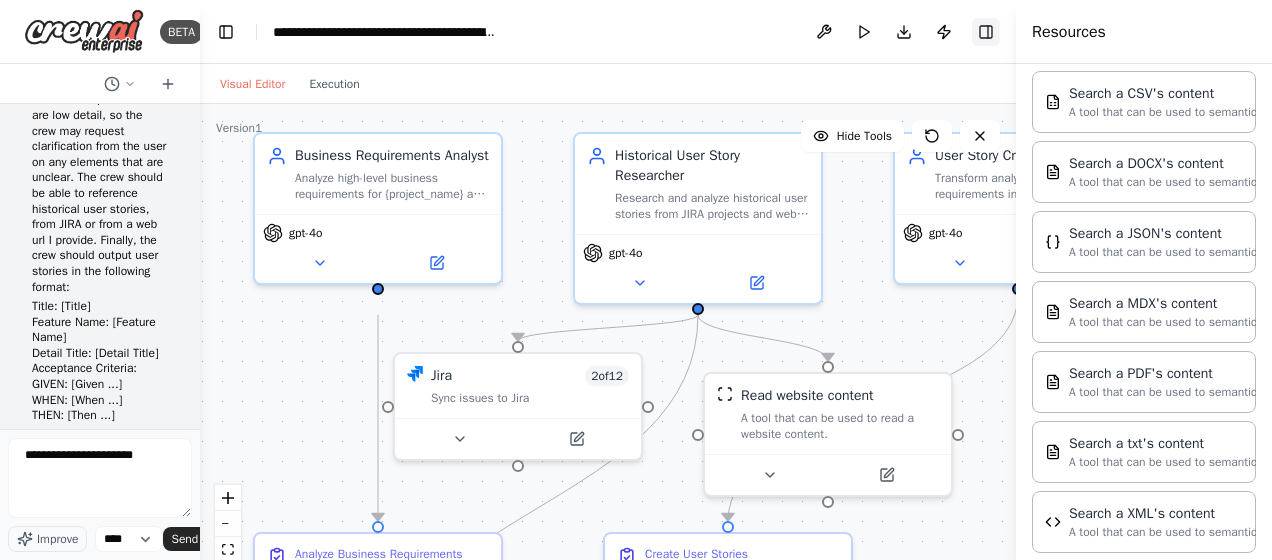 click on "Toggle Right Sidebar" at bounding box center (986, 32) 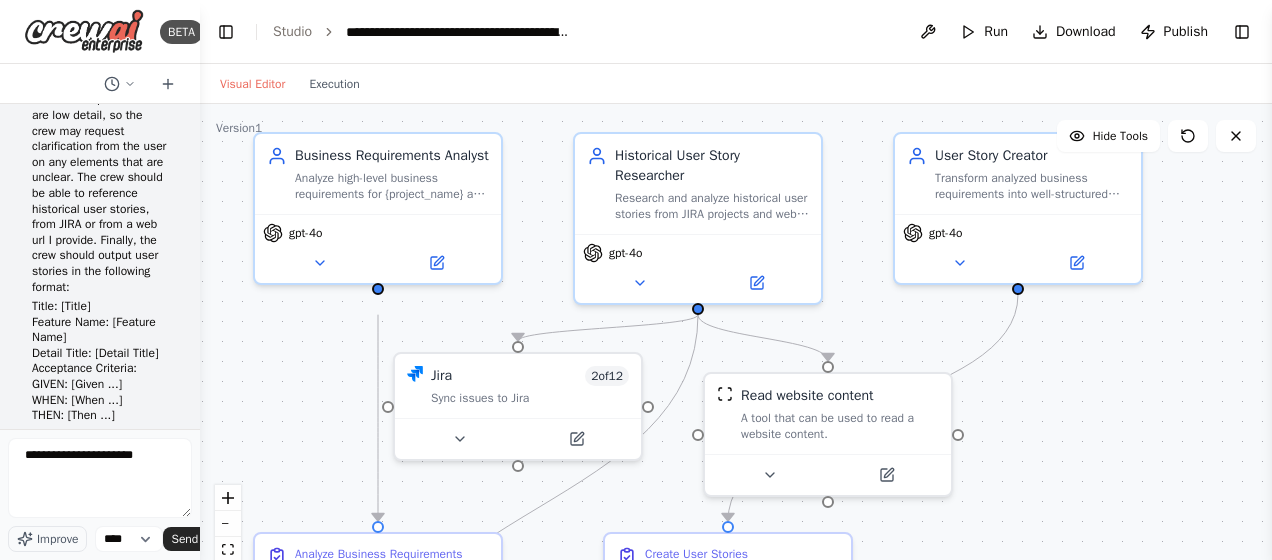 click on ".deletable-edge-delete-btn {
width: 20px;
height: 20px;
border: 0px solid #ffffff;
color: #6b7280;
background-color: #f8fafc;
cursor: pointer;
border-radius: 50%;
font-size: 12px;
padding: 3px;
display: flex;
align-items: center;
justify-content: center;
transition: all 0.2s cubic-bezier(0.4, 0, 0.2, 1);
box-shadow: 0 2px 4px rgba(0, 0, 0, 0.1);
}
.deletable-edge-delete-btn:hover {
background-color: #ef4444;
color: #ffffff;
border-color: #dc2626;
transform: scale(1.1);
box-shadow: 0 4px 12px rgba(239, 68, 68, 0.4);
}
.deletable-edge-delete-btn:active {
transform: scale(0.95);
box-shadow: 0 2px 4px rgba(239, 68, 68, 0.3);
}
Business Requirements Analyst gpt-4o Historical User Story Researcher" at bounding box center (736, 354) 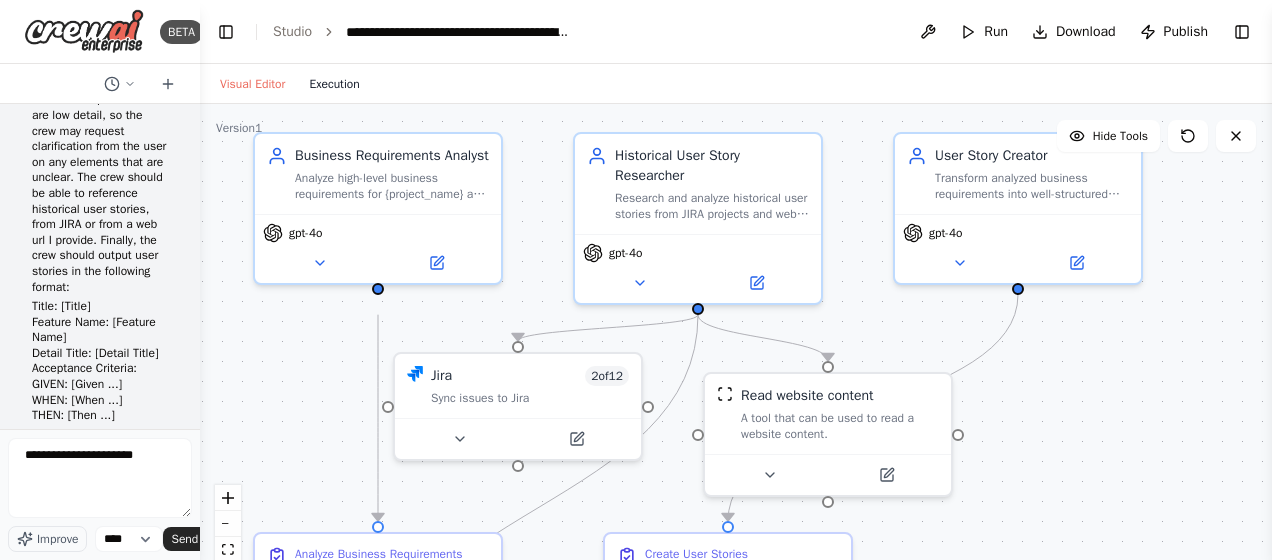 click on "Execution" at bounding box center [334, 84] 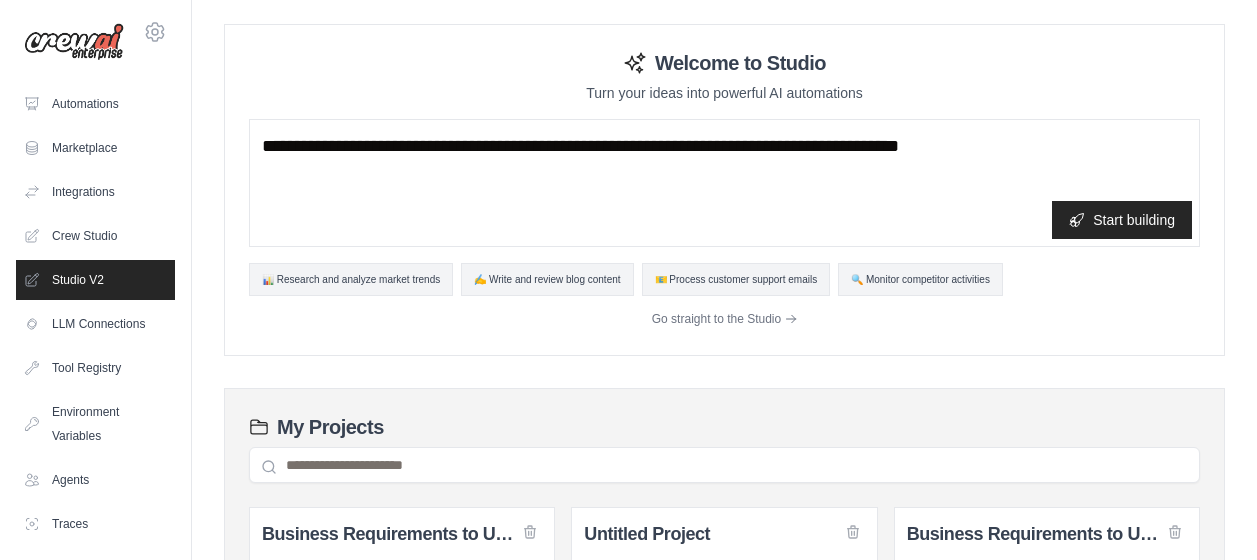scroll, scrollTop: 0, scrollLeft: 0, axis: both 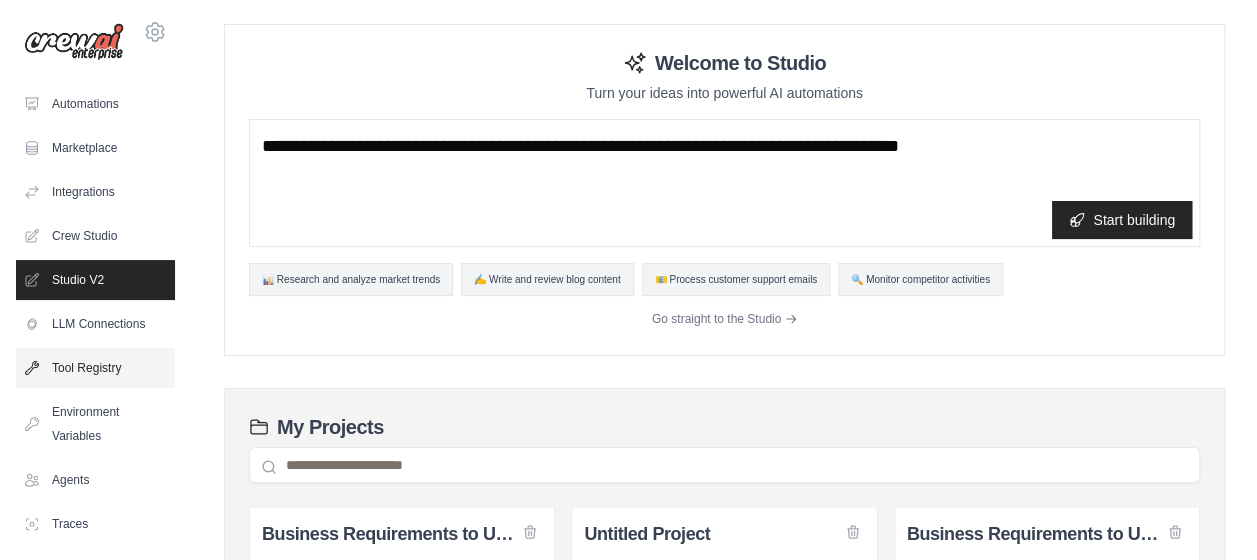 click on "Tool Registry" at bounding box center [95, 368] 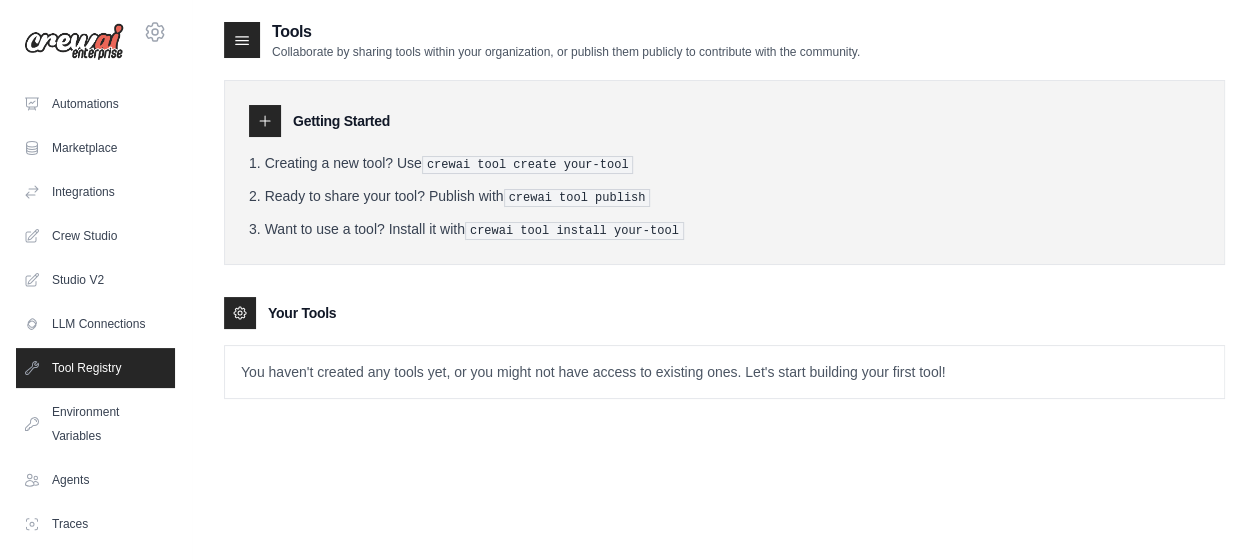 click on "Your Tools" at bounding box center [724, 313] 